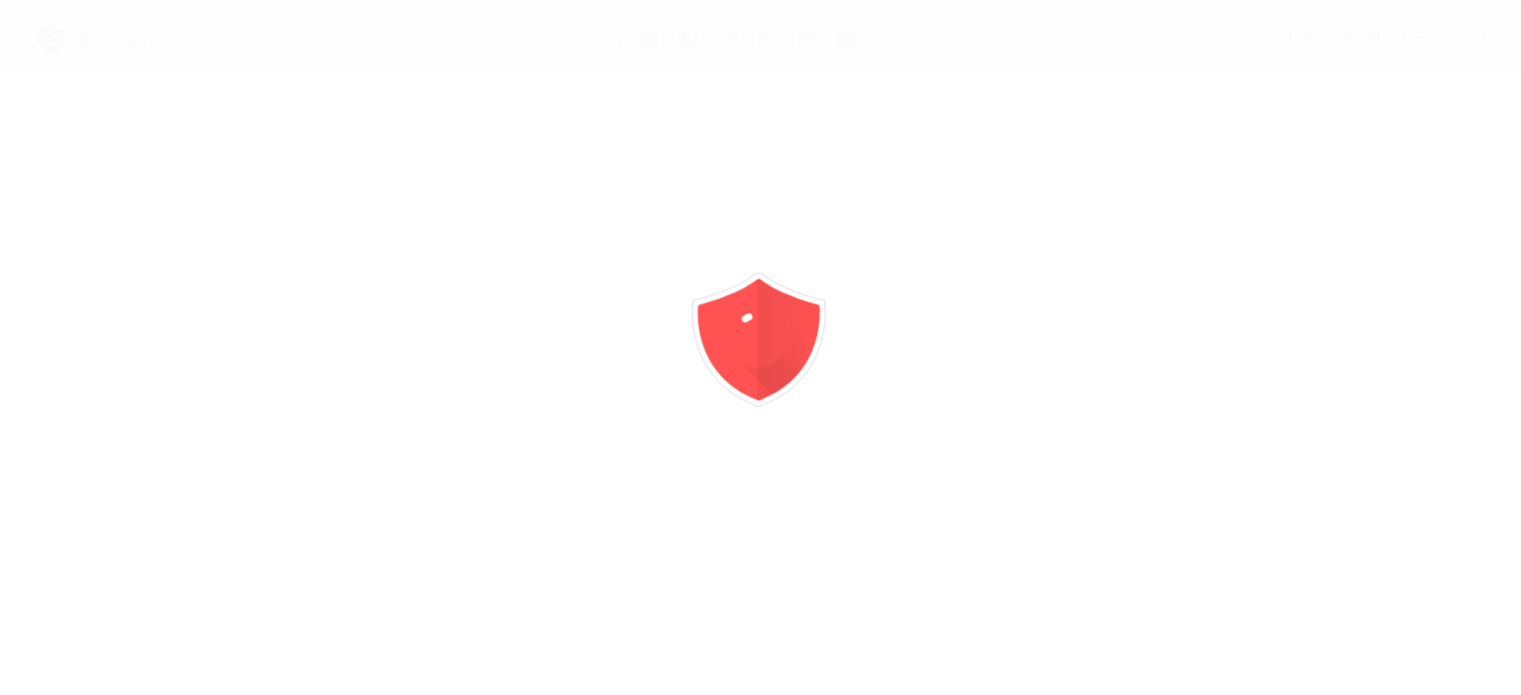 scroll, scrollTop: 0, scrollLeft: 0, axis: both 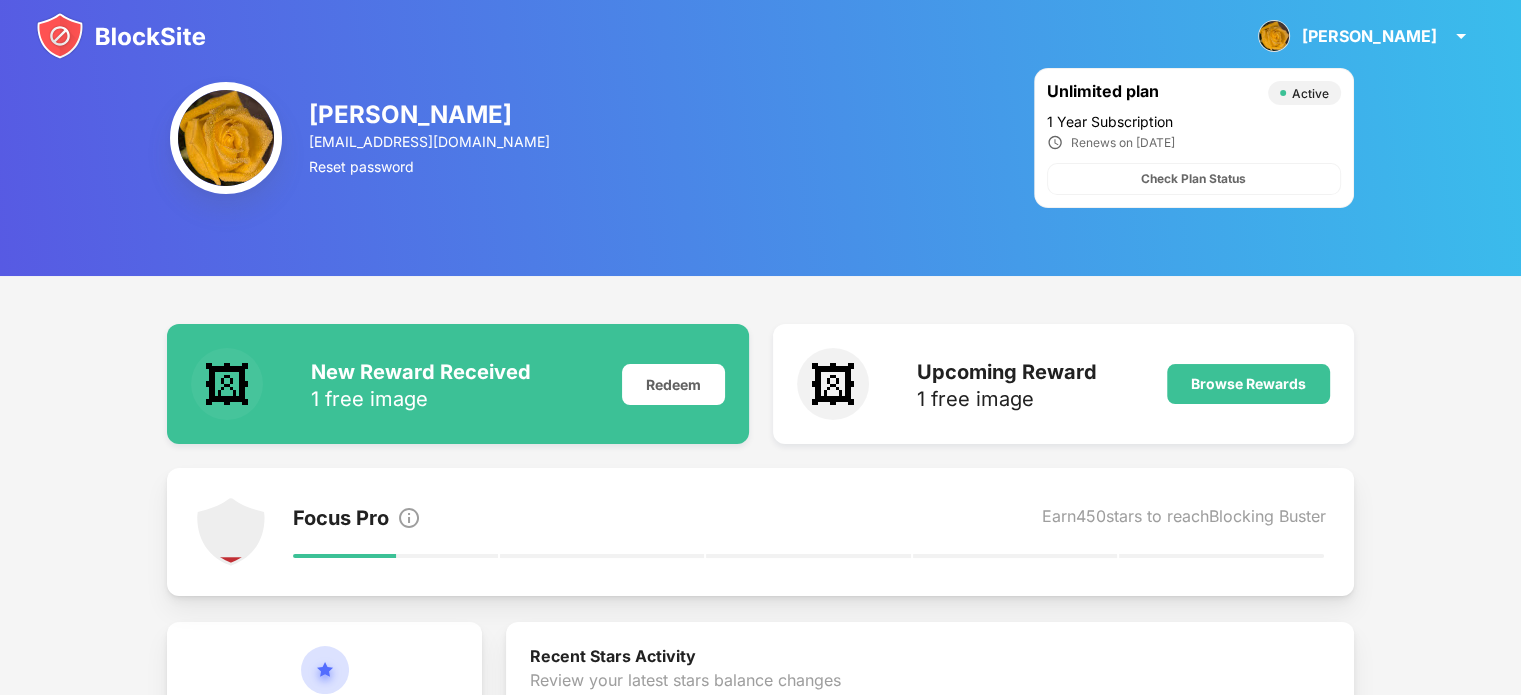click on "[PERSON_NAME] [PERSON_NAME][EMAIL_ADDRESS][DOMAIN_NAME] Reset password Unlimited plan Active 1 Year Subscription Renews on [DATE] Check Plan Status" at bounding box center [760, 138] 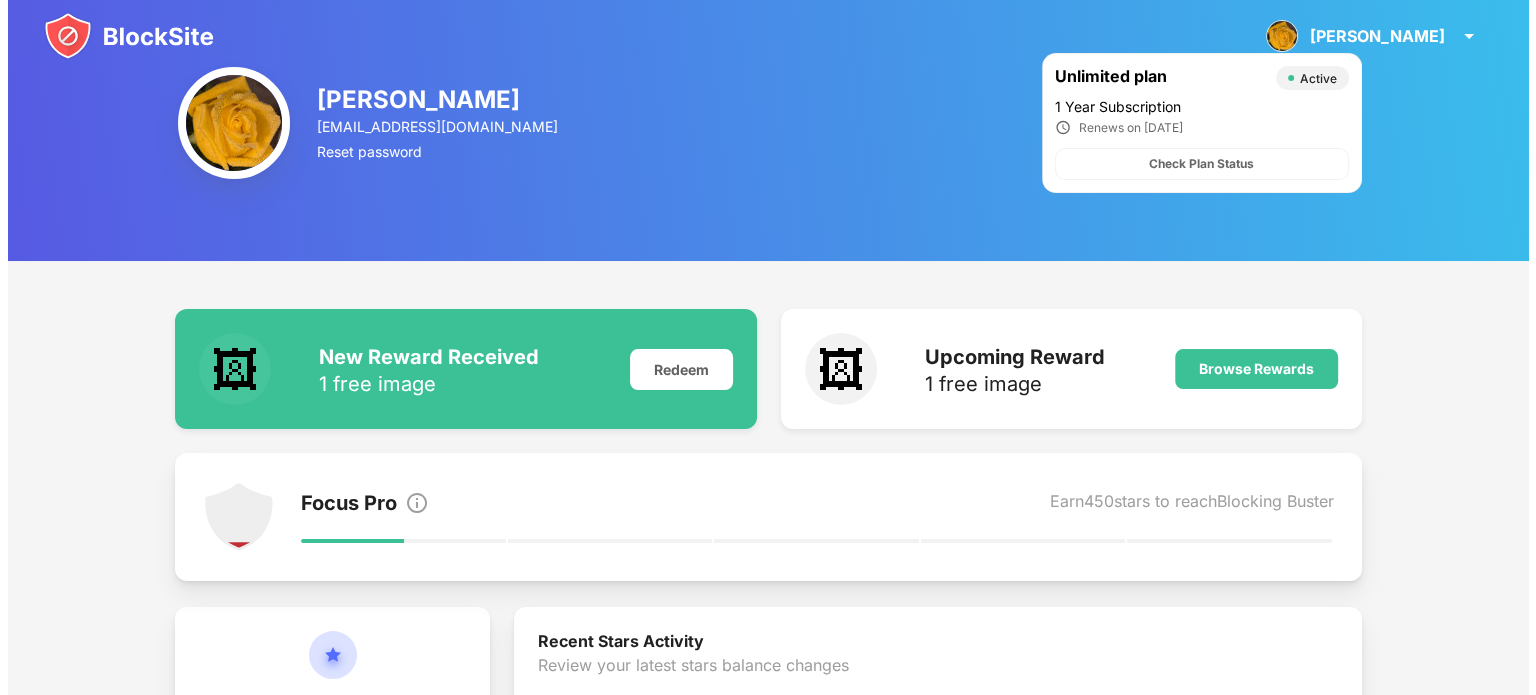 scroll, scrollTop: 0, scrollLeft: 0, axis: both 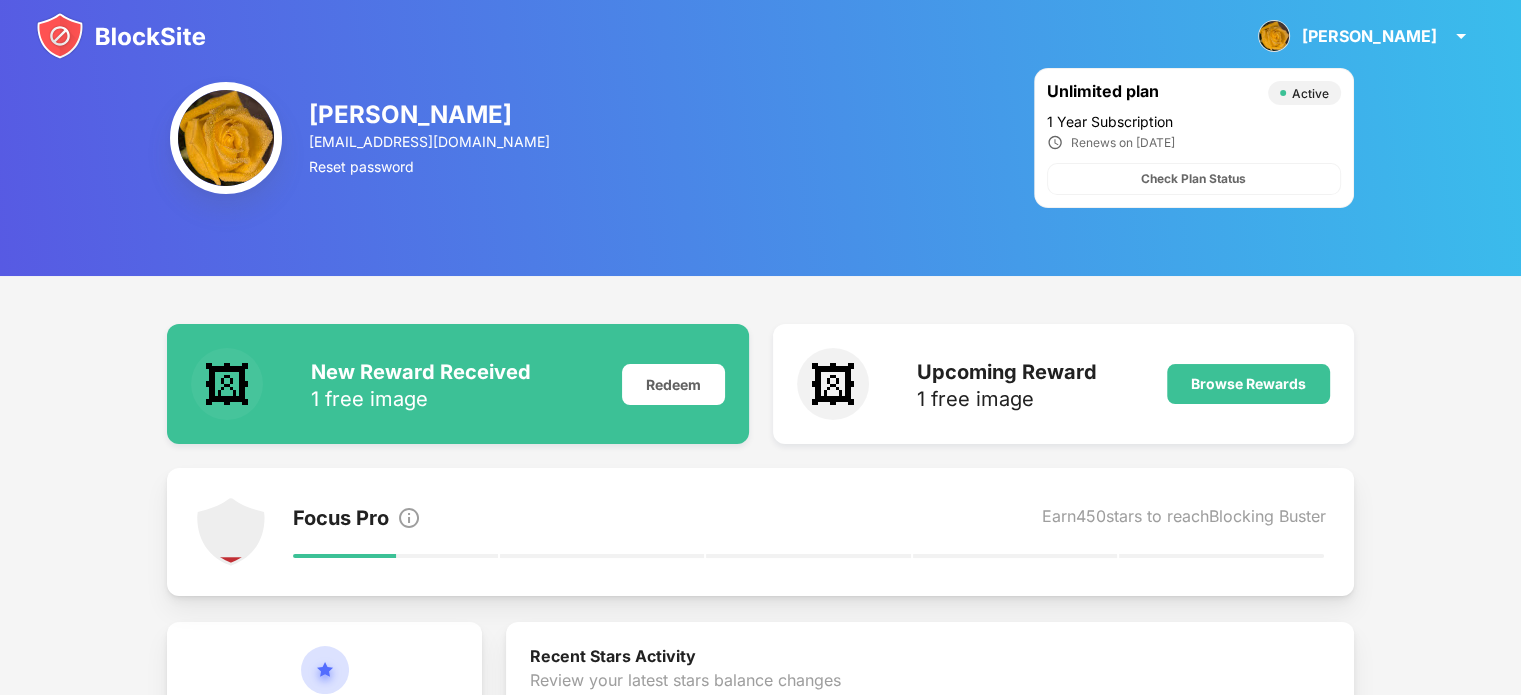 click at bounding box center (121, 36) 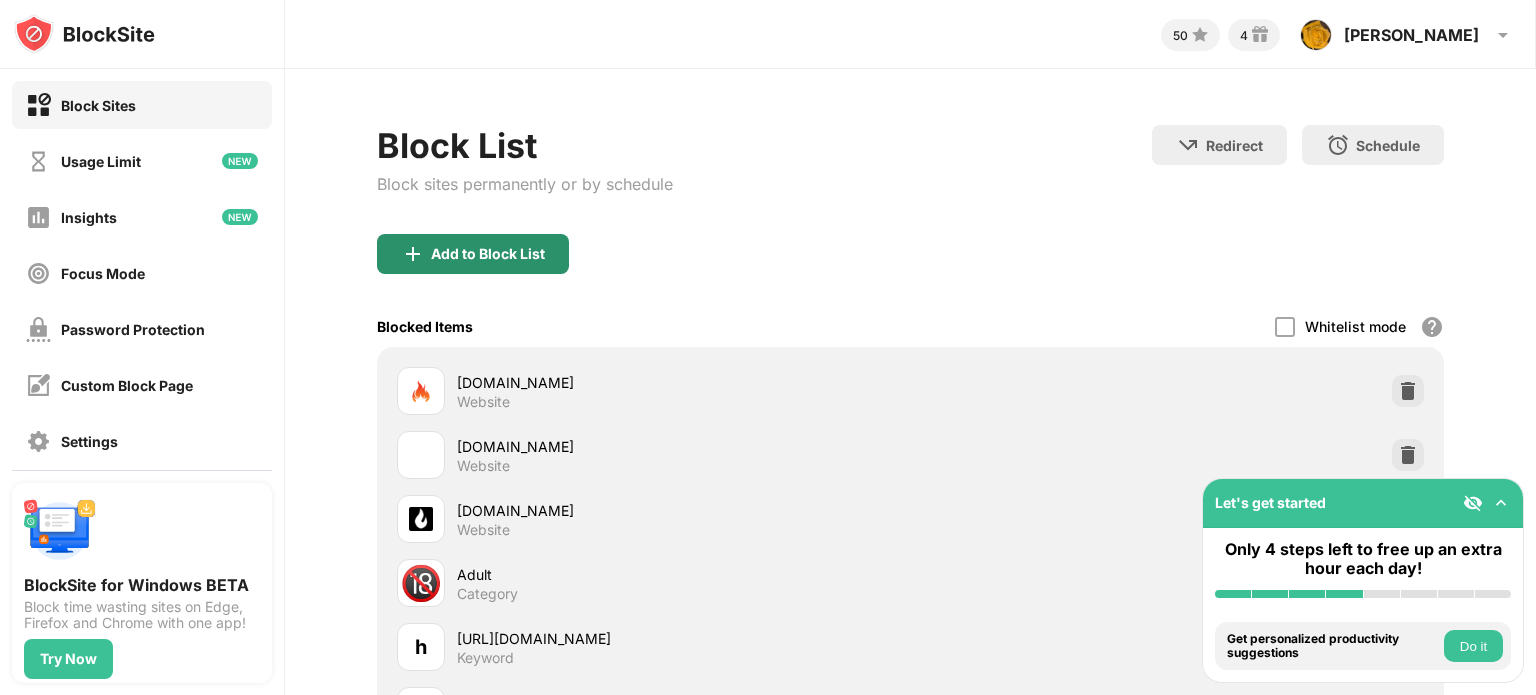 click on "Add to Block List" at bounding box center (488, 254) 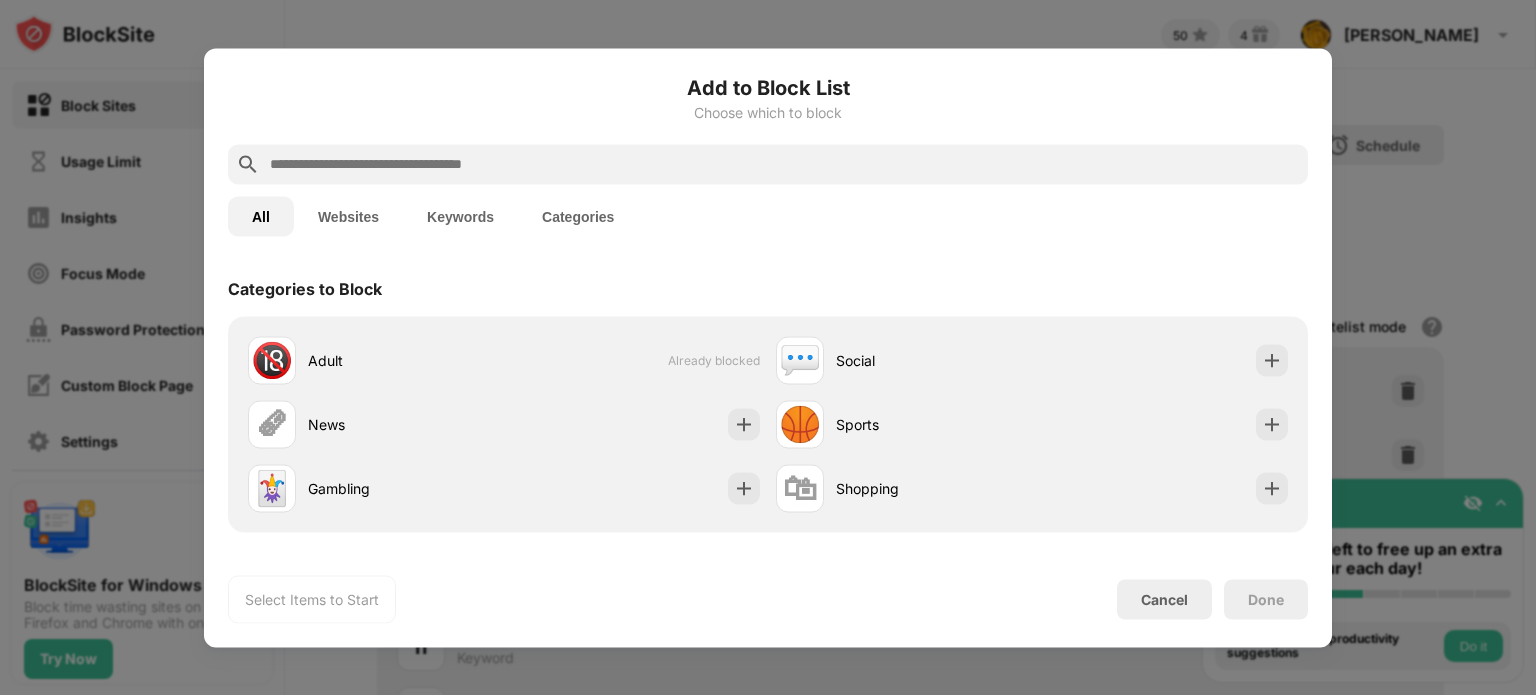 click at bounding box center (784, 164) 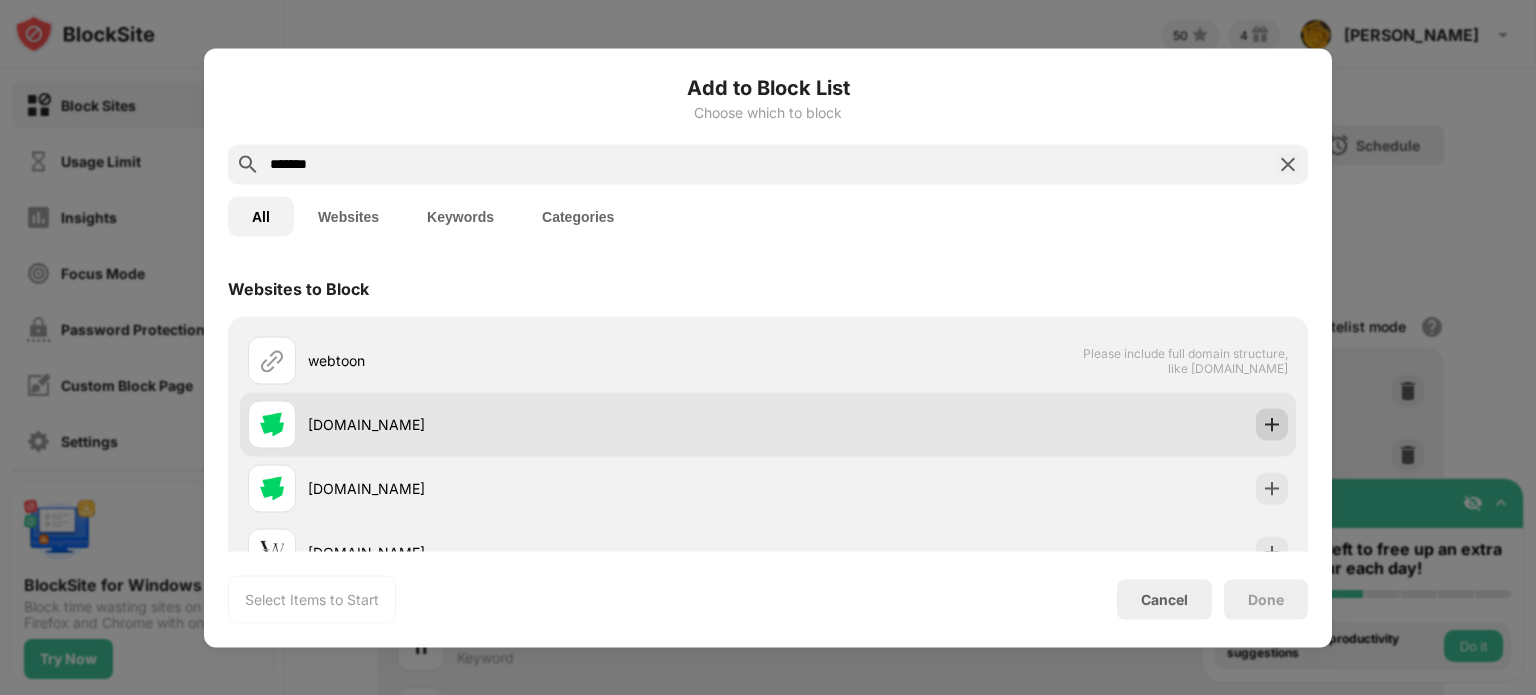 click at bounding box center (1272, 424) 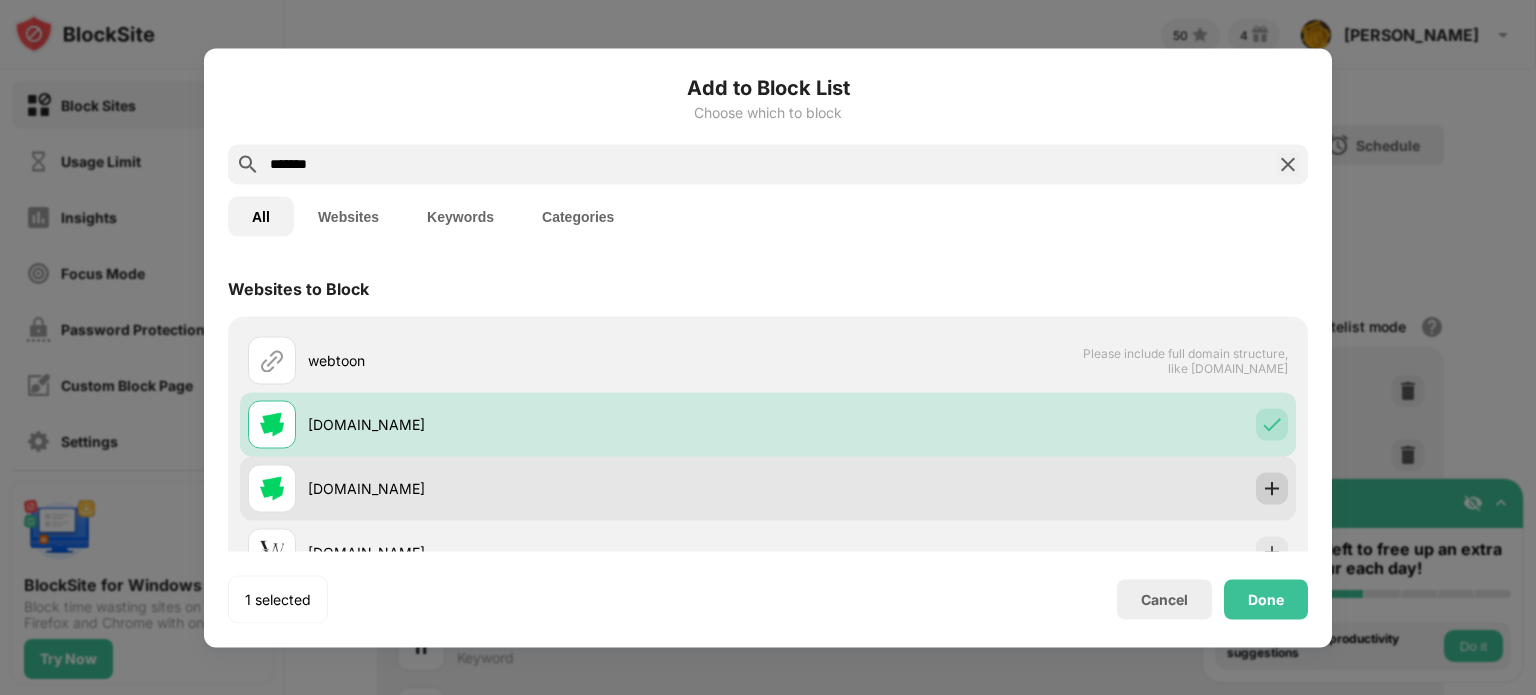 click at bounding box center [1272, 488] 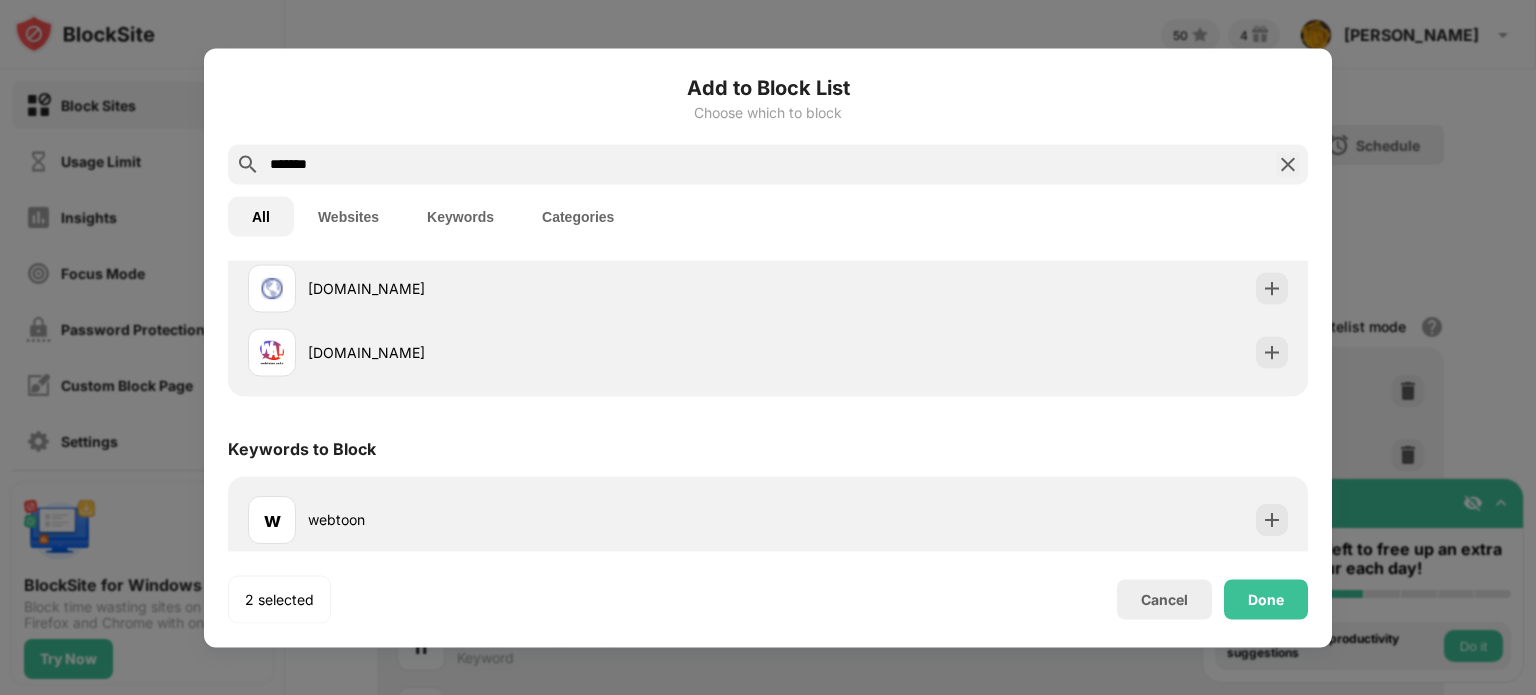 scroll, scrollTop: 340, scrollLeft: 0, axis: vertical 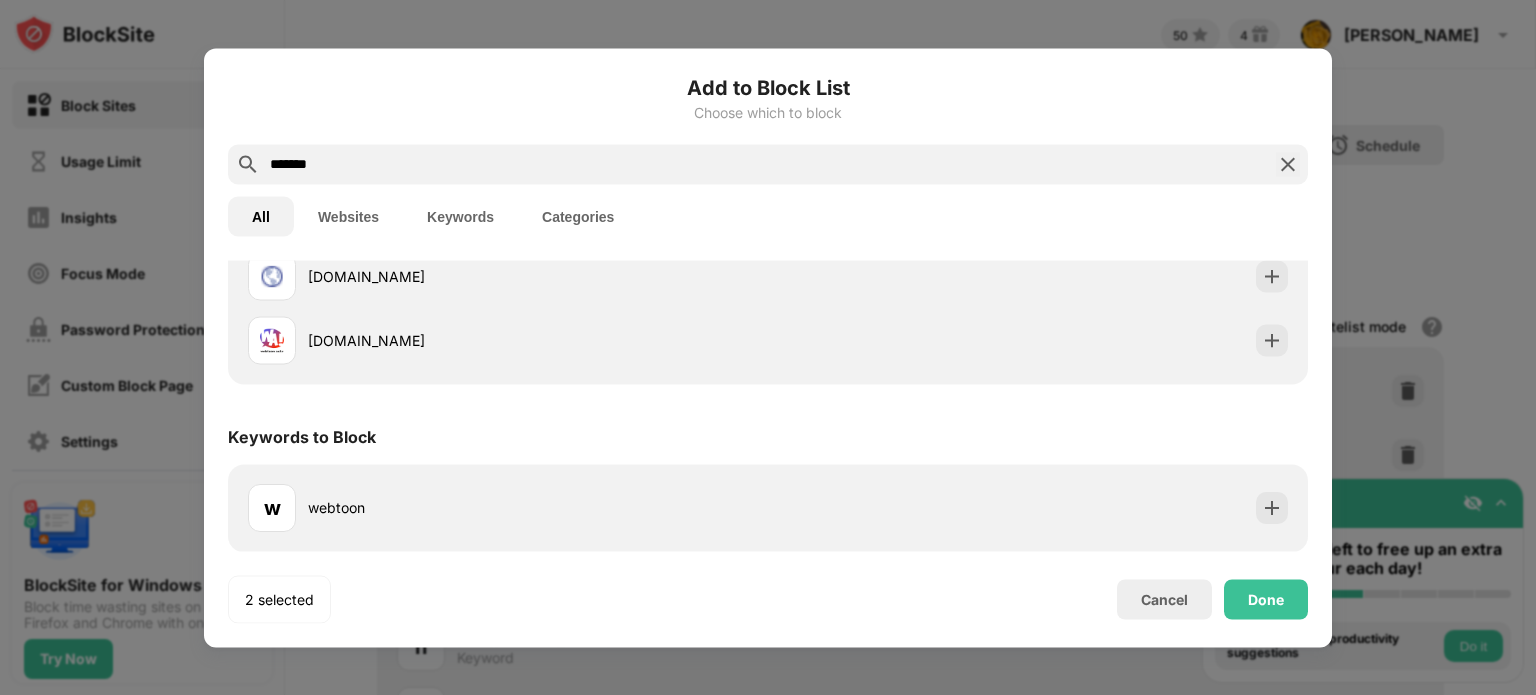click on "*******" at bounding box center (768, 164) 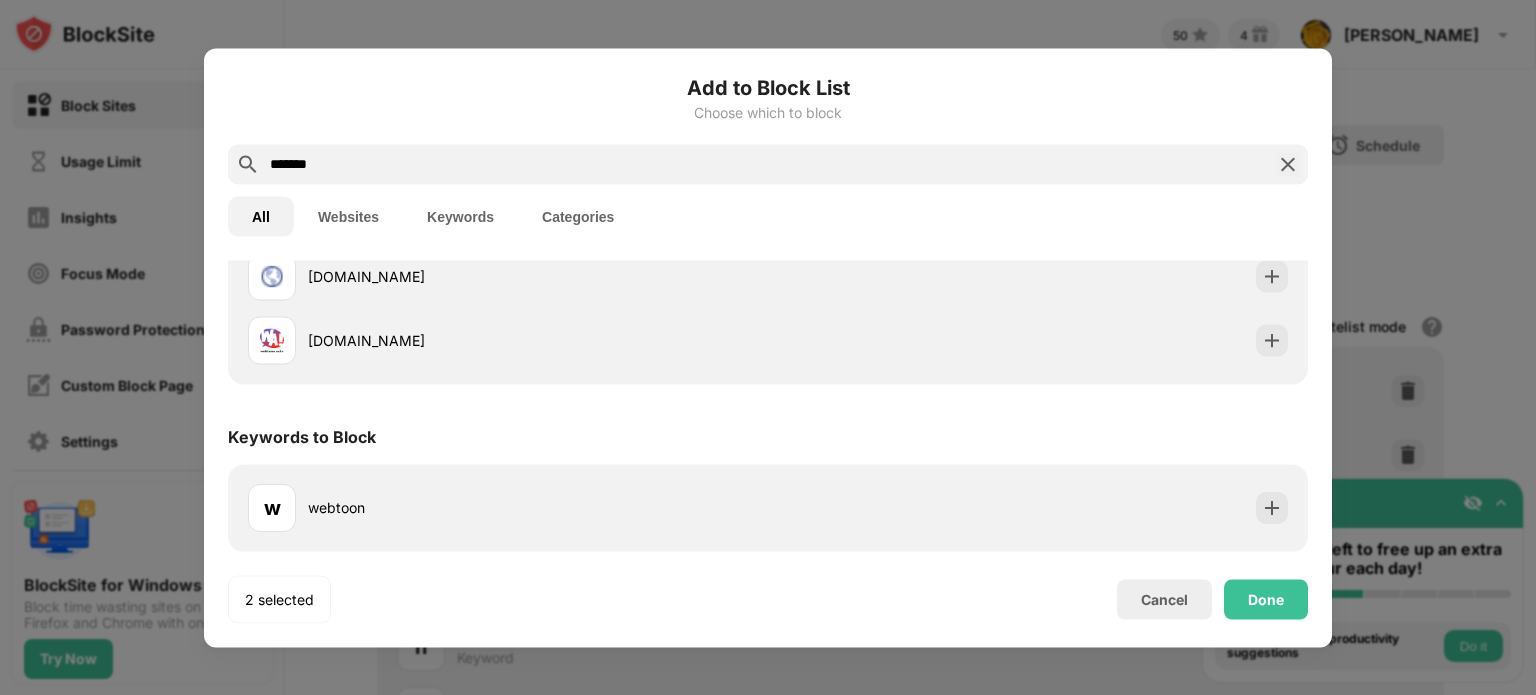 paste on "**********" 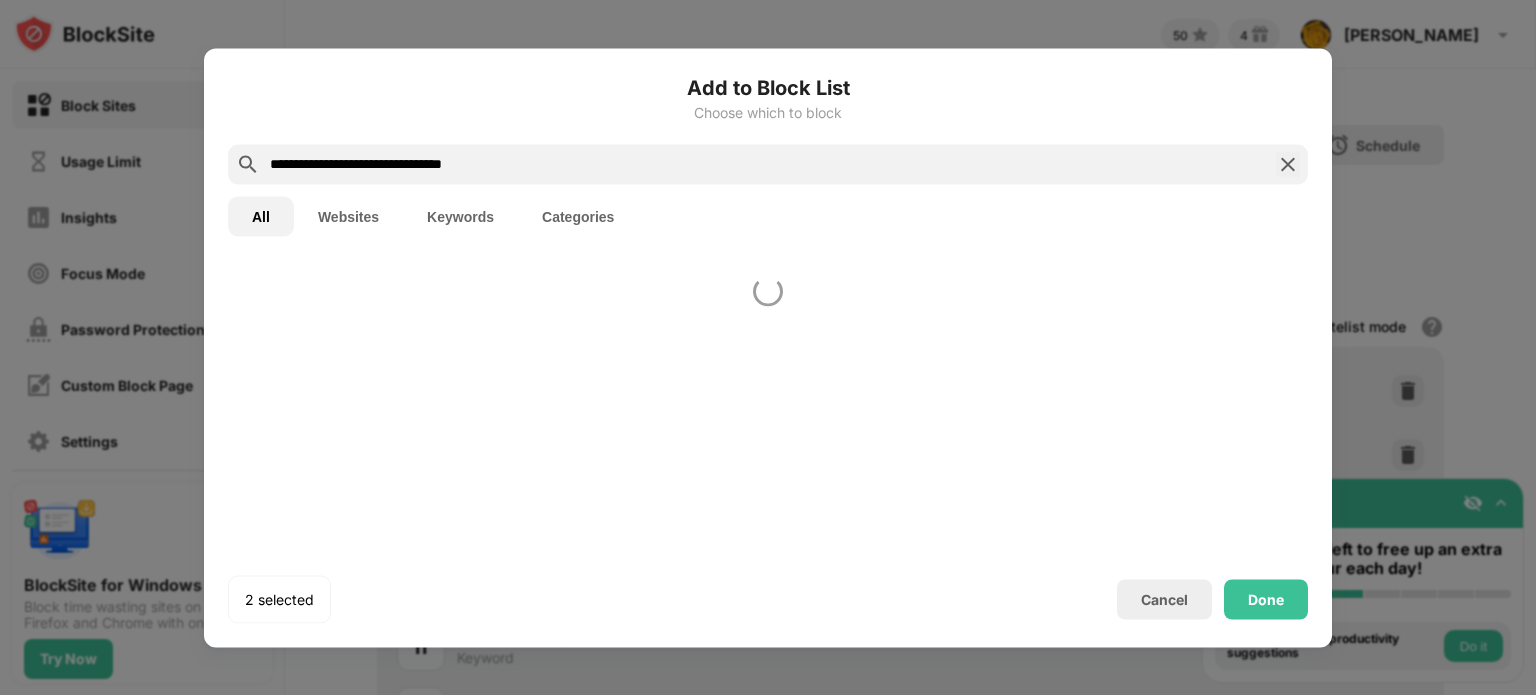 scroll, scrollTop: 0, scrollLeft: 0, axis: both 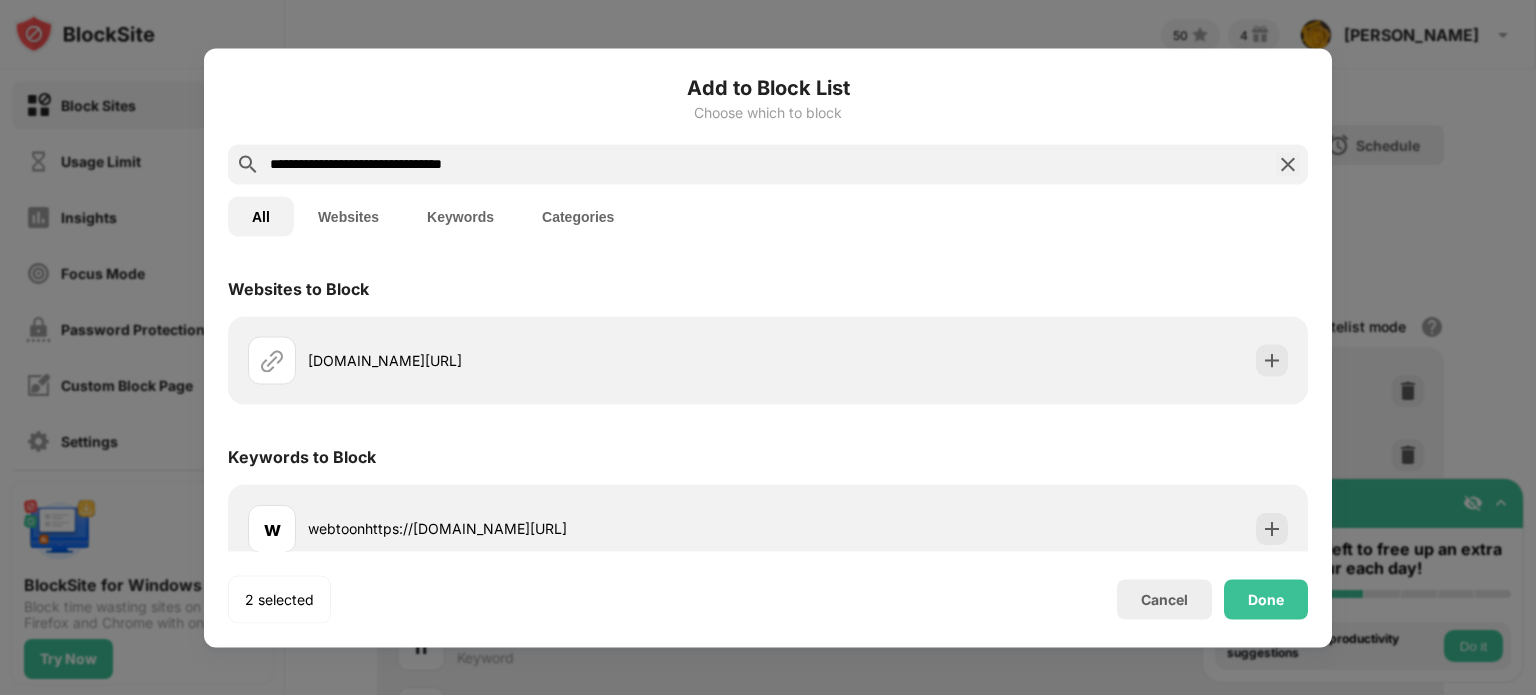 click on "**********" at bounding box center [768, 164] 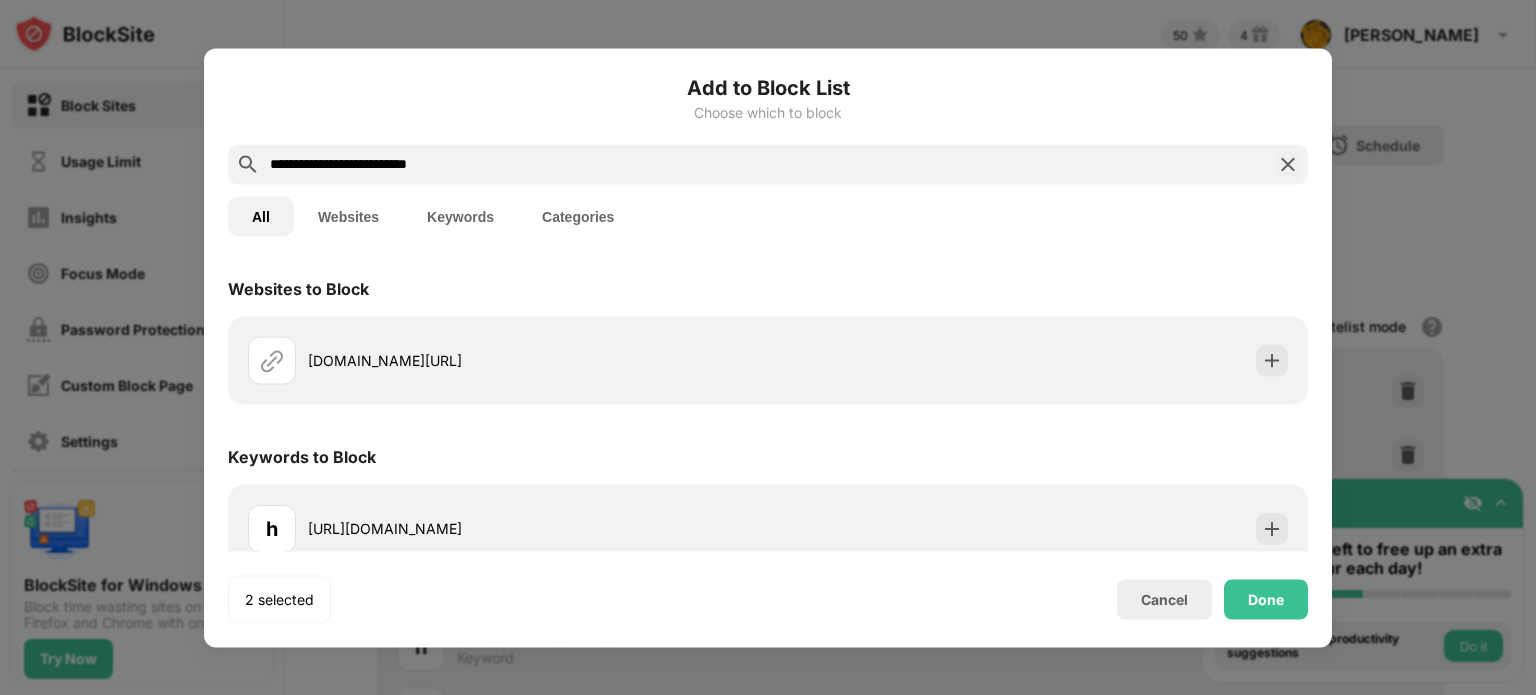 scroll, scrollTop: 20, scrollLeft: 0, axis: vertical 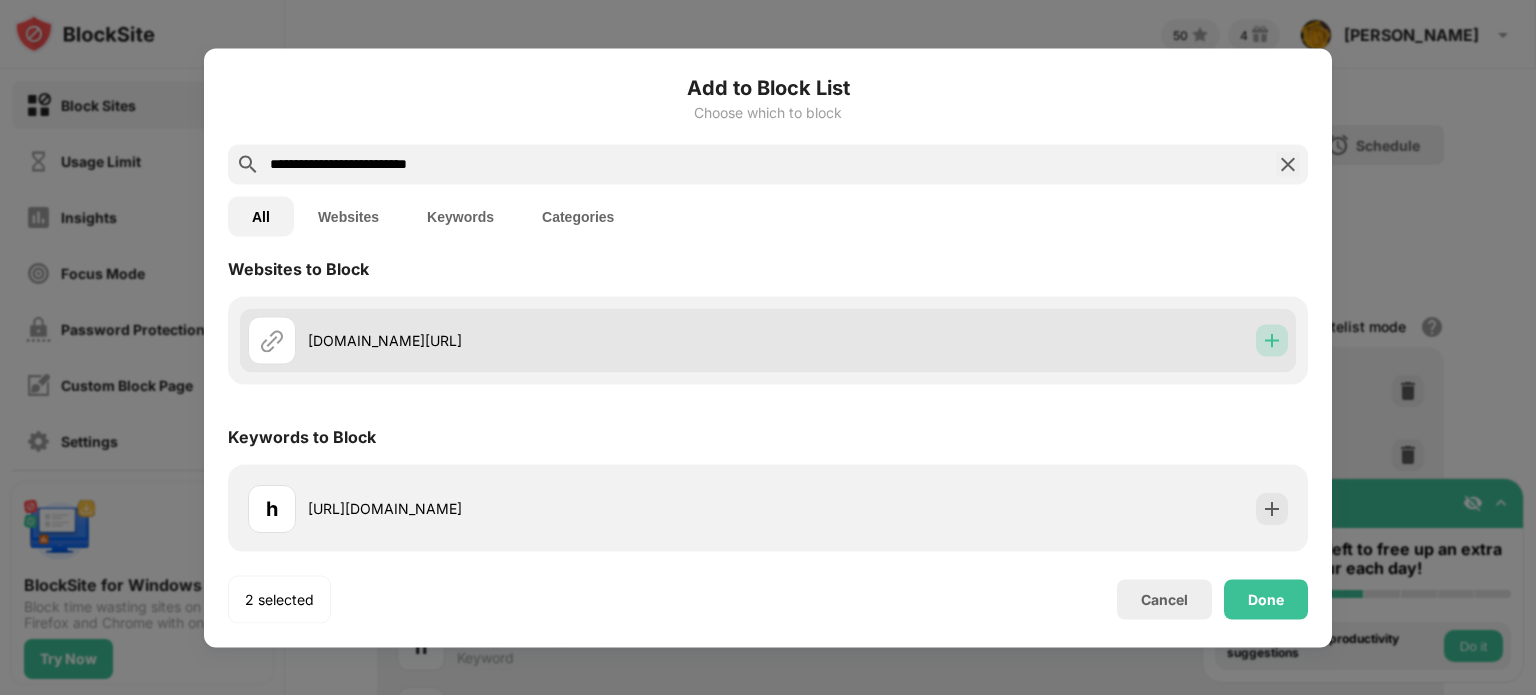 click at bounding box center [1272, 340] 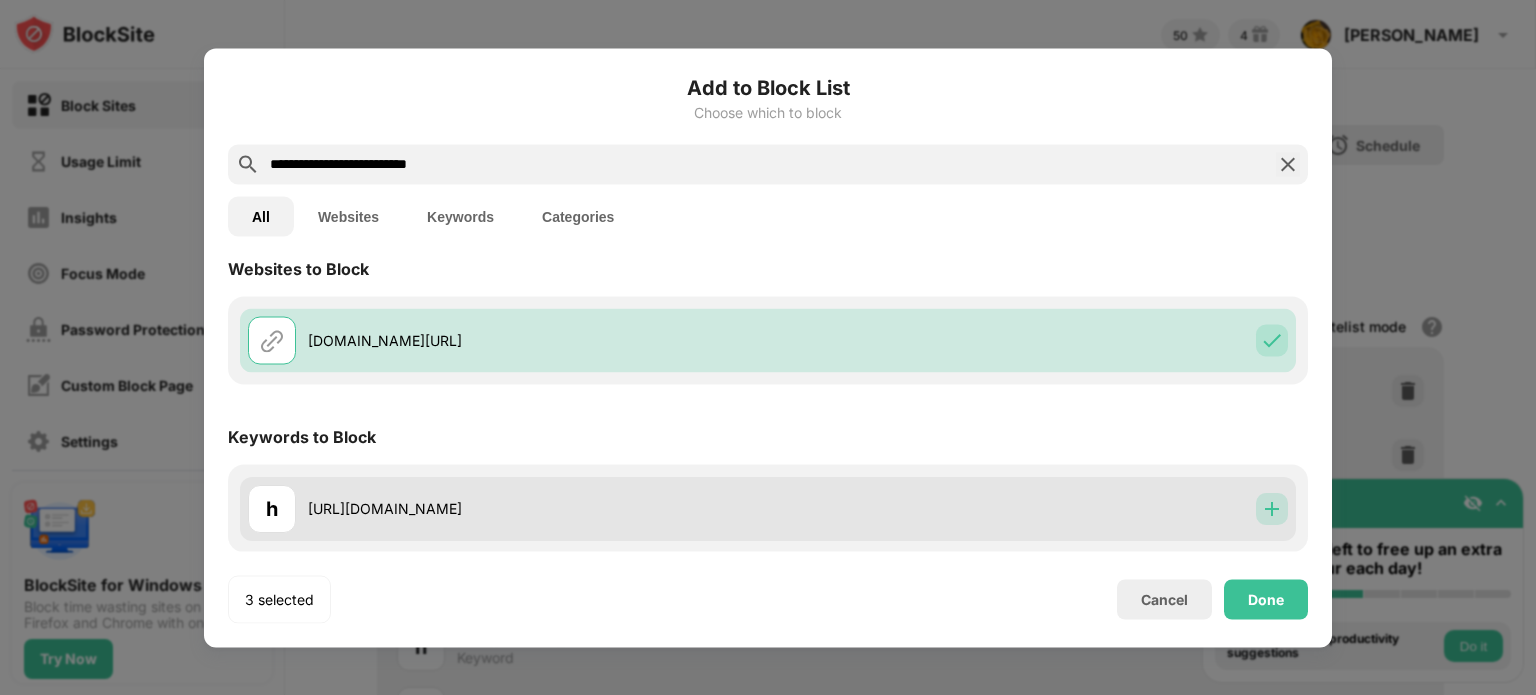 click at bounding box center [1272, 508] 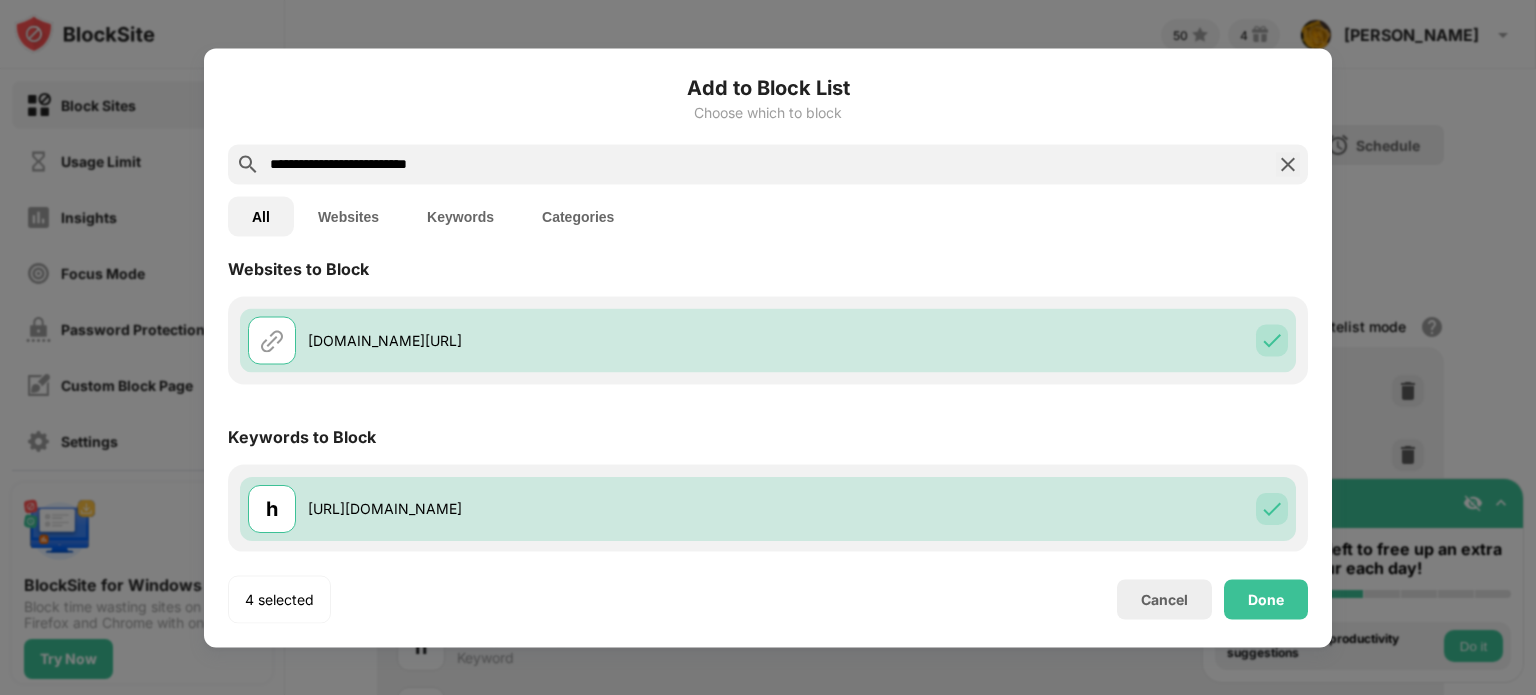 click on "**********" at bounding box center [768, 164] 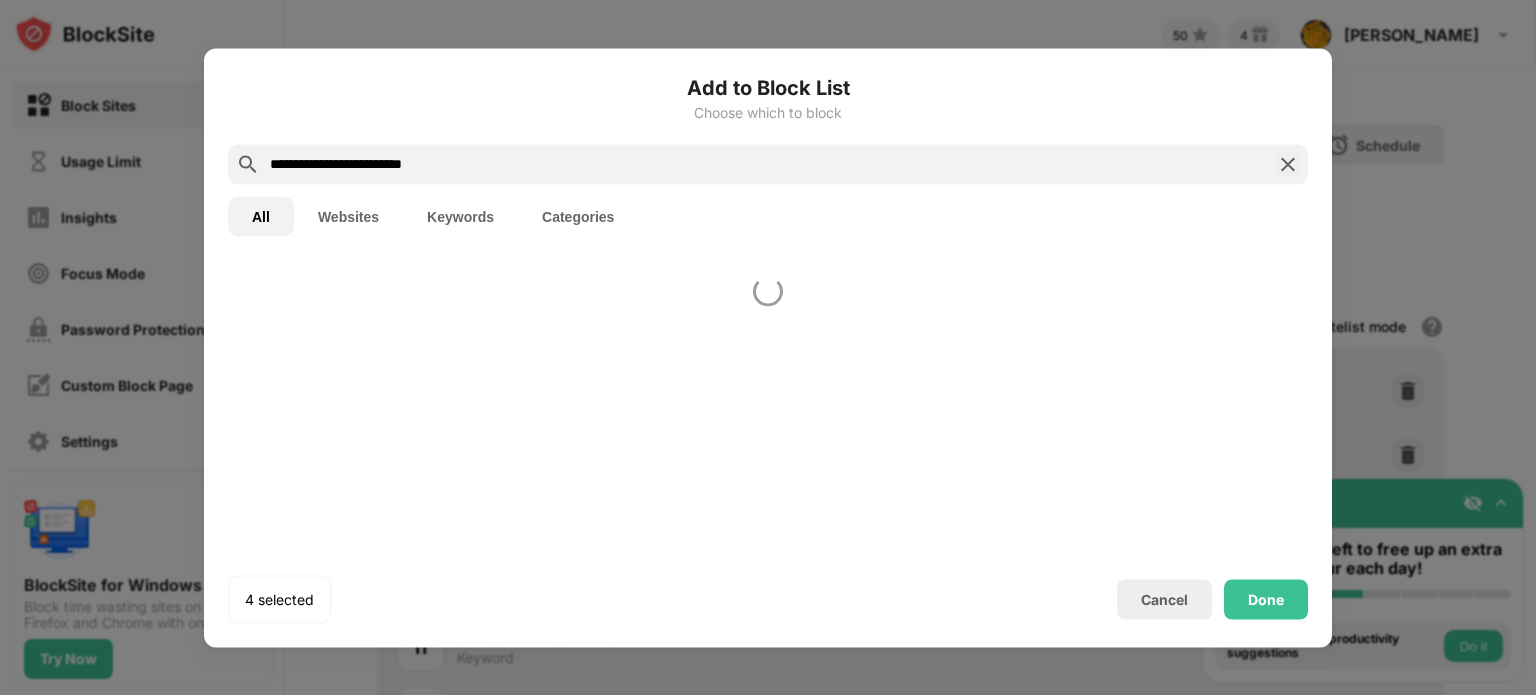 scroll, scrollTop: 0, scrollLeft: 0, axis: both 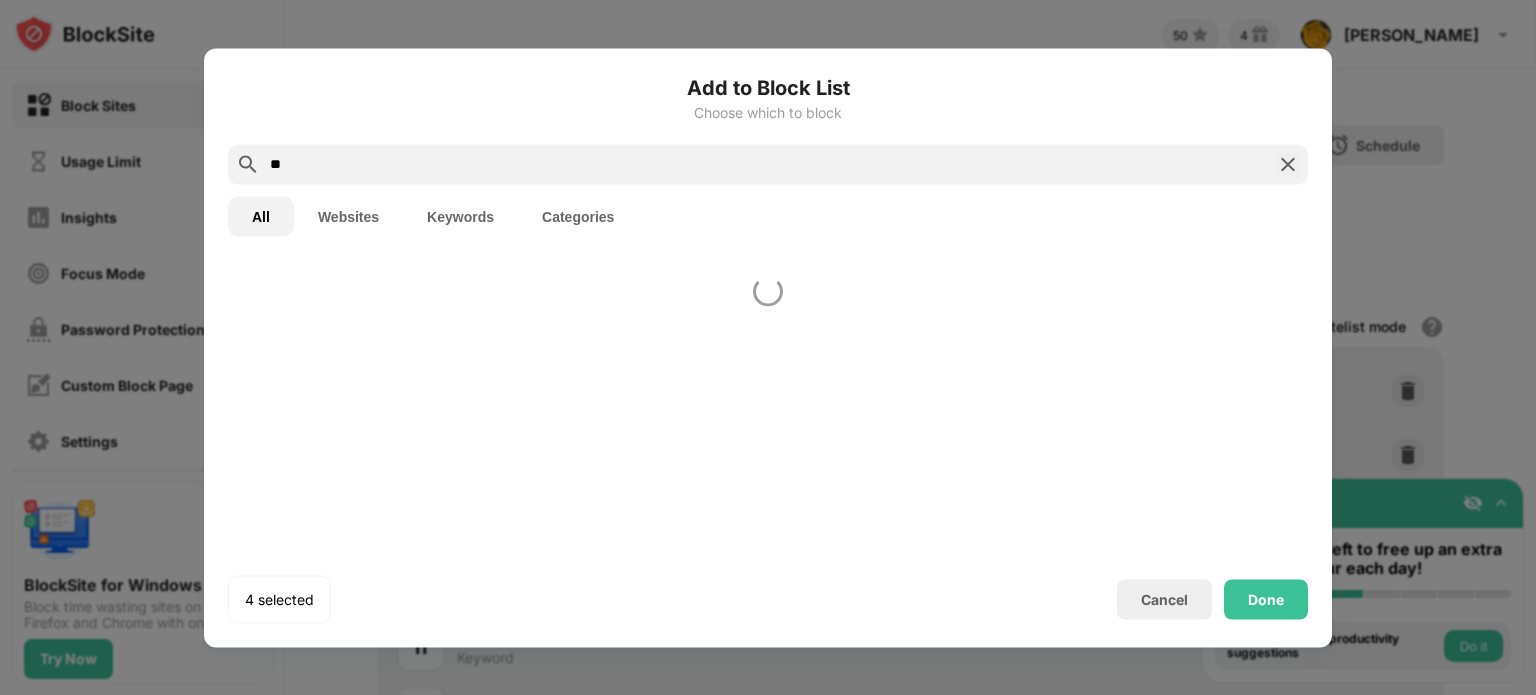 type on "*" 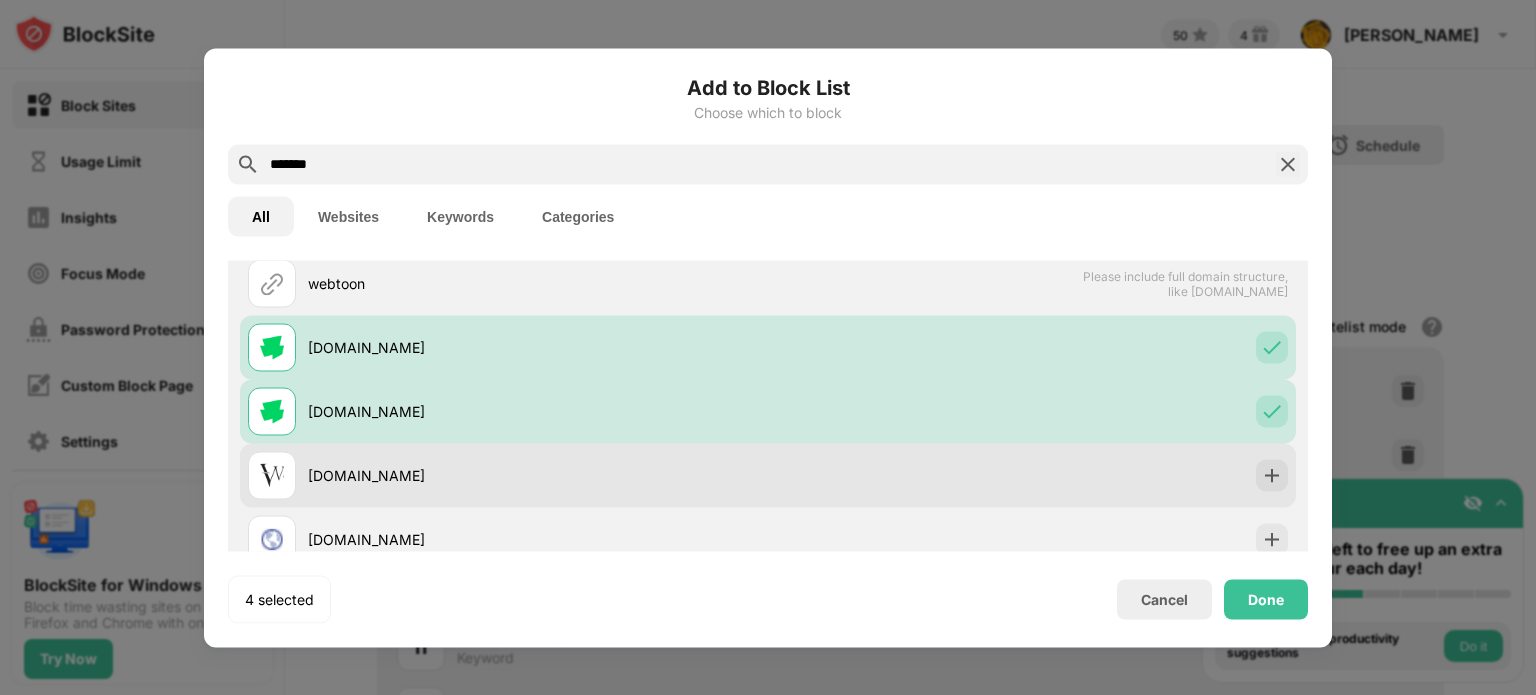 scroll, scrollTop: 200, scrollLeft: 0, axis: vertical 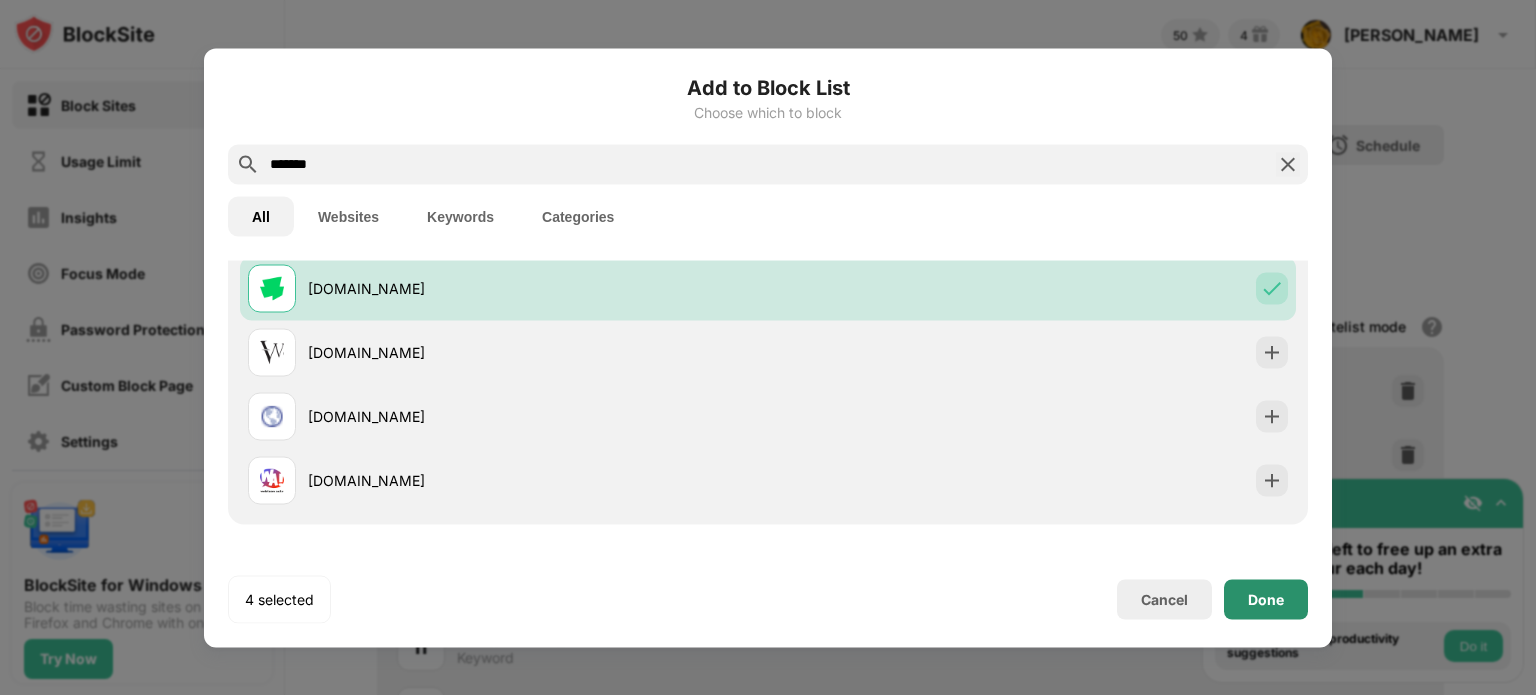 type on "*******" 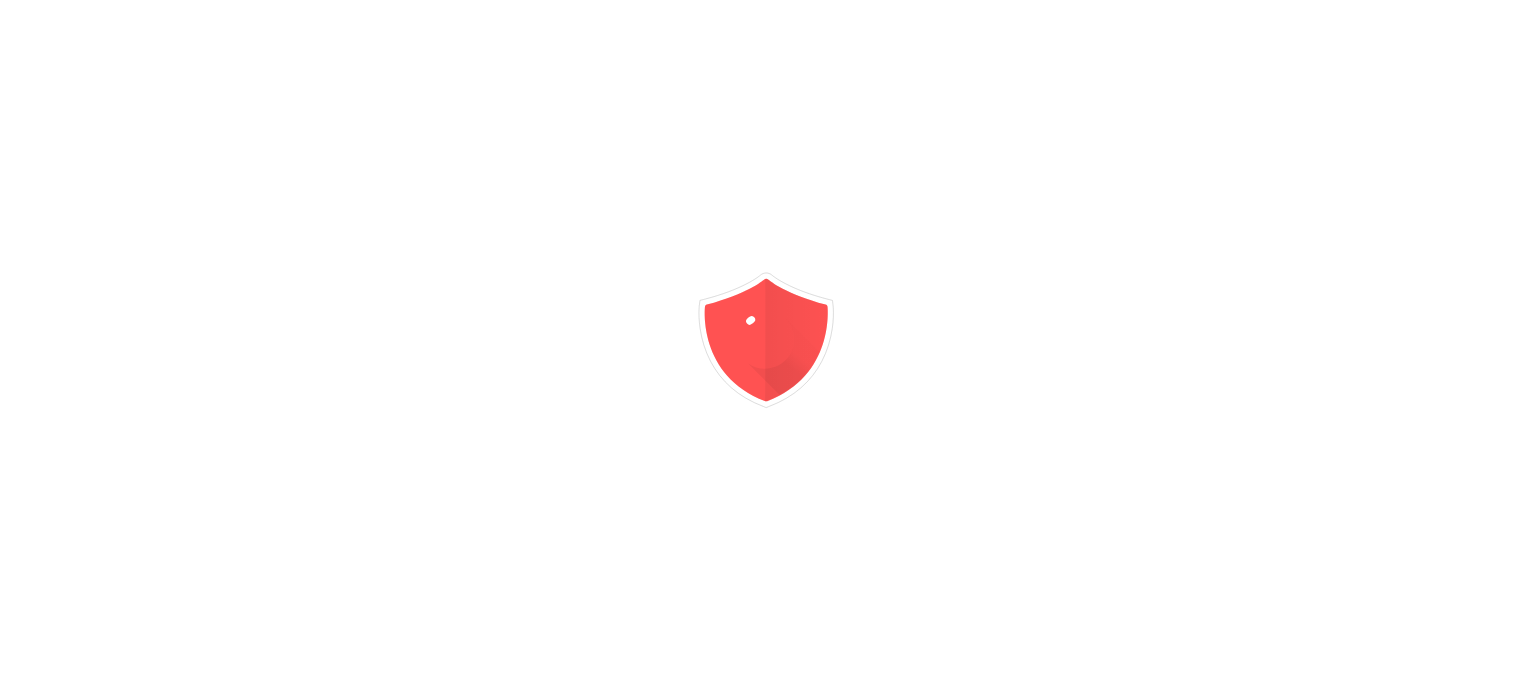 scroll, scrollTop: 0, scrollLeft: 0, axis: both 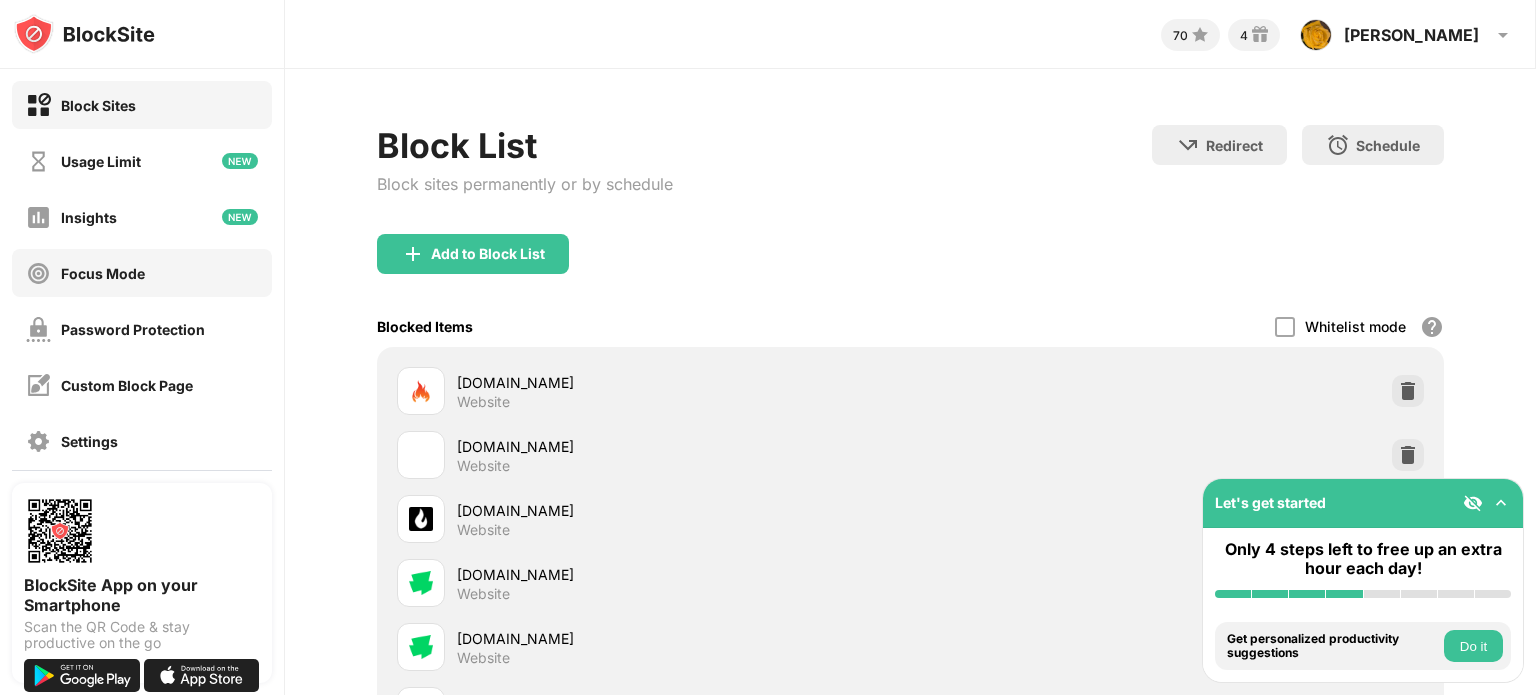 click on "Focus Mode" at bounding box center (142, 273) 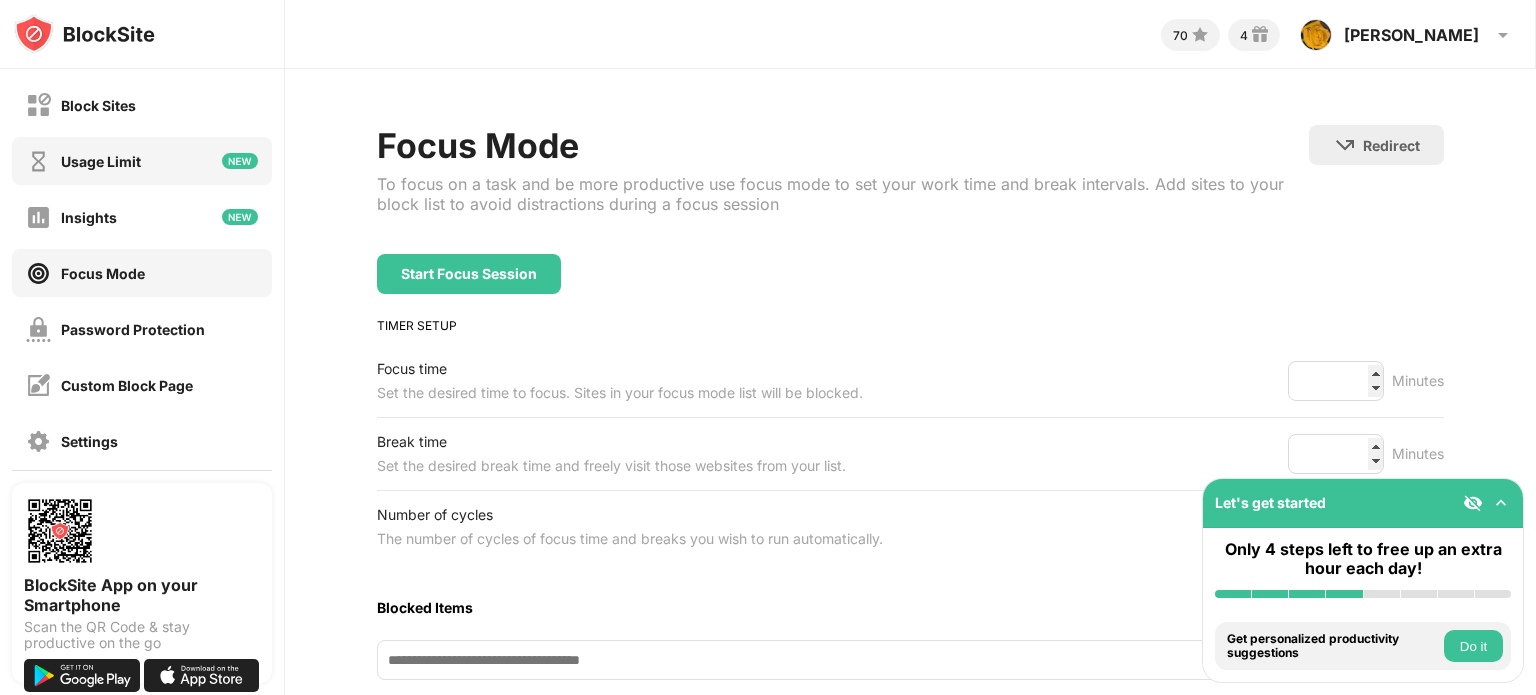 click on "Usage Limit" at bounding box center (142, 161) 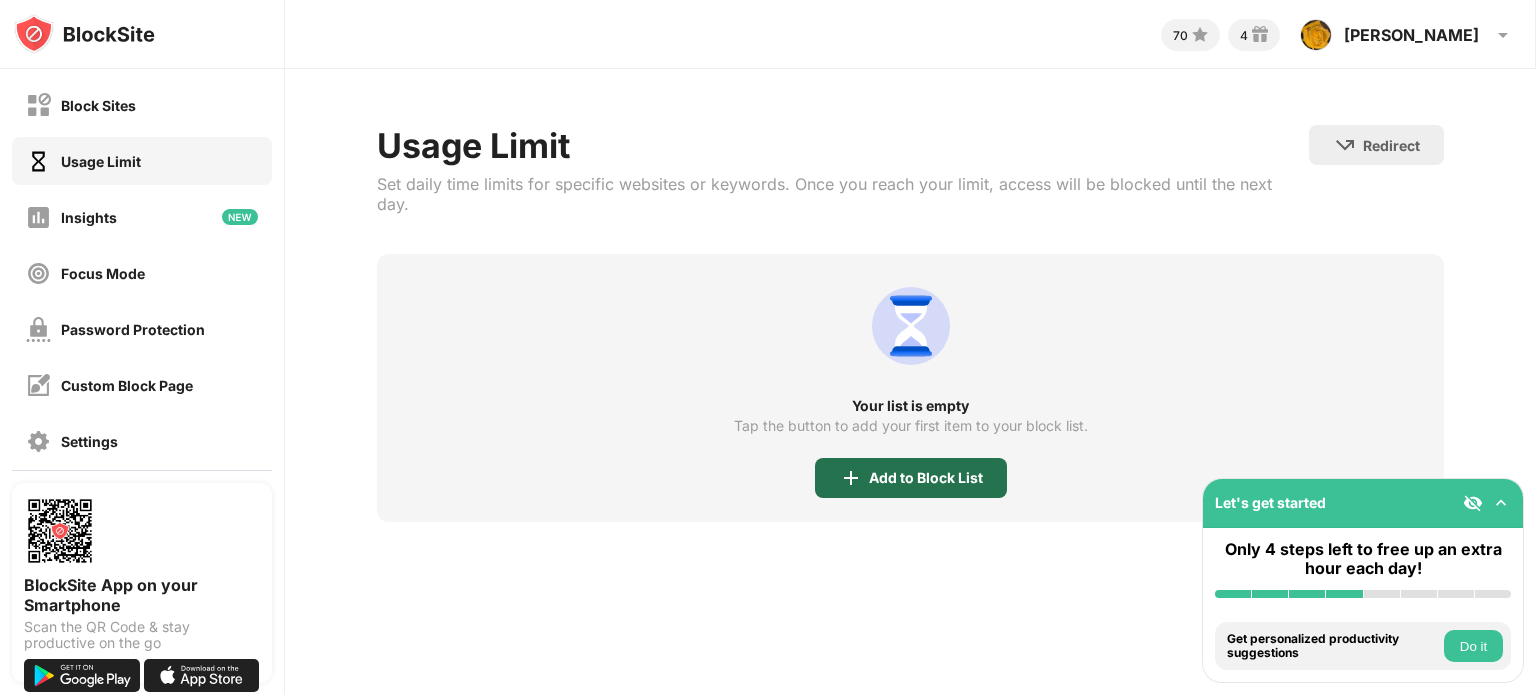 click on "Add to Block List" at bounding box center (926, 478) 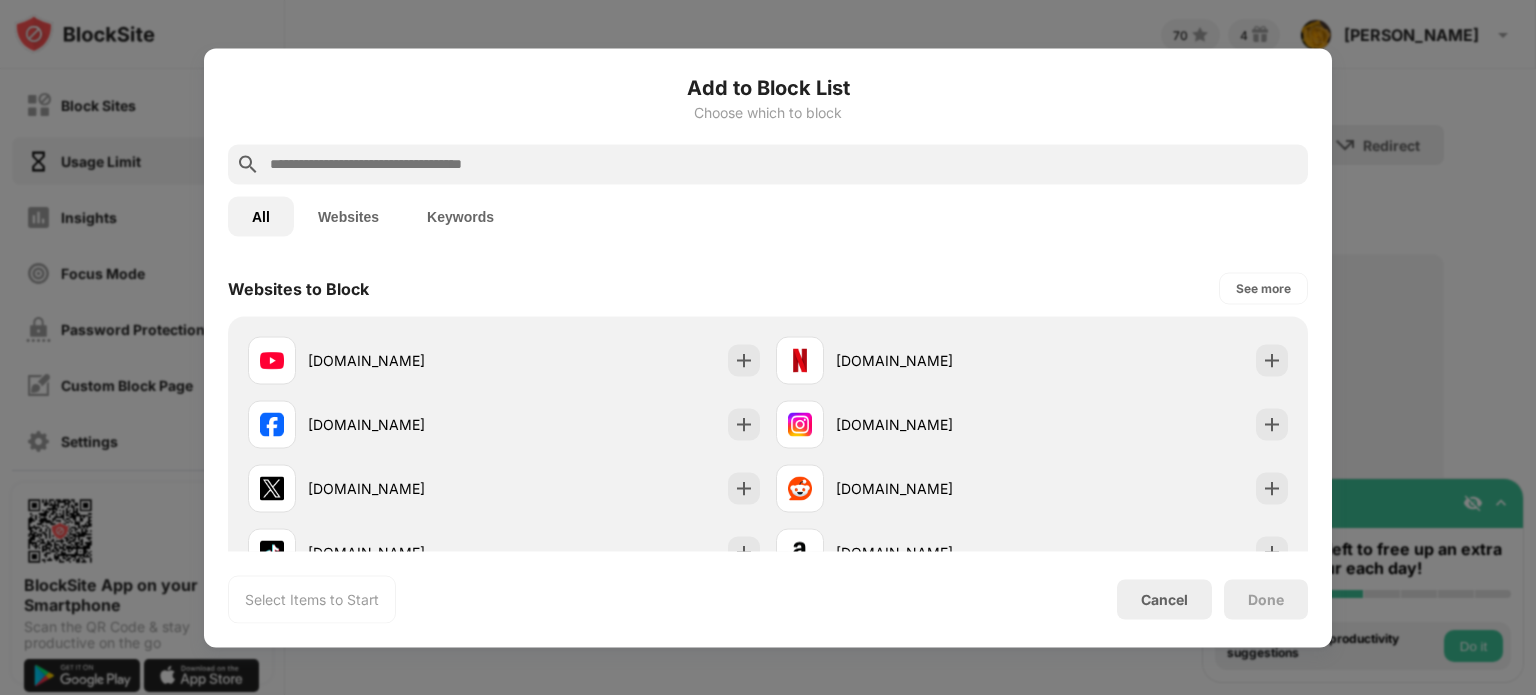 click at bounding box center [784, 164] 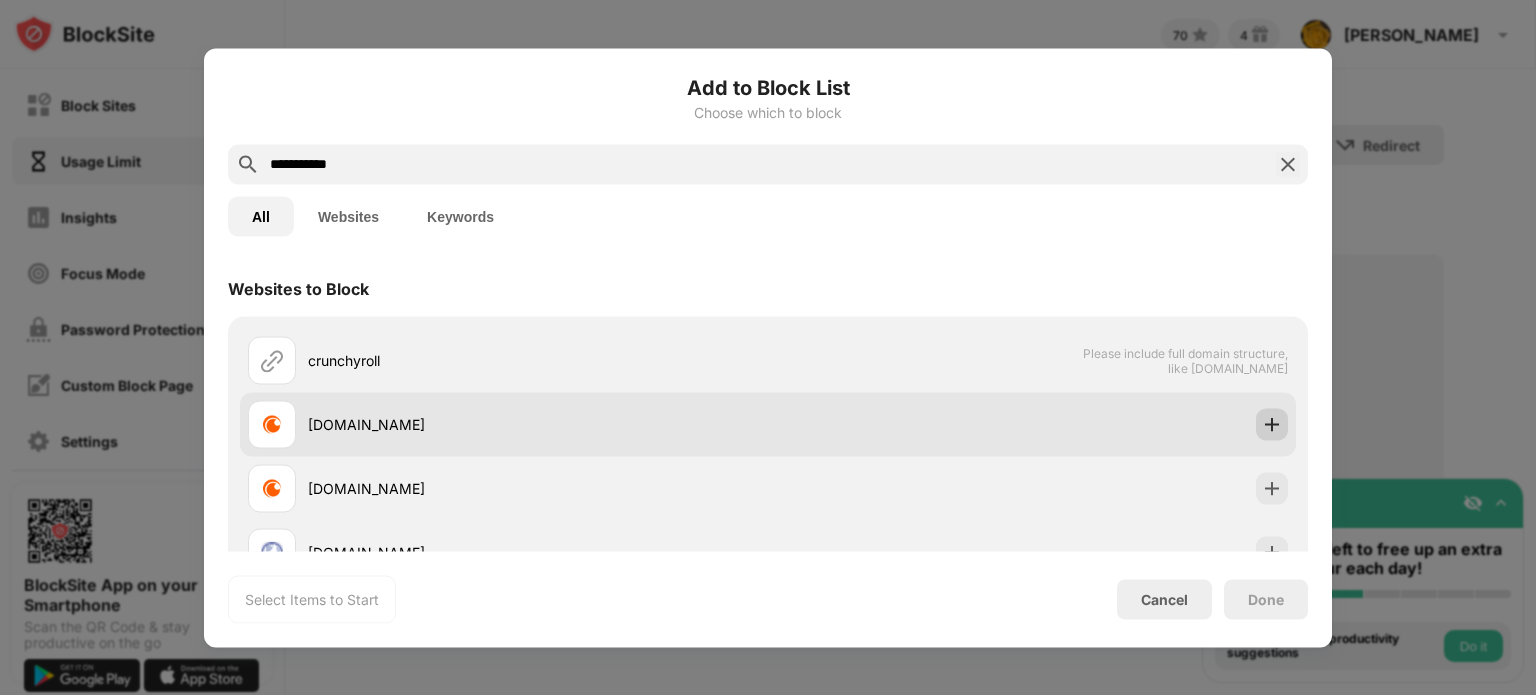 click at bounding box center [1272, 424] 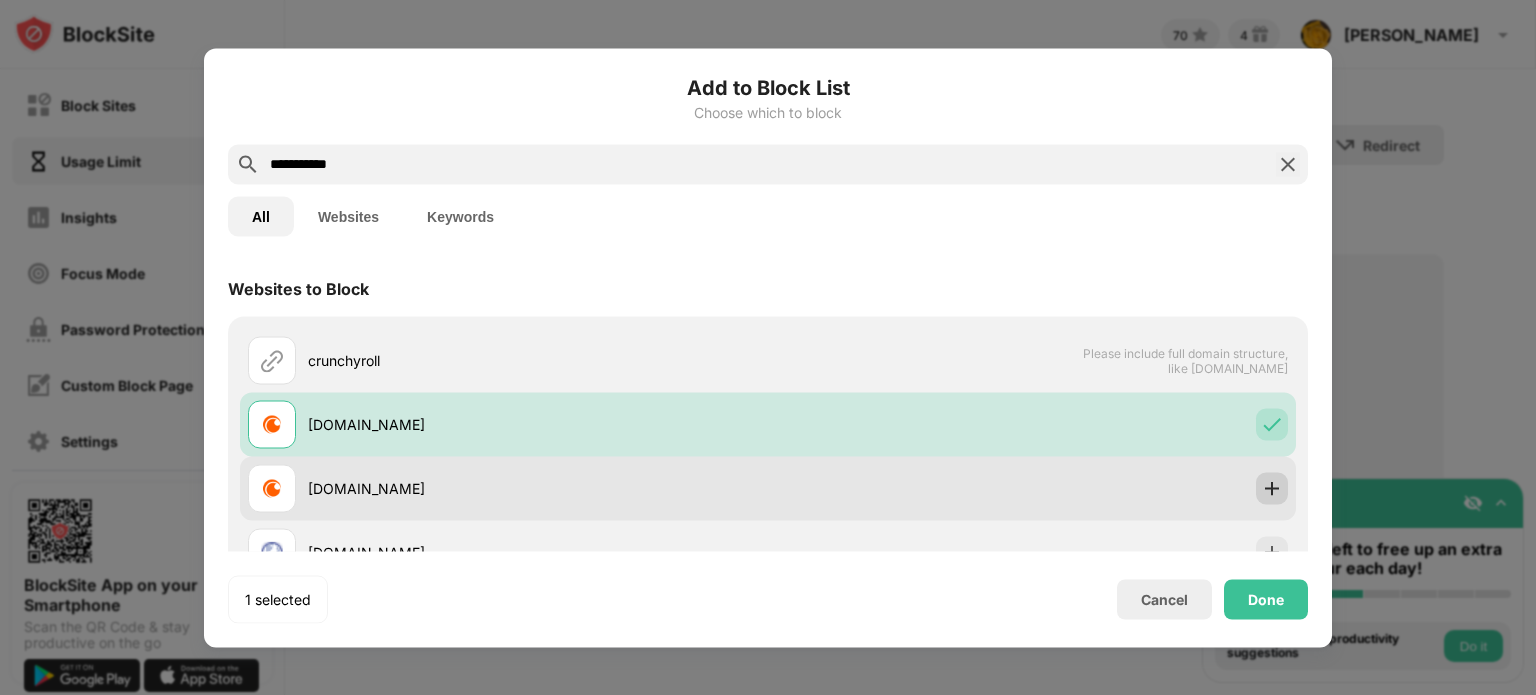click at bounding box center [1272, 488] 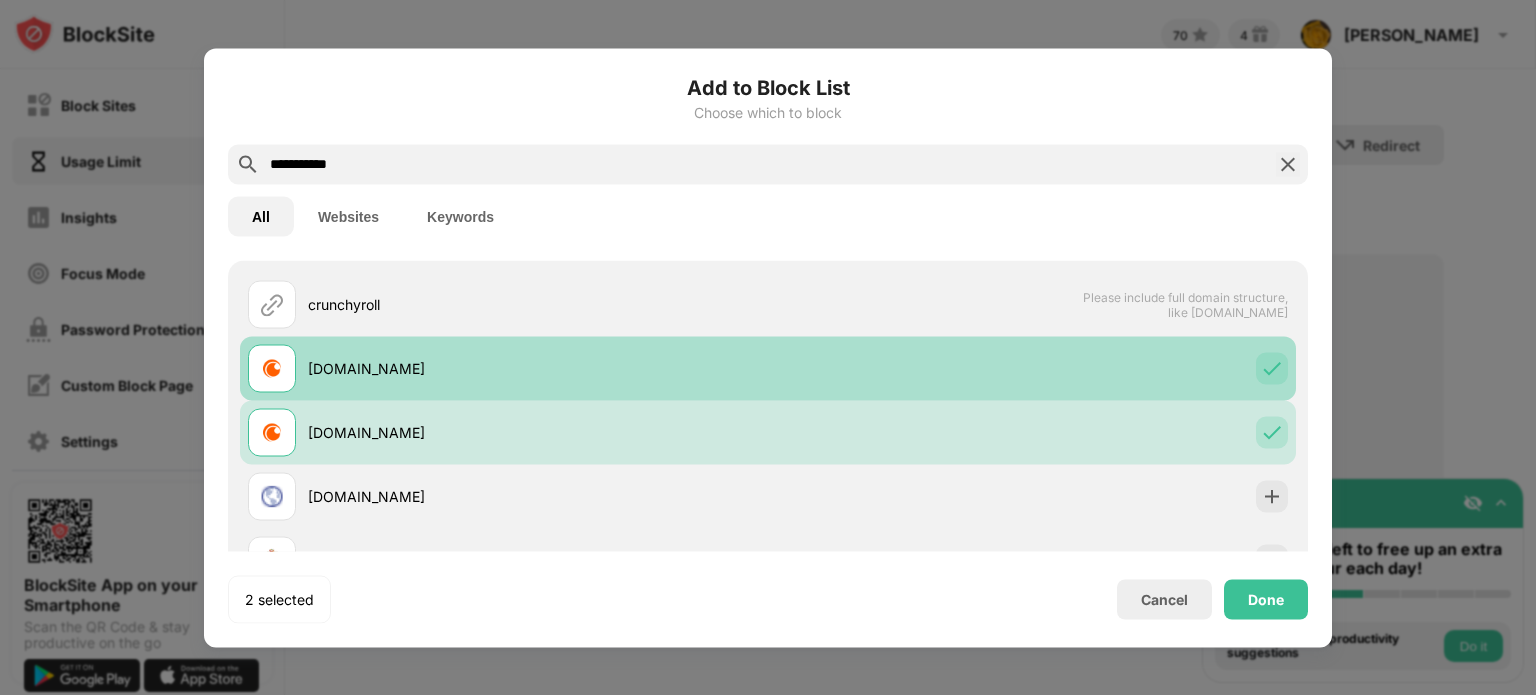 scroll, scrollTop: 100, scrollLeft: 0, axis: vertical 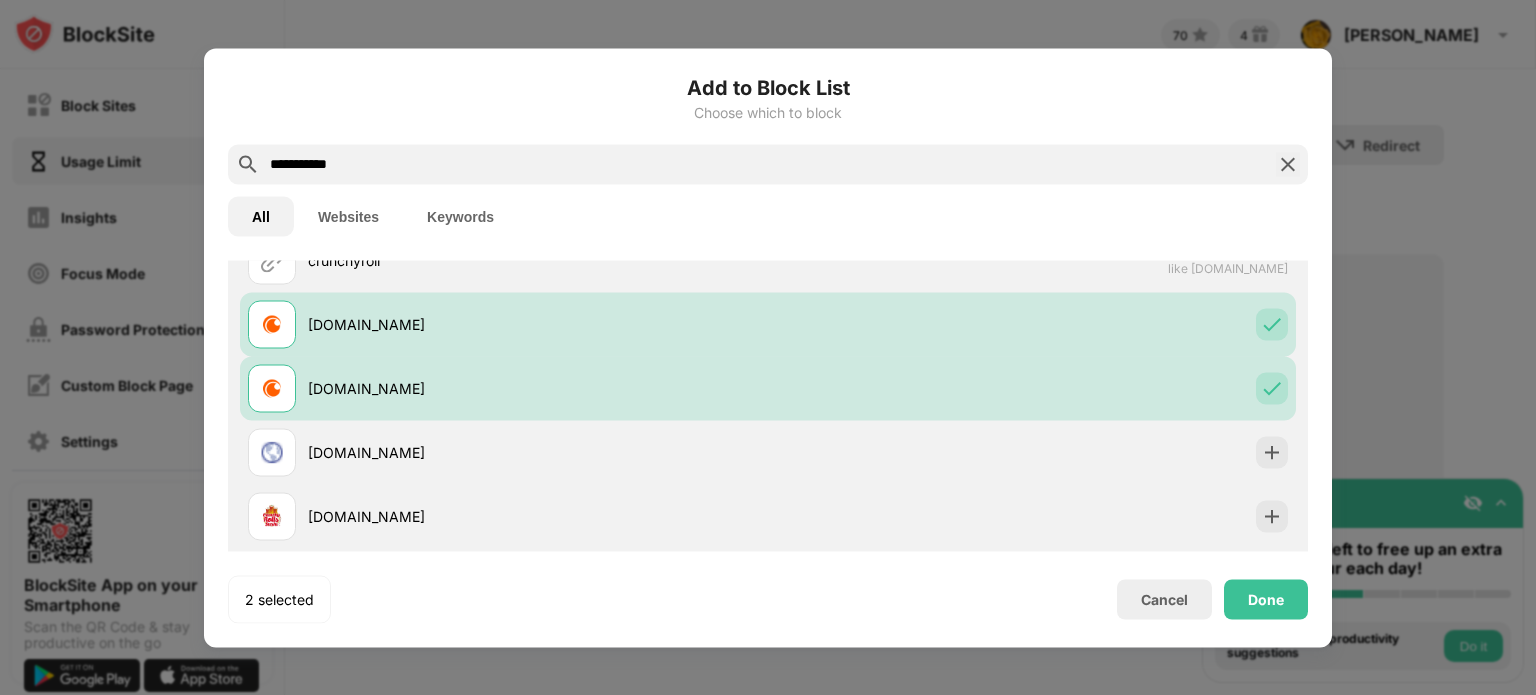 click on "**********" at bounding box center [768, 164] 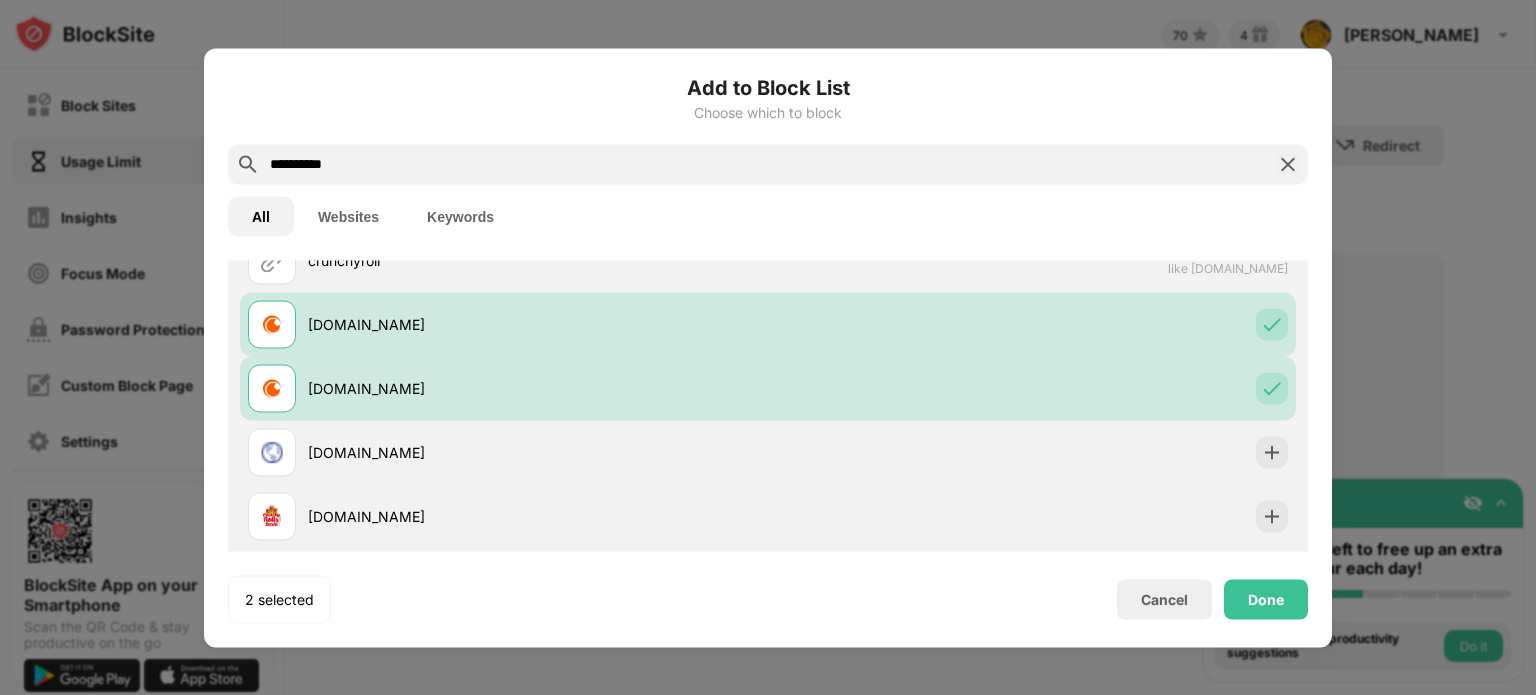 scroll, scrollTop: 0, scrollLeft: 0, axis: both 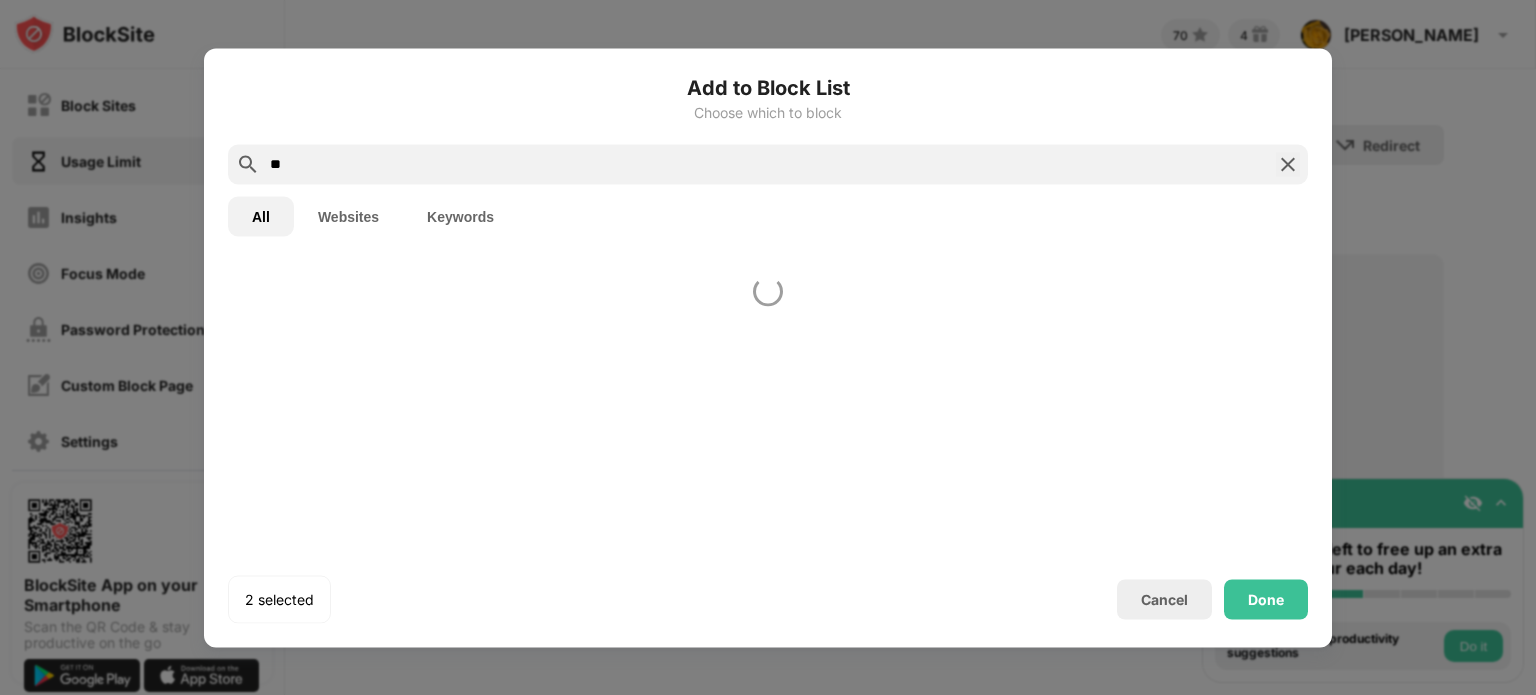 type on "*" 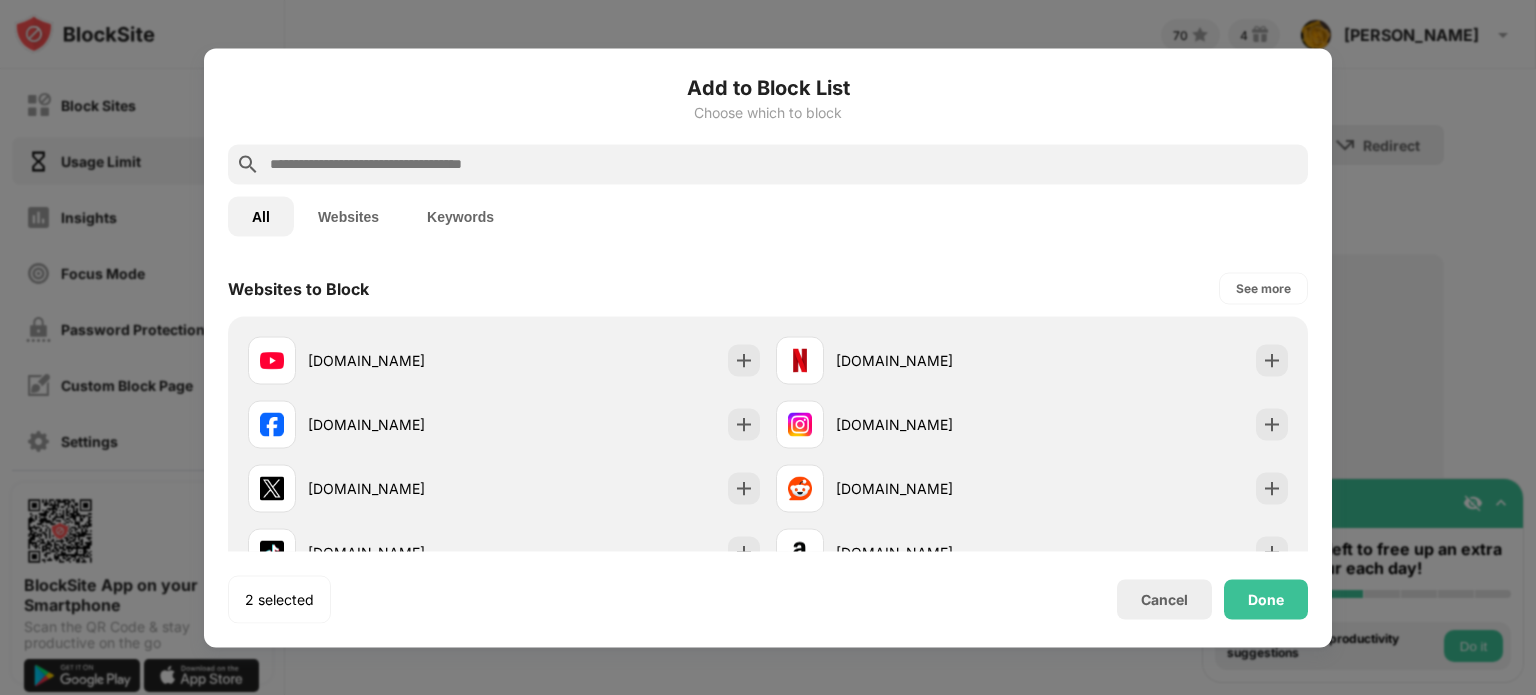 paste on "**********" 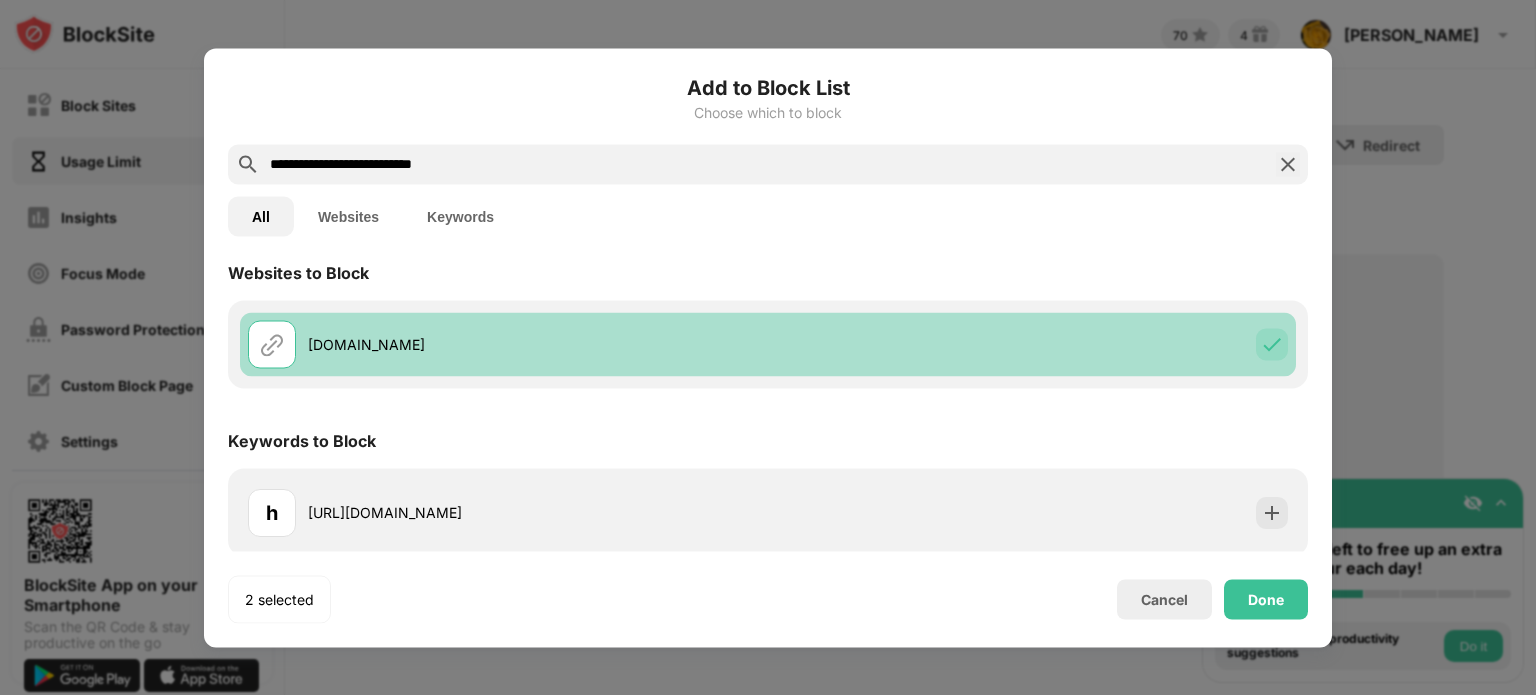 scroll, scrollTop: 20, scrollLeft: 0, axis: vertical 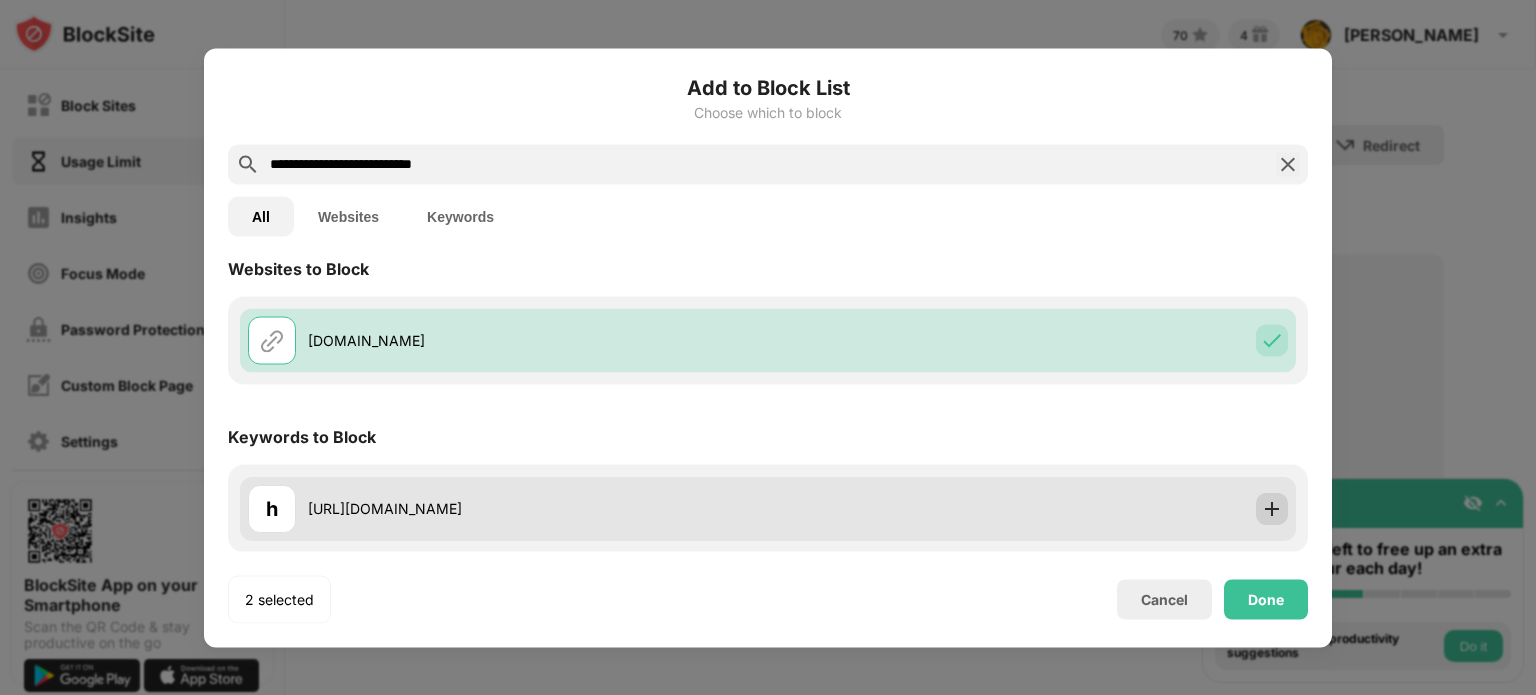 type on "**********" 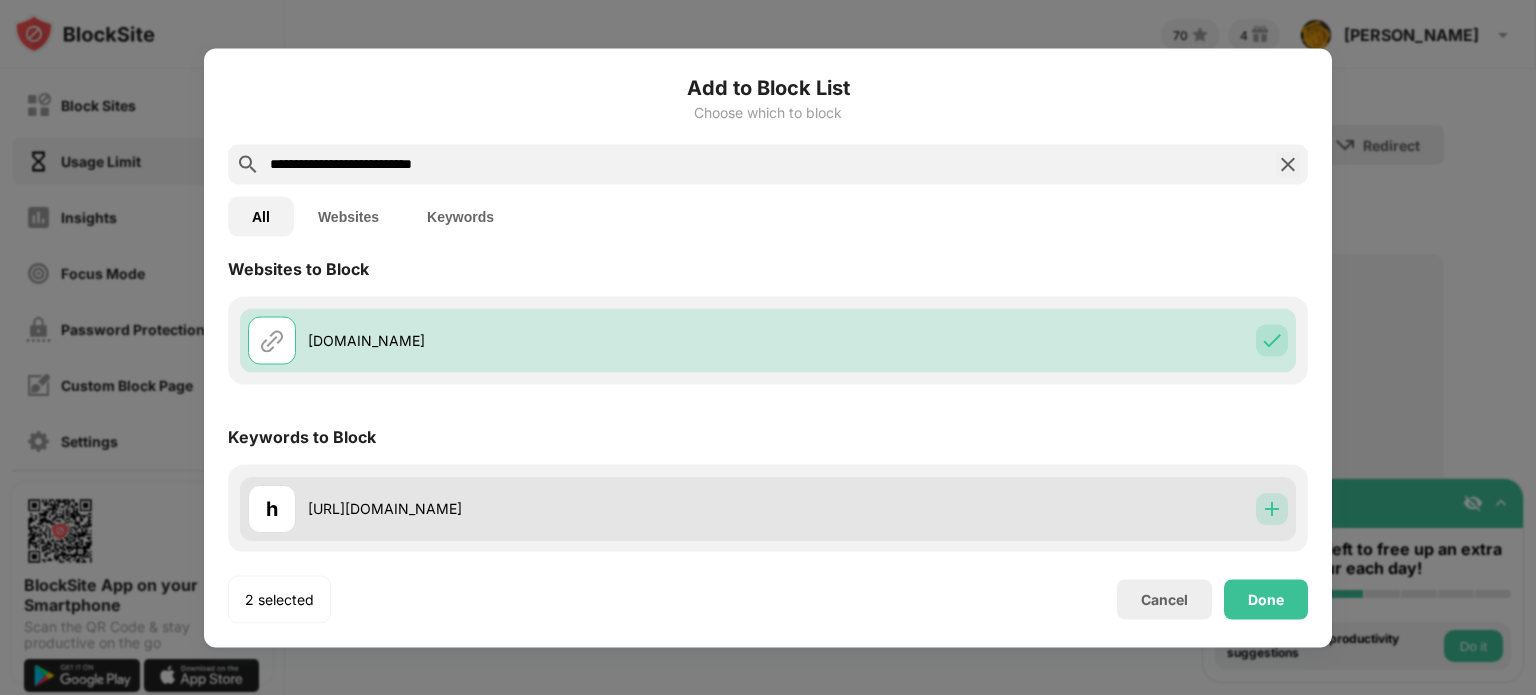 click at bounding box center [1272, 508] 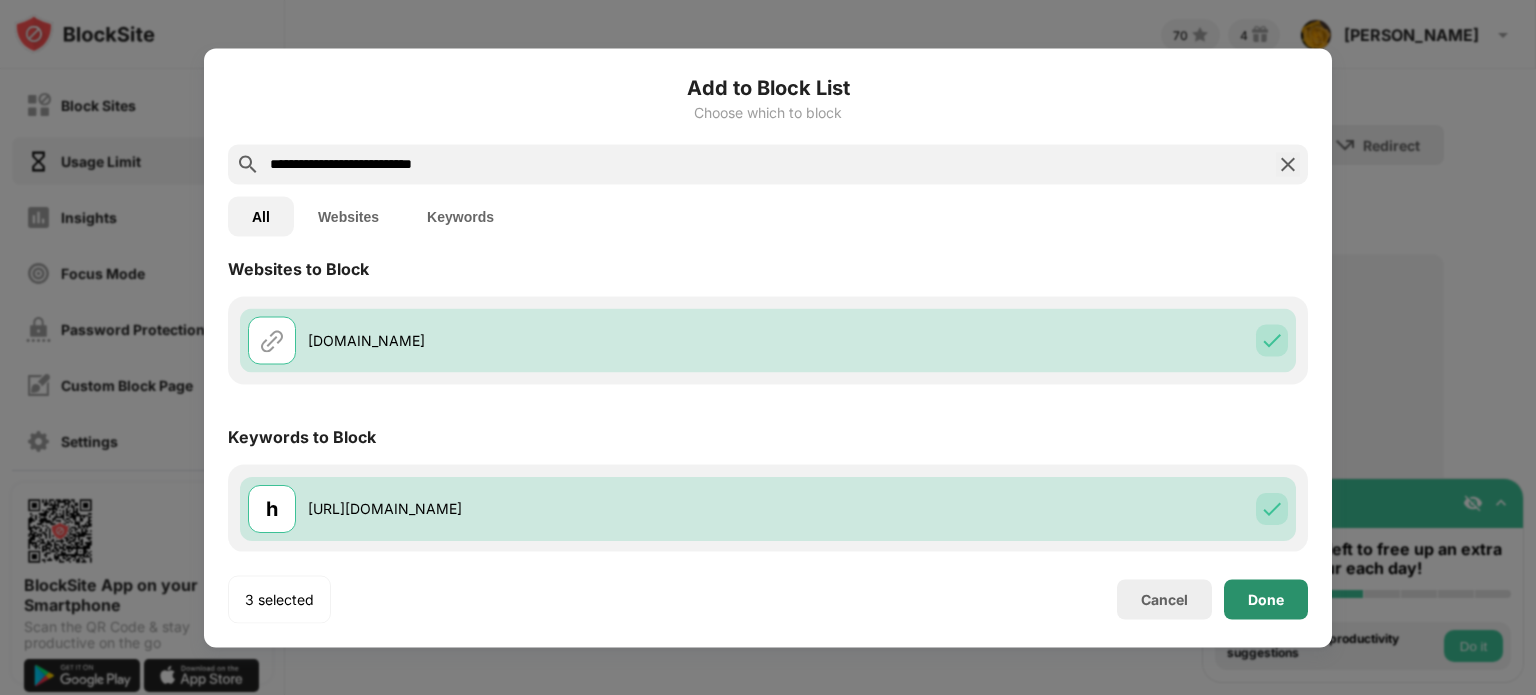 click on "Done" at bounding box center (1266, 599) 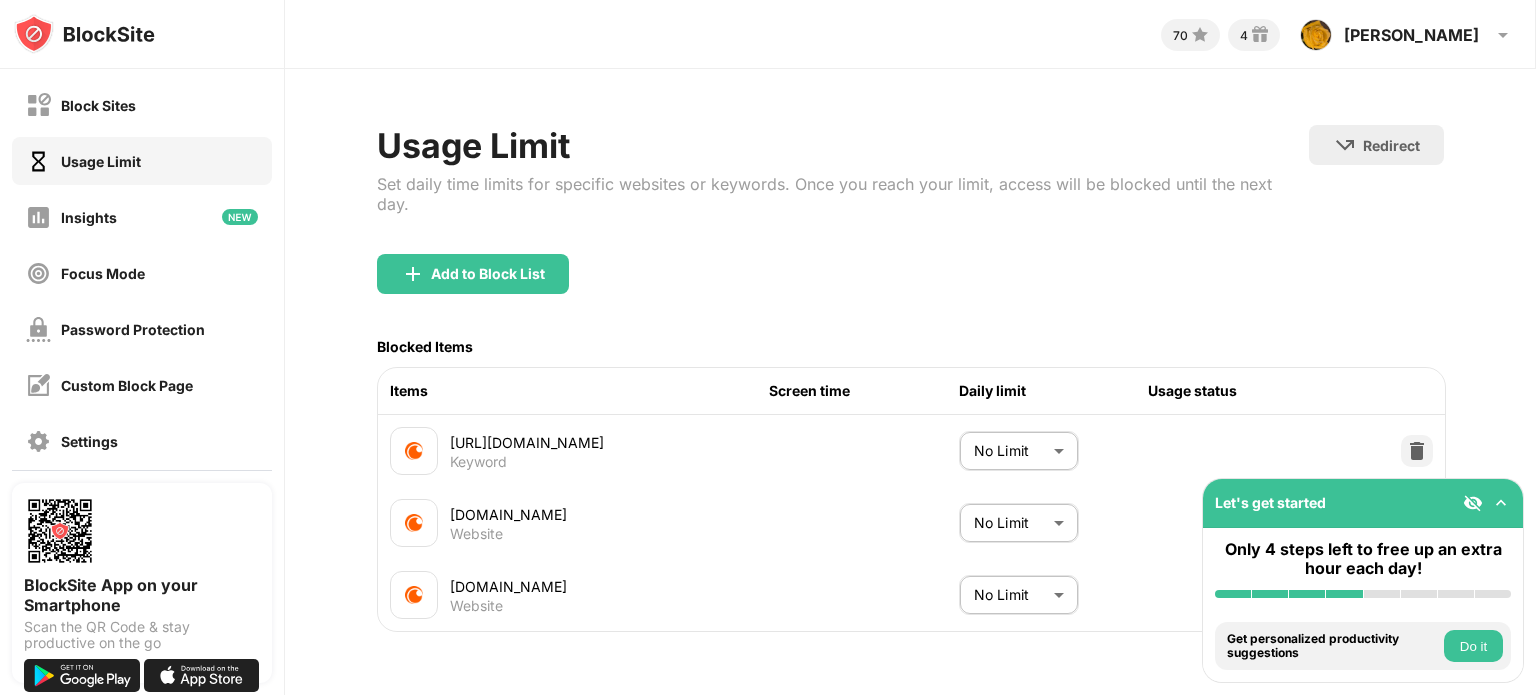 click on "Block Sites Usage Limit Insights Focus Mode Password Protection Custom Block Page Settings About Blocking Sync with other devices Disabled BlockSite App on your Smartphone Scan the QR Code & stay productive on the go Let's get started Only 4 steps left to free up an extra hour each day! Install BlockSite Enable blocking by category Add at least 1 website to your blocklist Get personalized productivity suggestions Do it Pin BlockSite to your taskbar Check your productivity insights Do it Try visiting a site from your blocking list Do it Get our mobile app for free Do it 70 4 Tracy Tracy Marr View Account Insights Rewards Settings Support Log Out Usage Limit Set daily time limits for specific websites or keywords. Once you reach your limit, access will be blocked until the next day. Redirect Choose a site to be redirected to when blocking is active Add to Block List Blocked Items Items Screen time Daily limit Usage status https://www.crunchyroll.com/ Keyword No Limit ******** ​ crunchyroll.com Website ​ ​" at bounding box center (768, 347) 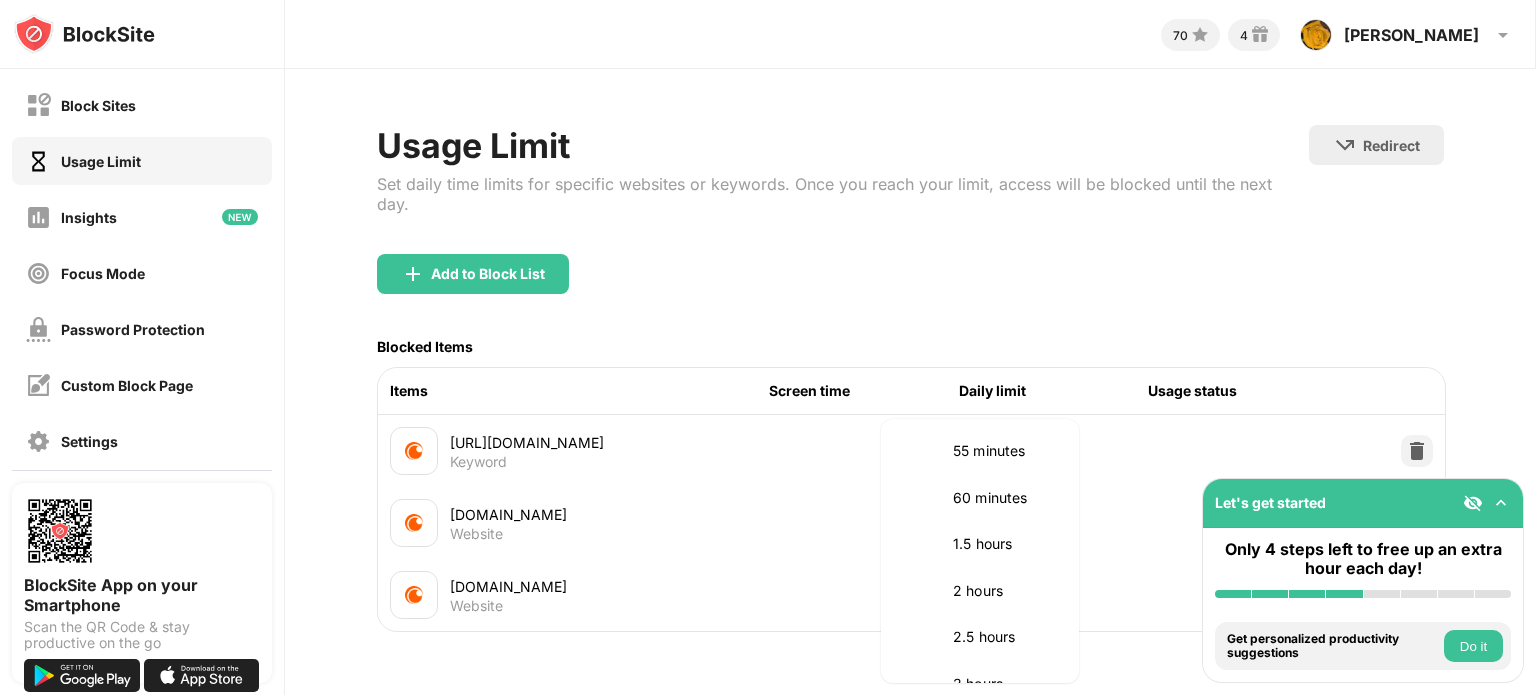 scroll, scrollTop: 500, scrollLeft: 0, axis: vertical 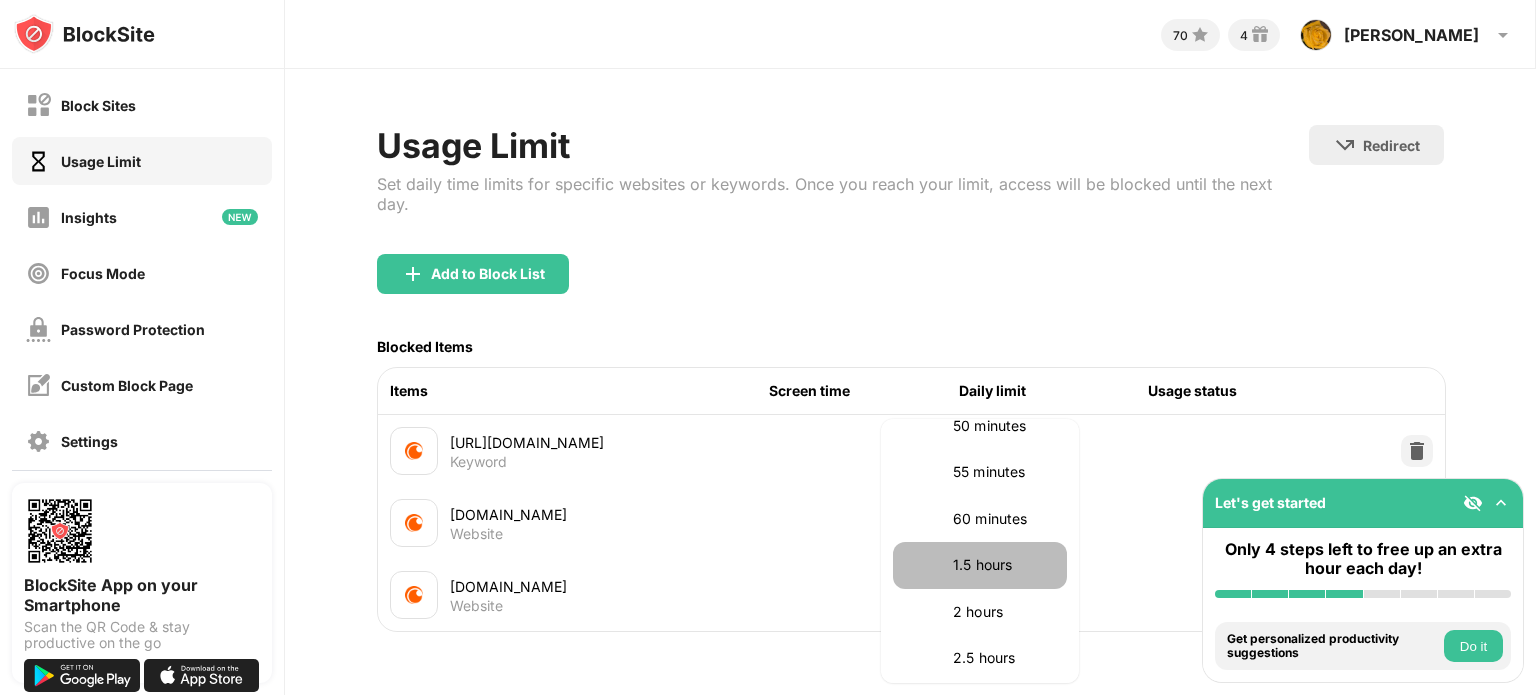 click on "1.5 hours" at bounding box center (1004, 565) 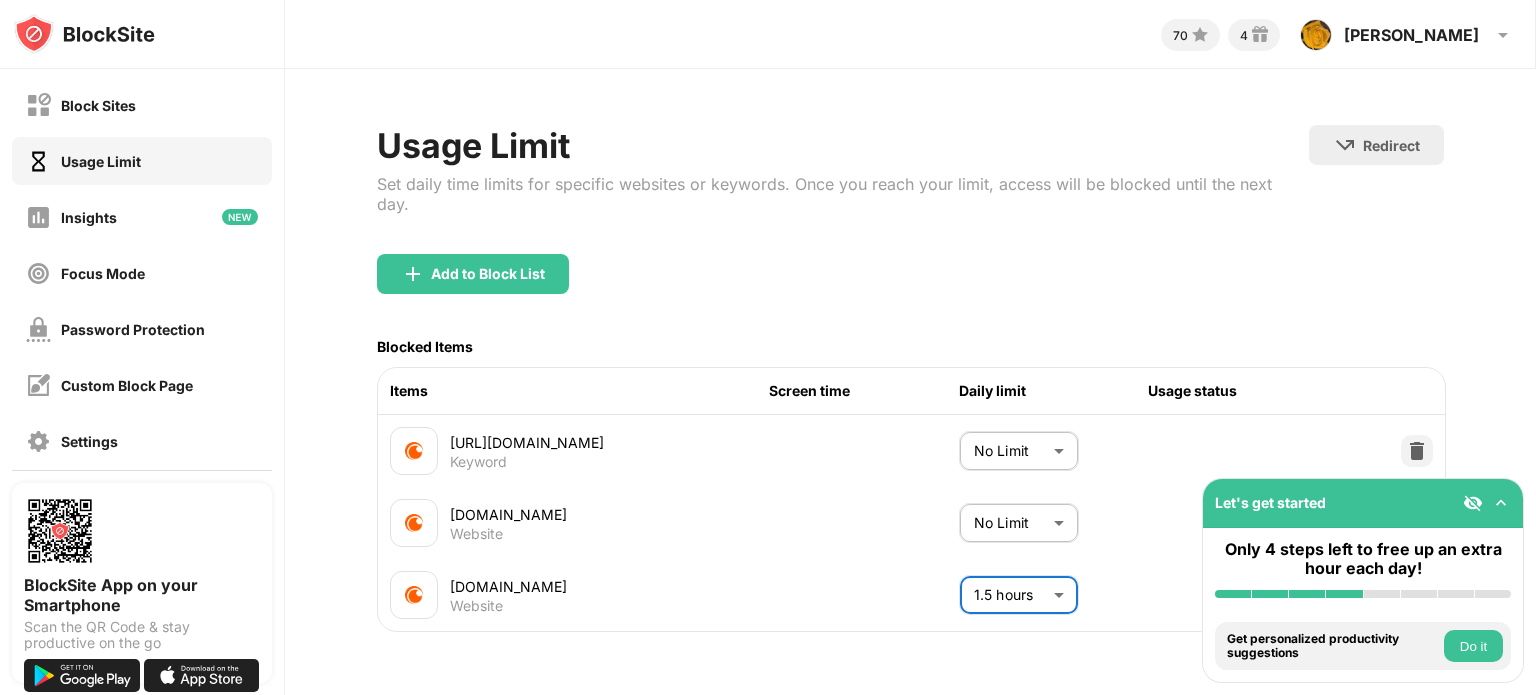 click on "Block Sites Usage Limit Insights Focus Mode Password Protection Custom Block Page Settings About Blocking Sync with other devices Disabled BlockSite App on your Smartphone Scan the QR Code & stay productive on the go Let's get started Only 4 steps left to free up an extra hour each day! Install BlockSite Enable blocking by category Add at least 1 website to your blocklist Get personalized productivity suggestions Do it Pin BlockSite to your taskbar Check your productivity insights Do it Try visiting a site from your blocking list Do it Get our mobile app for free Do it 70 4 Tracy Tracy Marr View Account Insights Rewards Settings Support Log Out Usage Limit Set daily time limits for specific websites or keywords. Once you reach your limit, access will be blocked until the next day. Redirect Choose a site to be redirected to when blocking is active Add to Block List Blocked Items Items Screen time Daily limit Usage status https://www.crunchyroll.com/ Keyword No Limit ******** ​ crunchyroll.com Website ​ **" at bounding box center (768, 347) 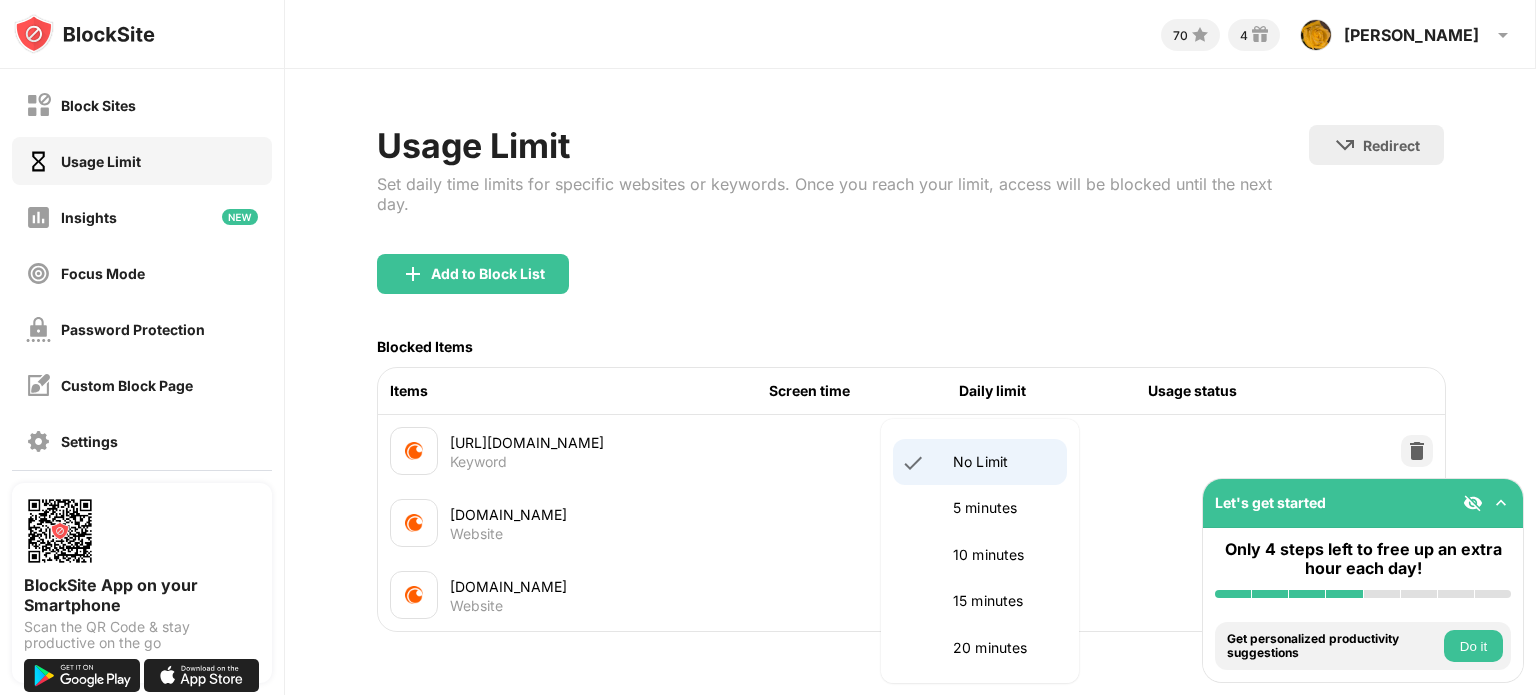 scroll, scrollTop: 500, scrollLeft: 0, axis: vertical 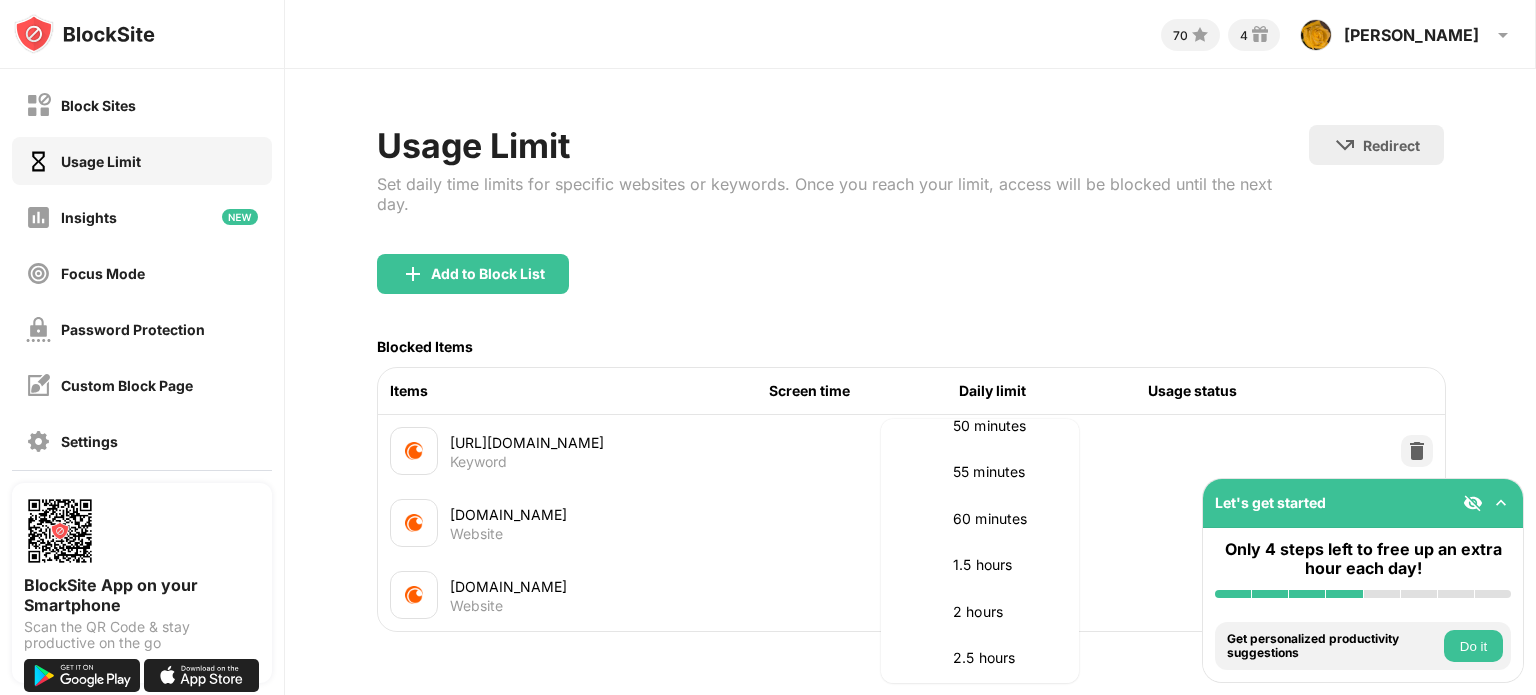 click on "1.5 hours" at bounding box center (1004, 565) 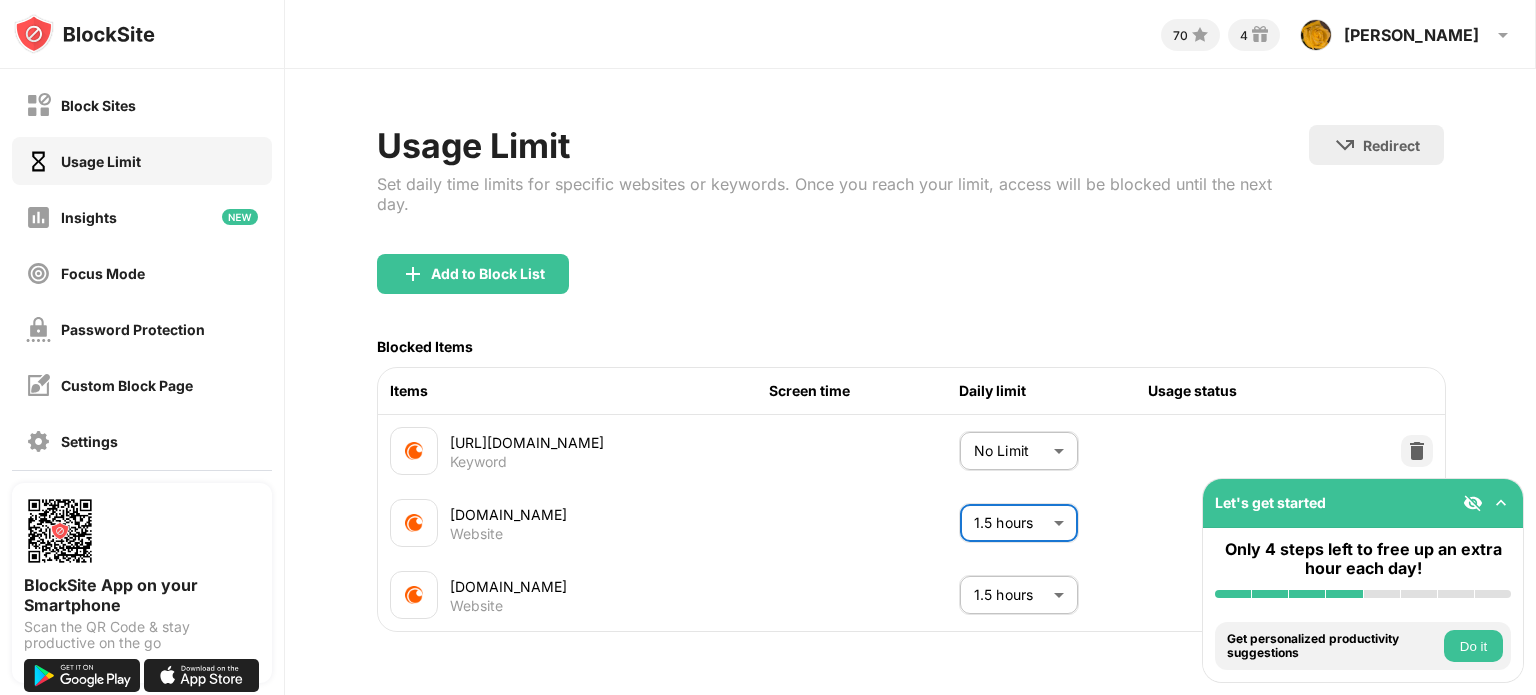 click on "Block Sites Usage Limit Insights Focus Mode Password Protection Custom Block Page Settings About Blocking Sync with other devices Disabled BlockSite App on your Smartphone Scan the QR Code & stay productive on the go Let's get started Only 4 steps left to free up an extra hour each day! Install BlockSite Enable blocking by category Add at least 1 website to your blocklist Get personalized productivity suggestions Do it Pin BlockSite to your taskbar Check your productivity insights Do it Try visiting a site from your blocking list Do it Get our mobile app for free Do it 70 4 Tracy Tracy Marr View Account Insights Rewards Settings Support Log Out Usage Limit Set daily time limits for specific websites or keywords. Once you reach your limit, access will be blocked until the next day. Redirect Choose a site to be redirected to when blocking is active Add to Block List Blocked Items Items Screen time Daily limit Usage status https://www.crunchyroll.com/ Keyword No Limit ******** ​ crunchyroll.com Website ** ​" at bounding box center [768, 347] 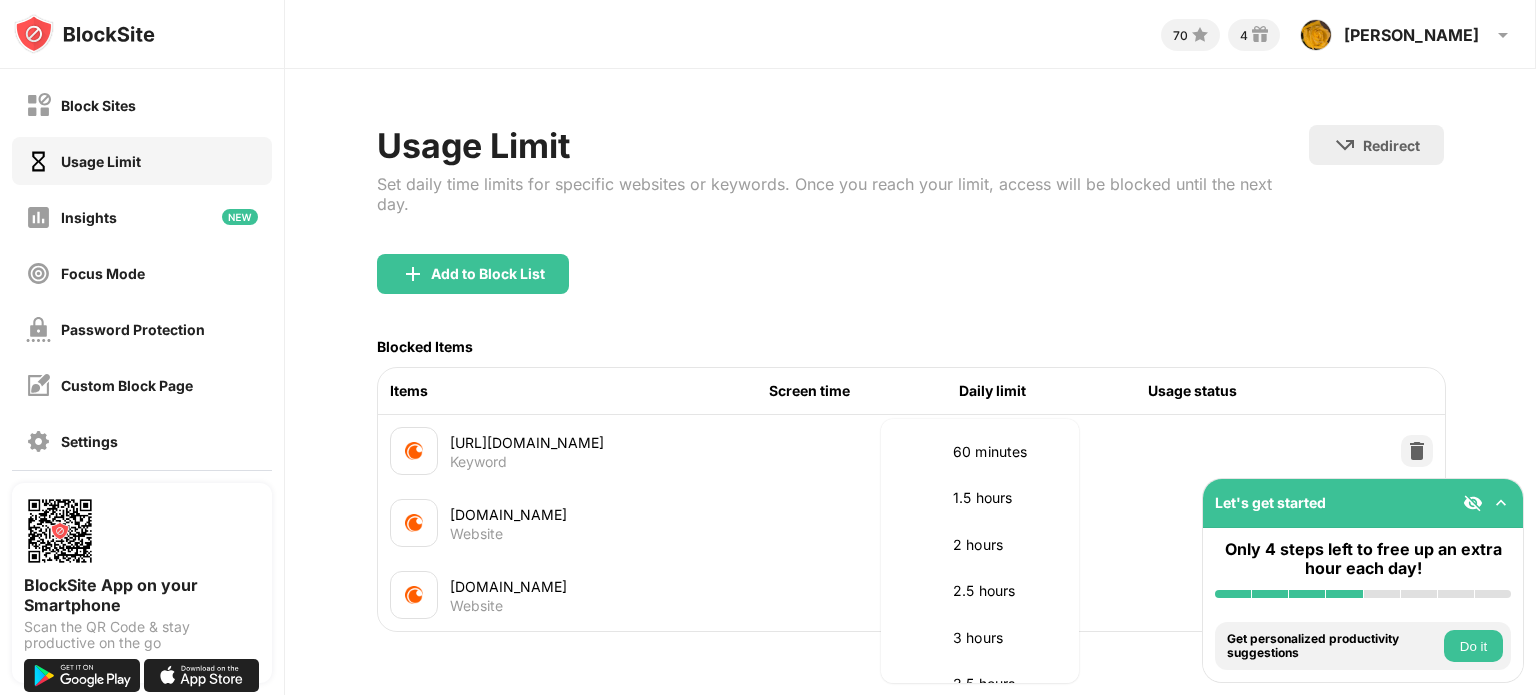 scroll, scrollTop: 600, scrollLeft: 0, axis: vertical 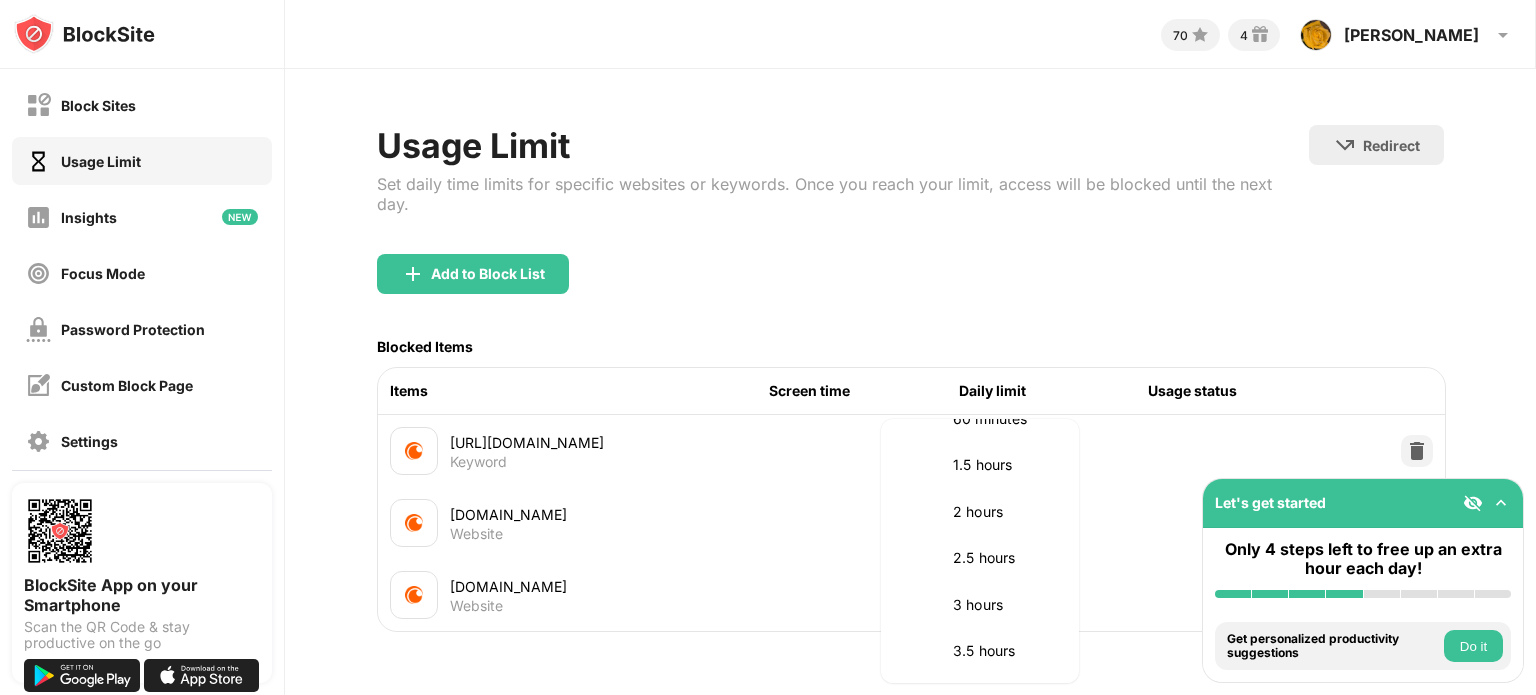 click on "1.5 hours" at bounding box center (1004, 465) 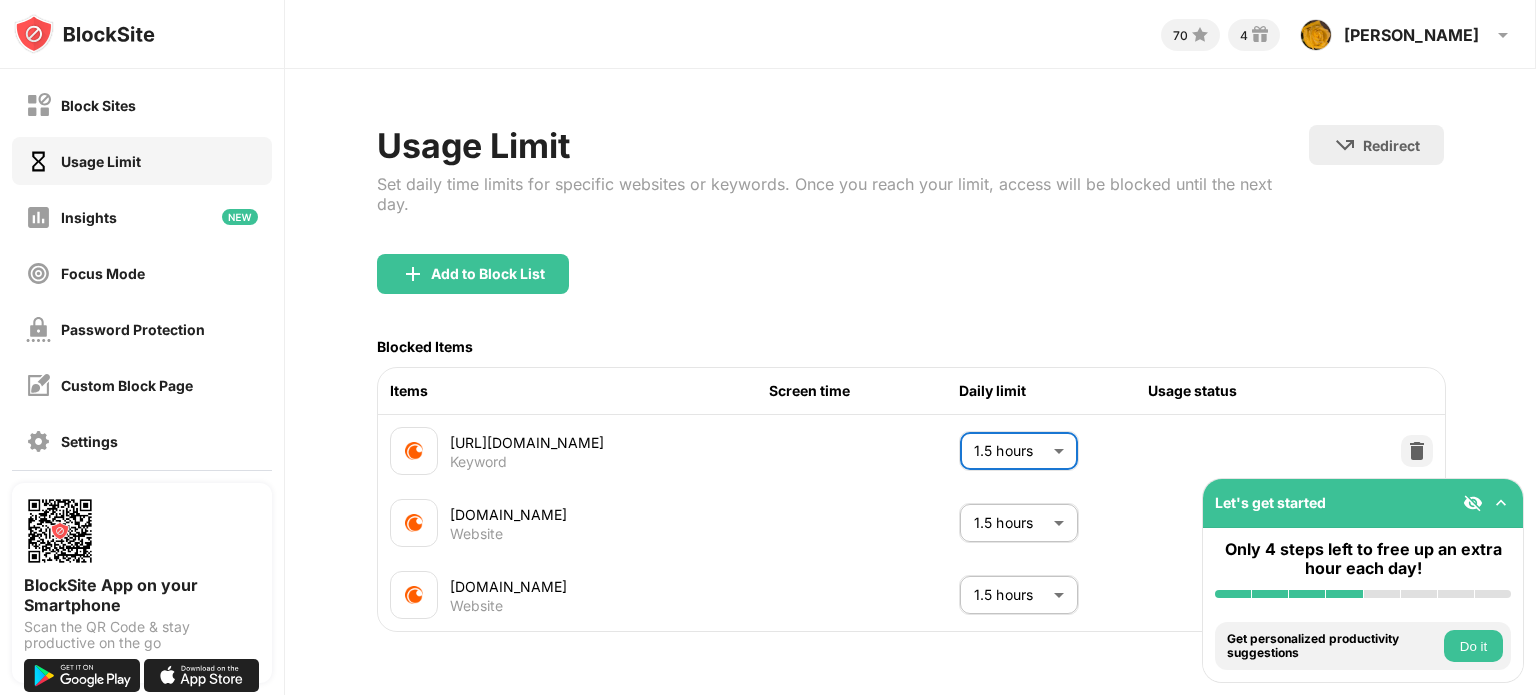 click at bounding box center [1501, 503] 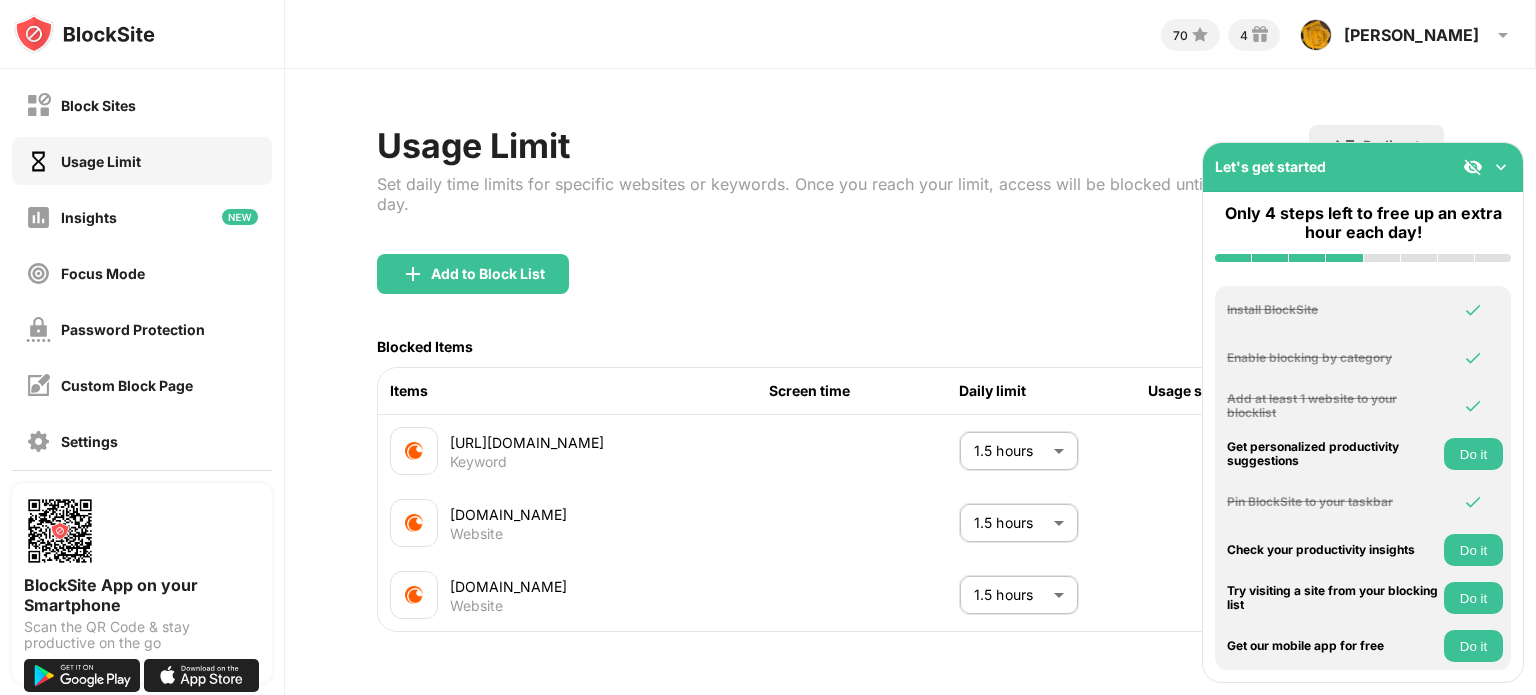 click on "Do it" at bounding box center [1473, 550] 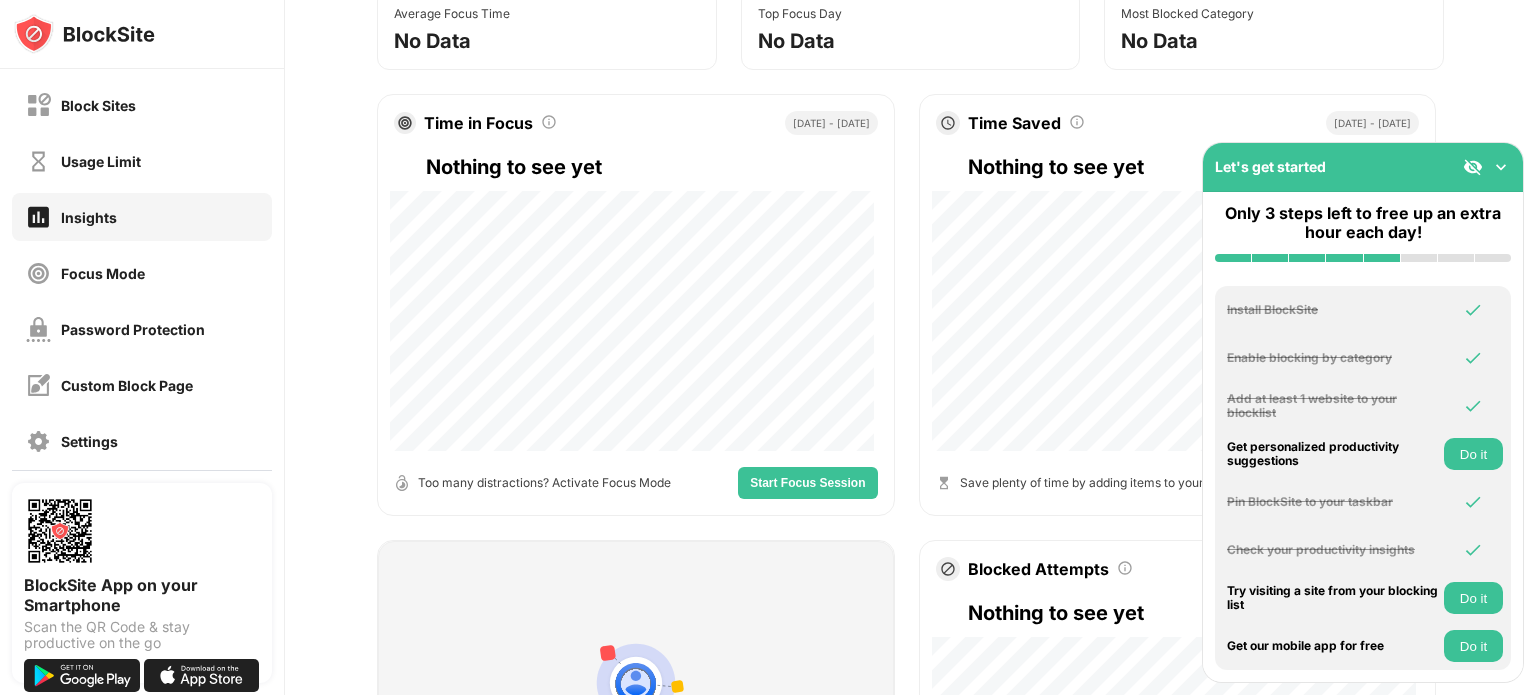 scroll, scrollTop: 300, scrollLeft: 0, axis: vertical 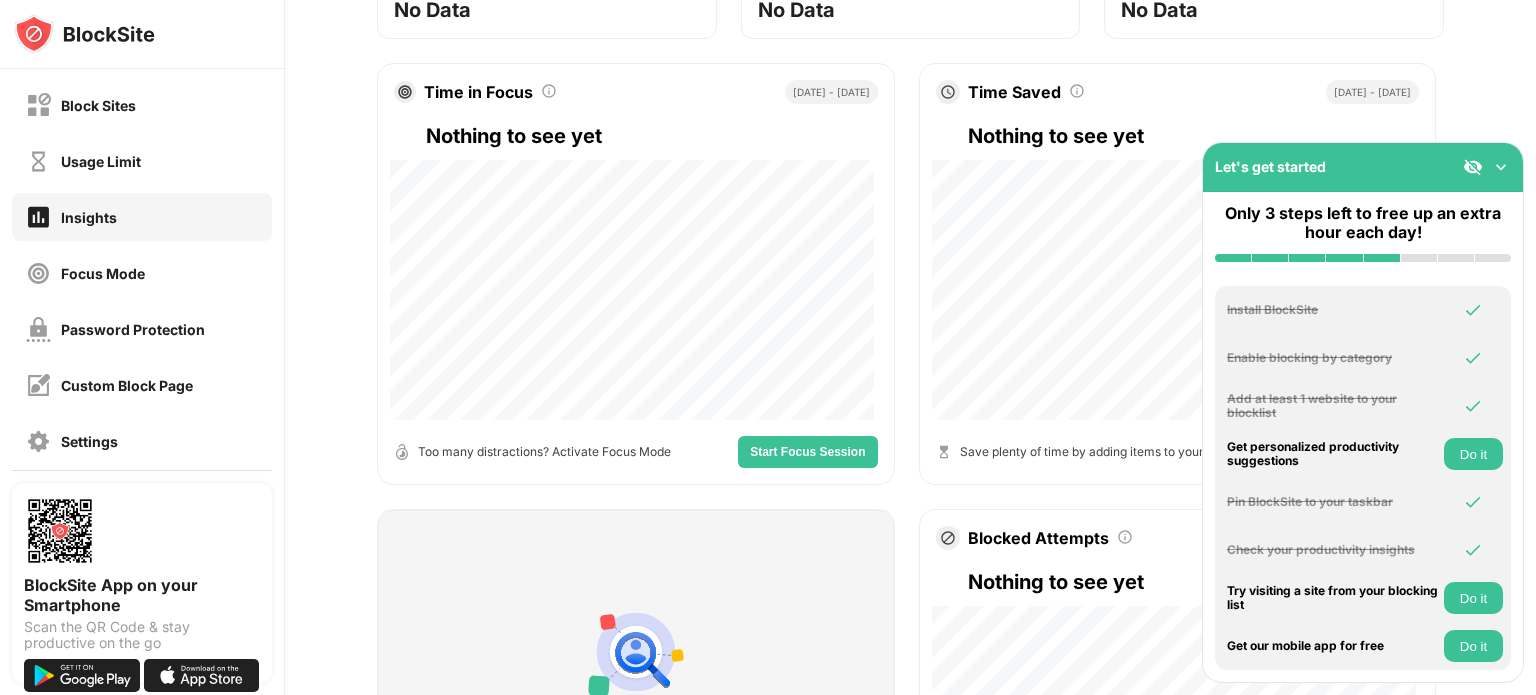 click at bounding box center [1501, 167] 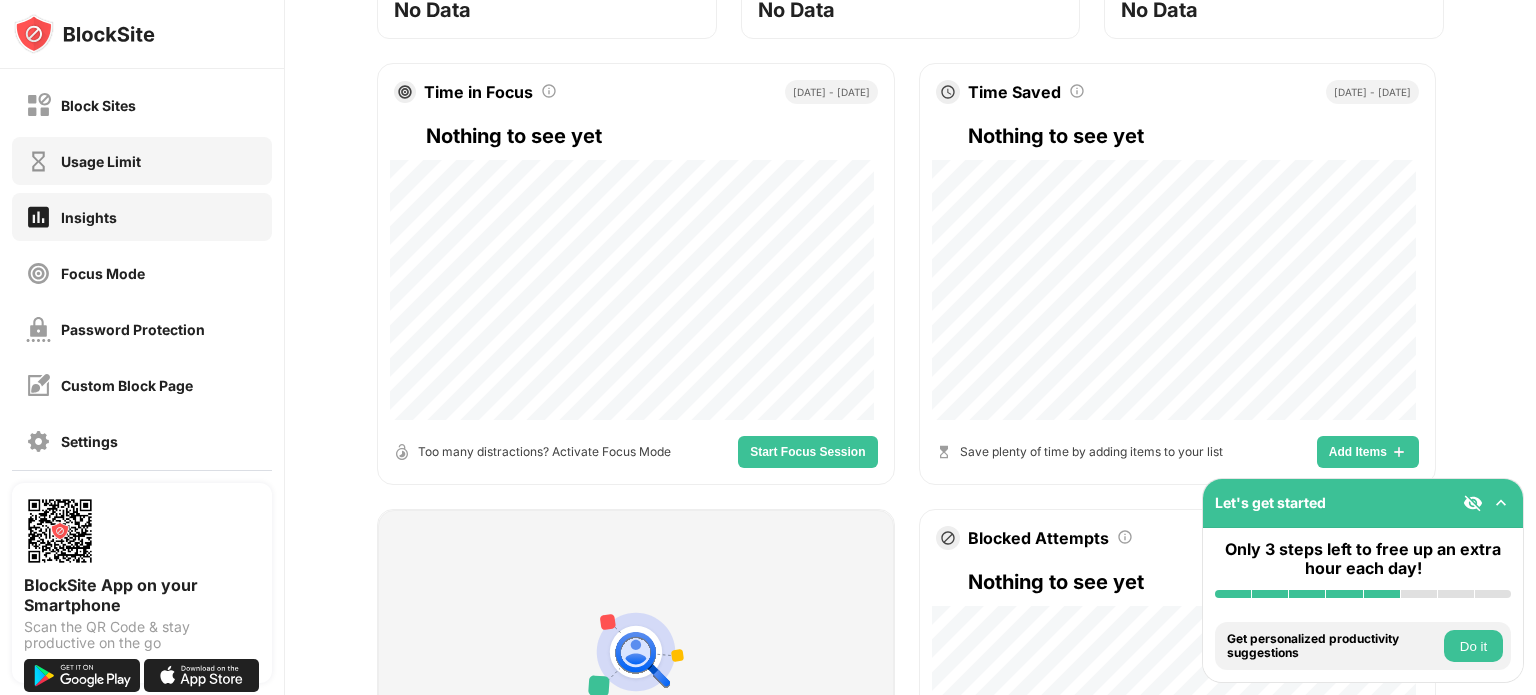 click on "Usage Limit" at bounding box center [83, 161] 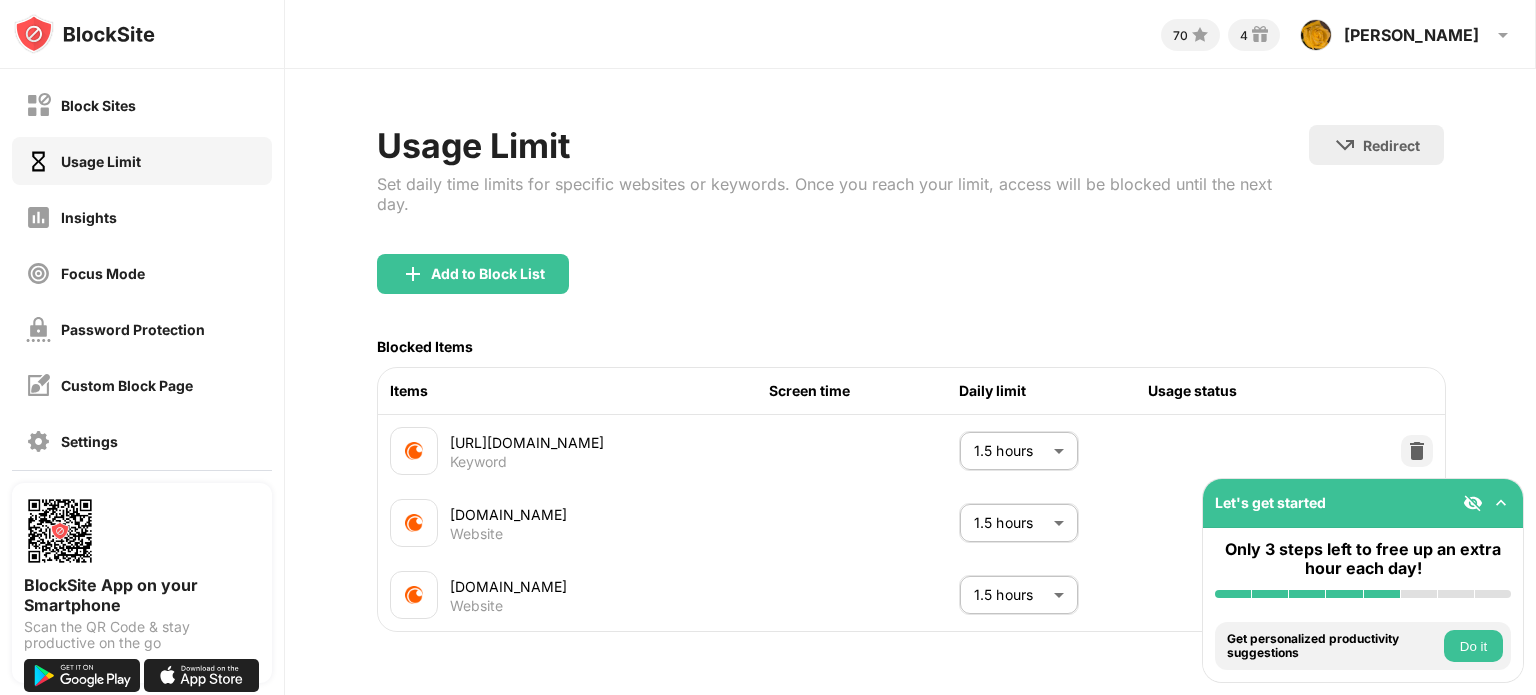 scroll, scrollTop: 13, scrollLeft: 0, axis: vertical 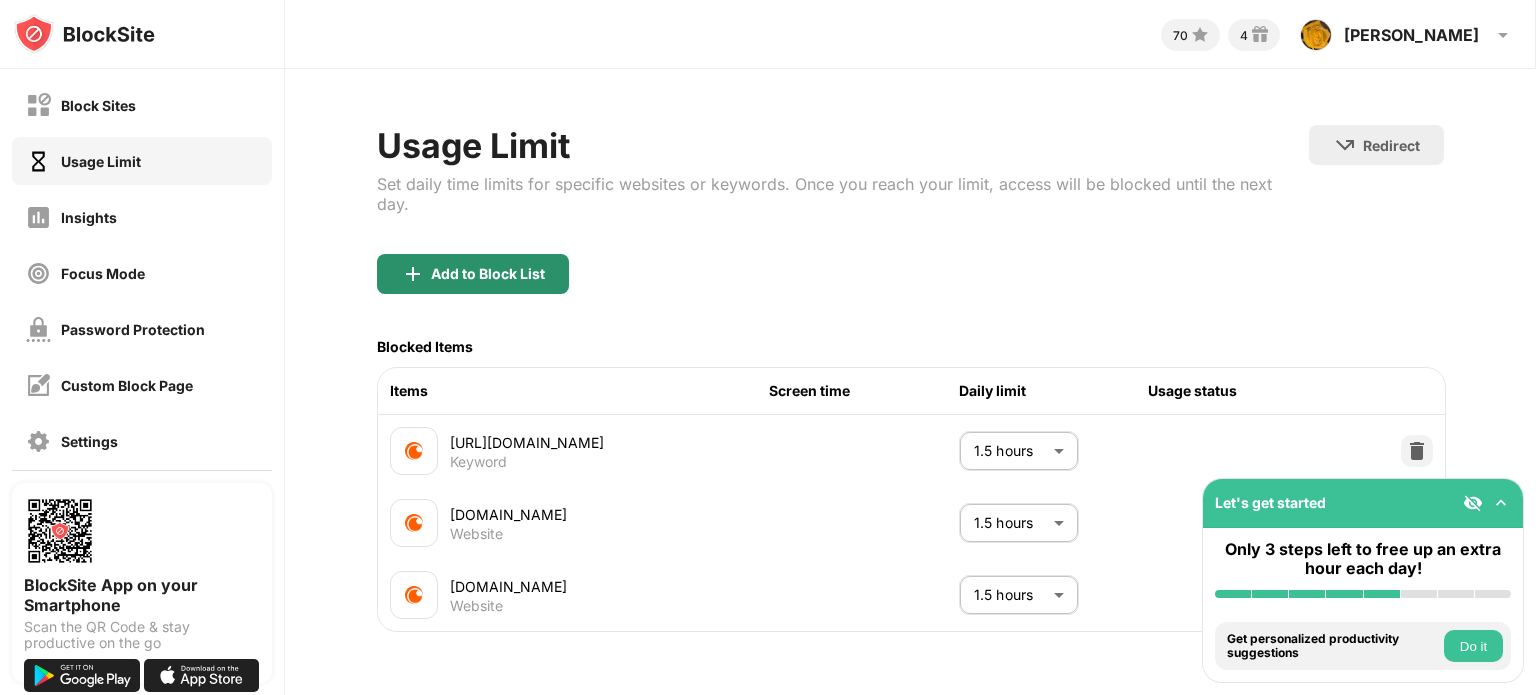 click on "Add to Block List" at bounding box center (488, 274) 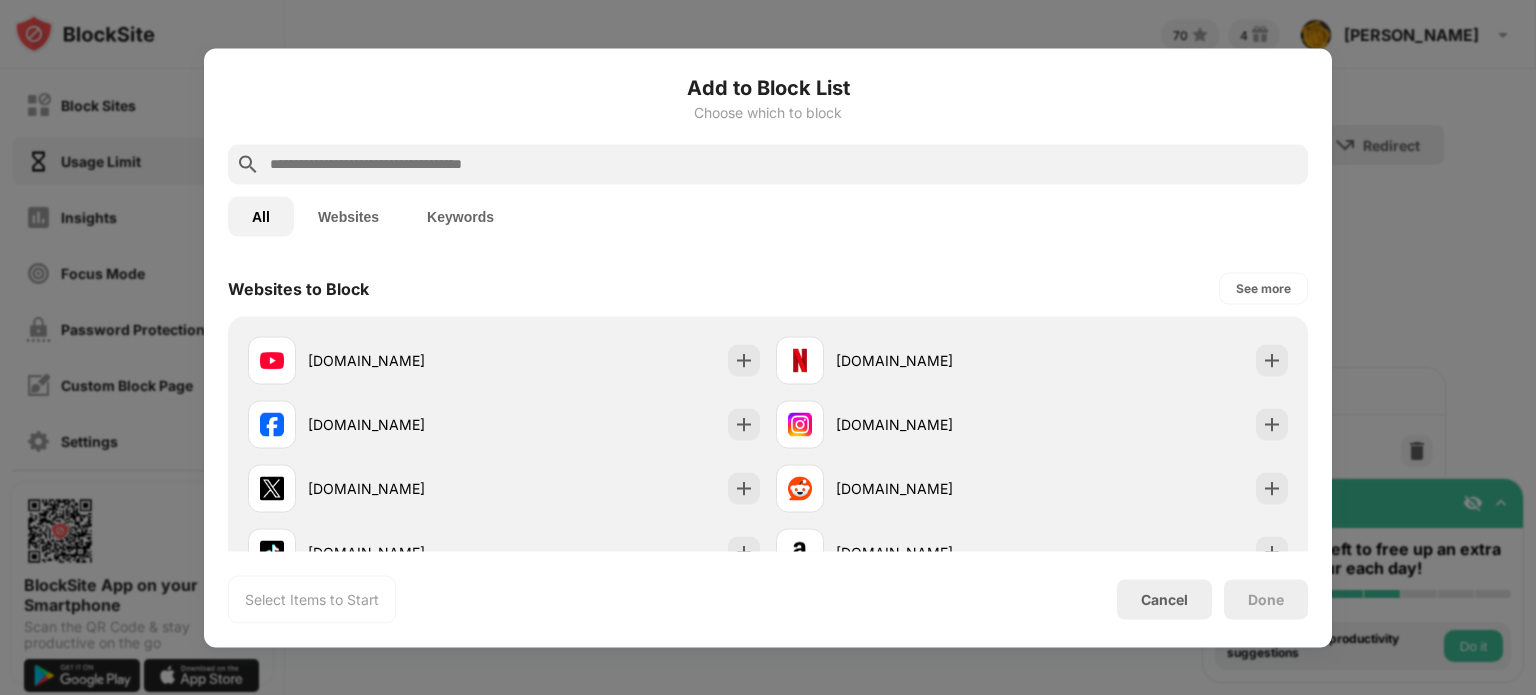 click at bounding box center (784, 164) 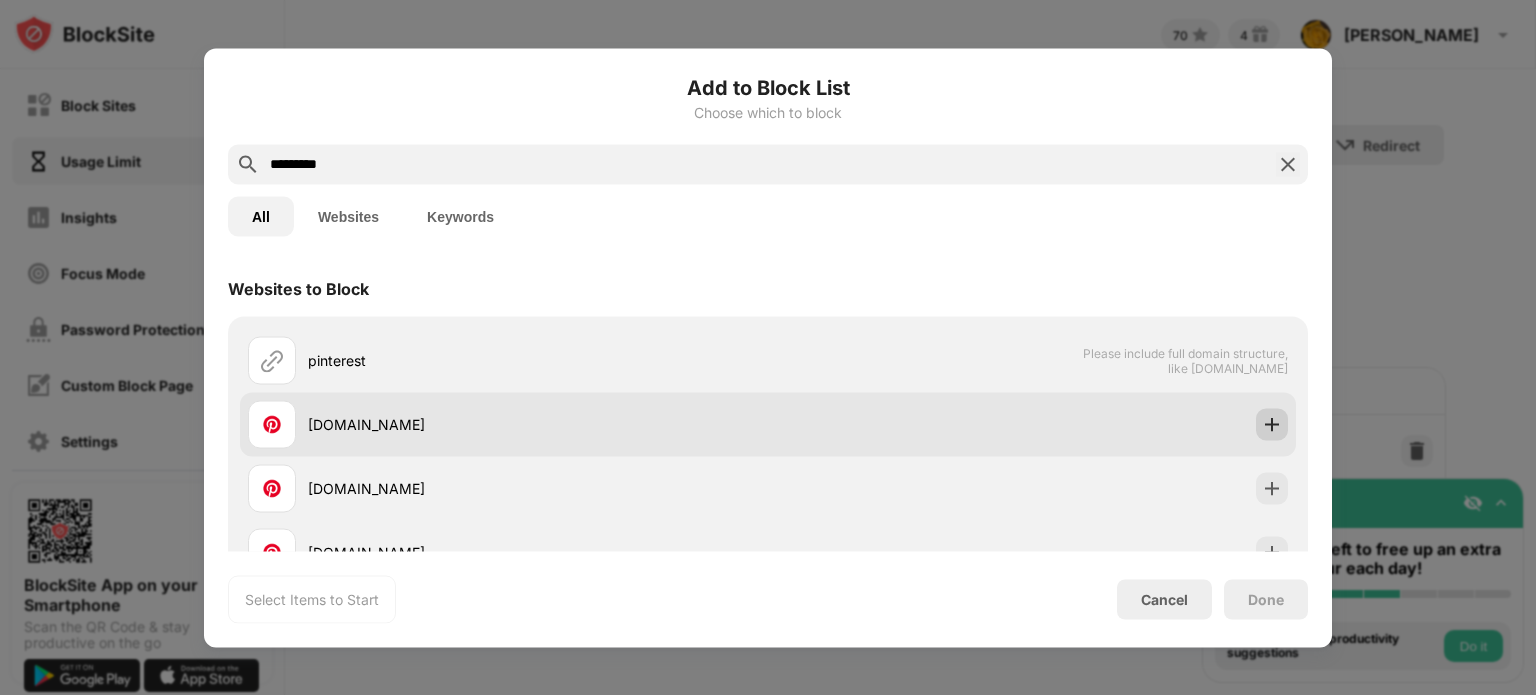 click at bounding box center [1272, 424] 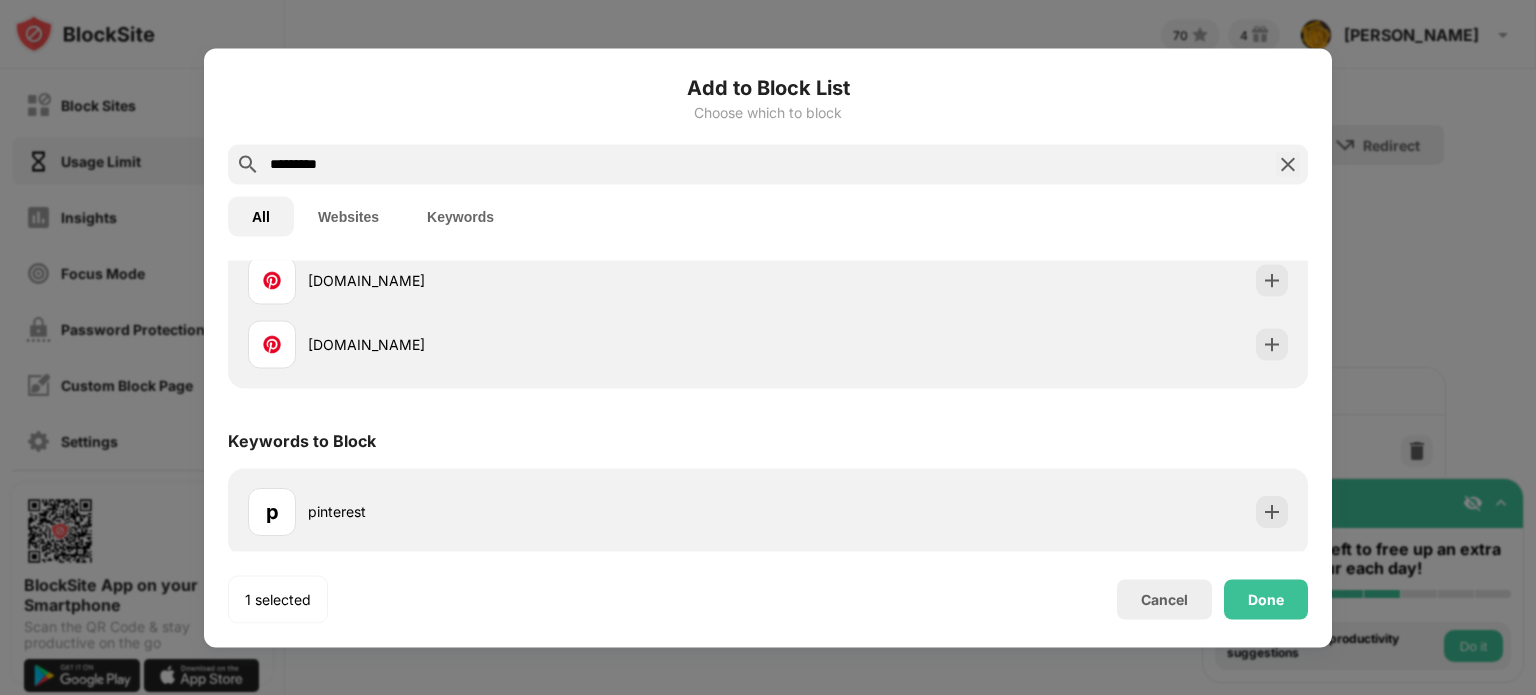 scroll, scrollTop: 340, scrollLeft: 0, axis: vertical 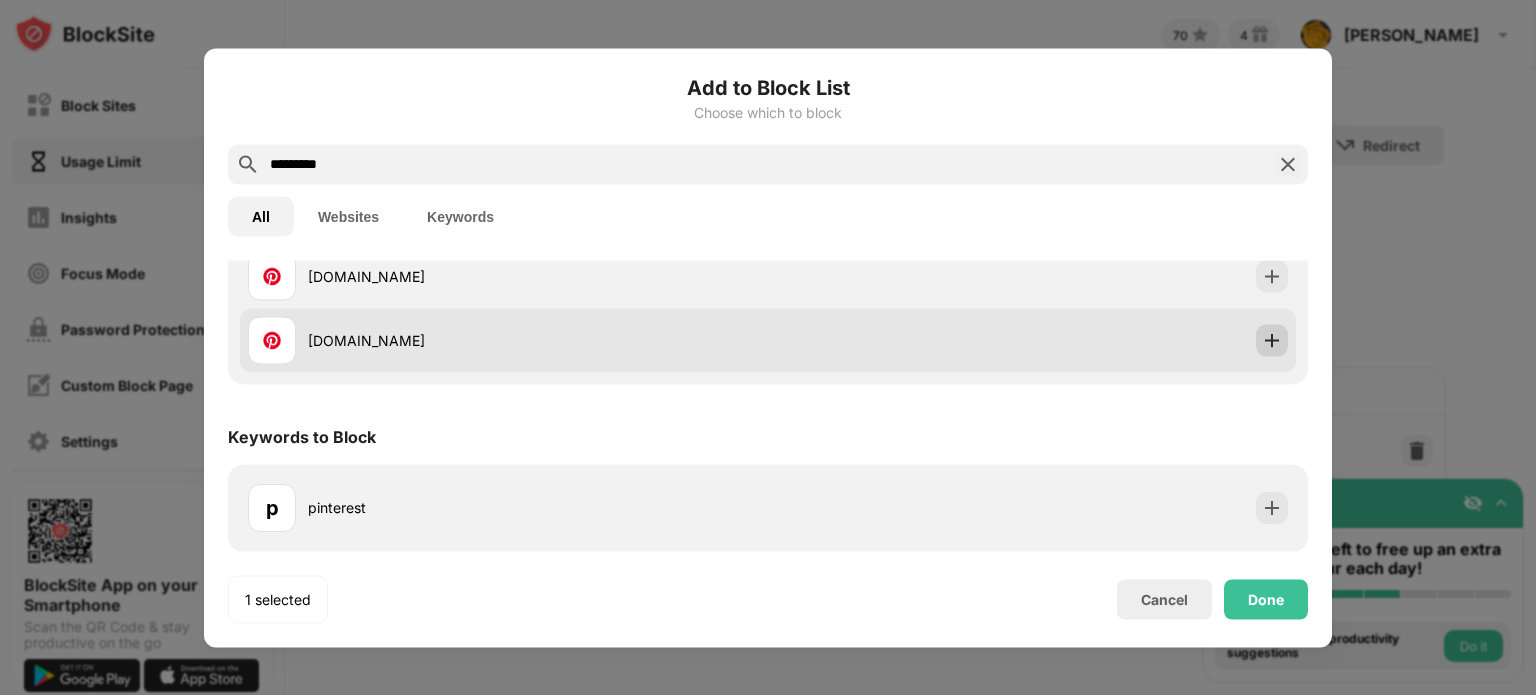 click at bounding box center [1272, 340] 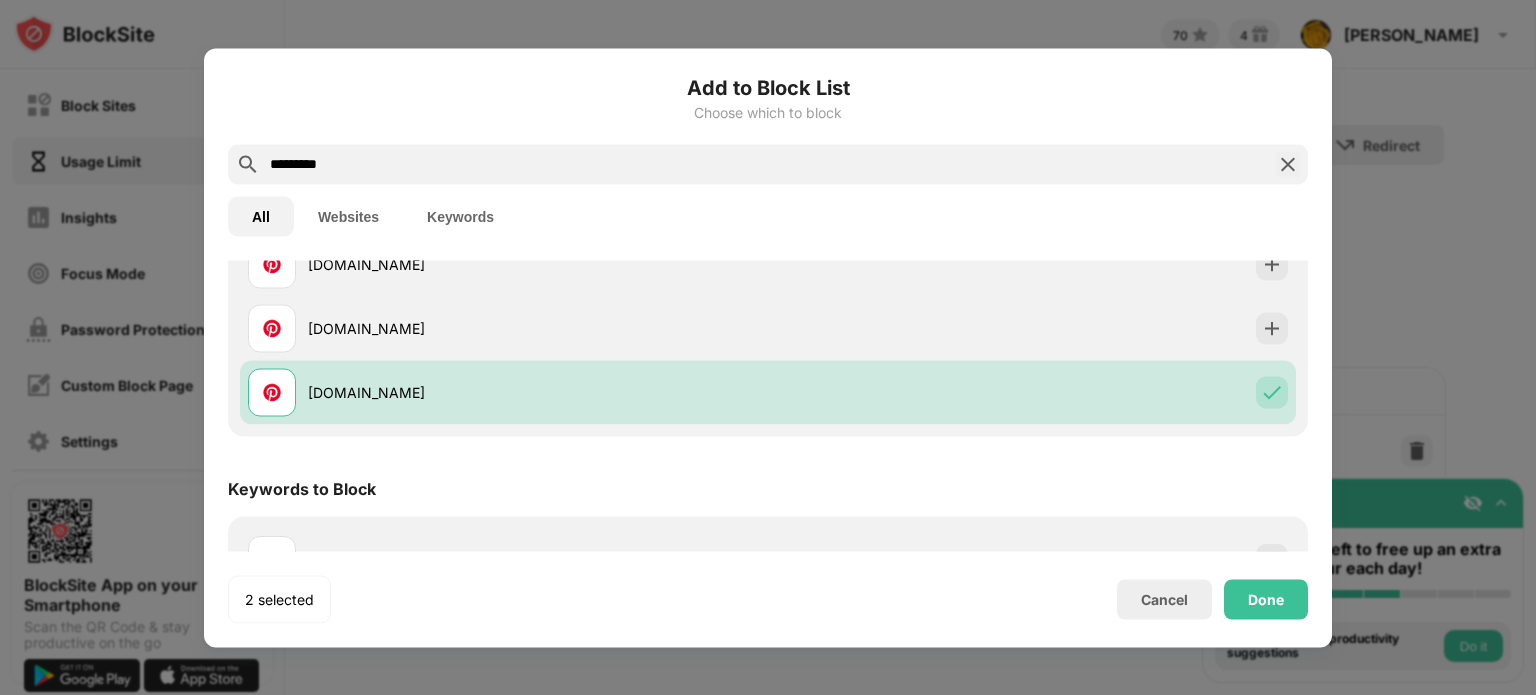 scroll, scrollTop: 140, scrollLeft: 0, axis: vertical 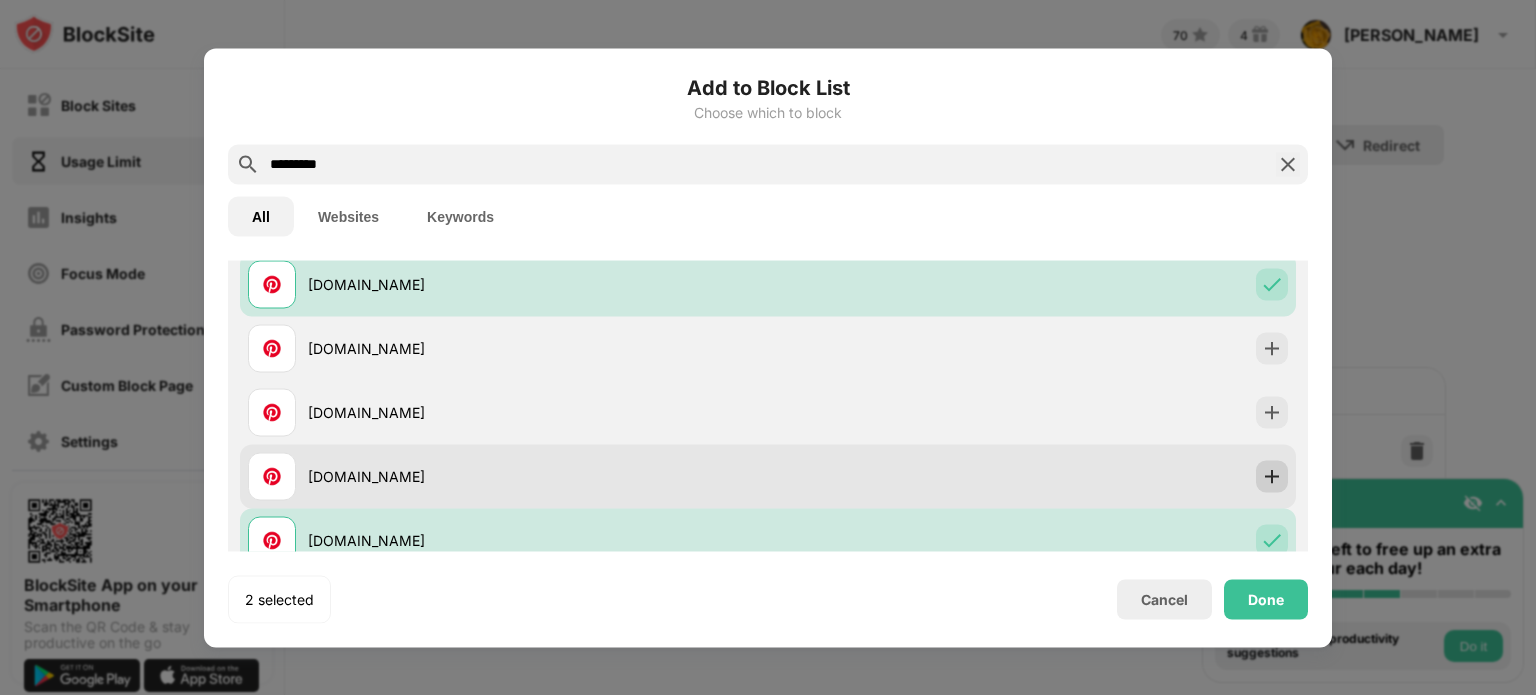 click at bounding box center [1272, 476] 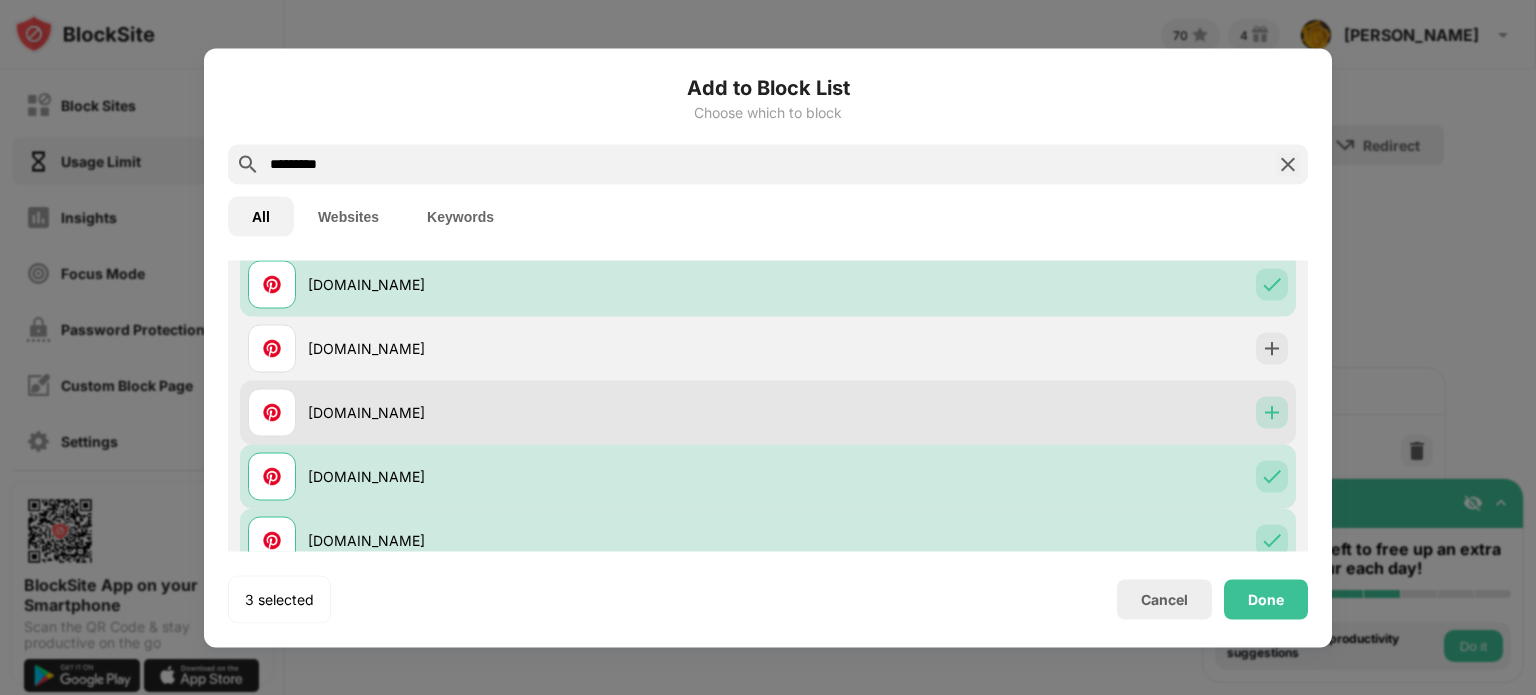 click at bounding box center (1272, 412) 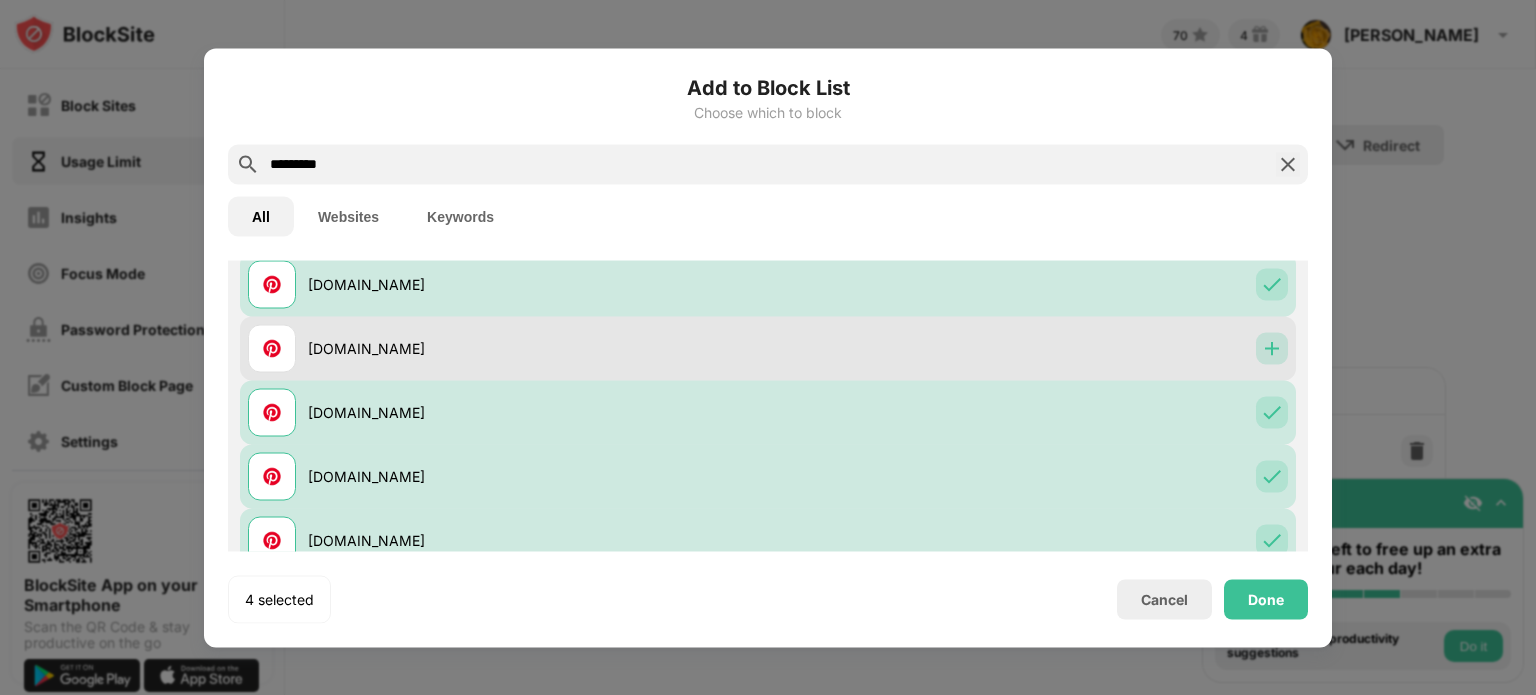 click at bounding box center (1272, 348) 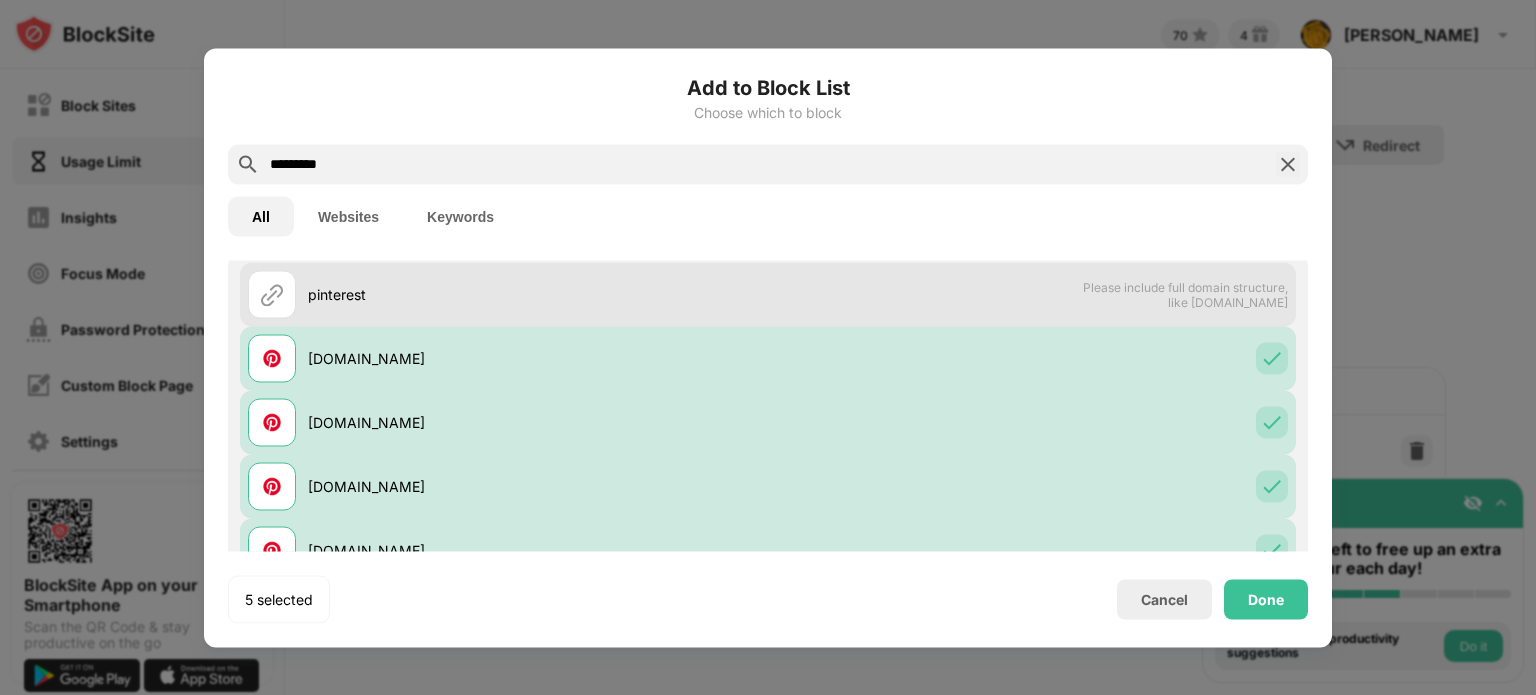 scroll, scrollTop: 0, scrollLeft: 0, axis: both 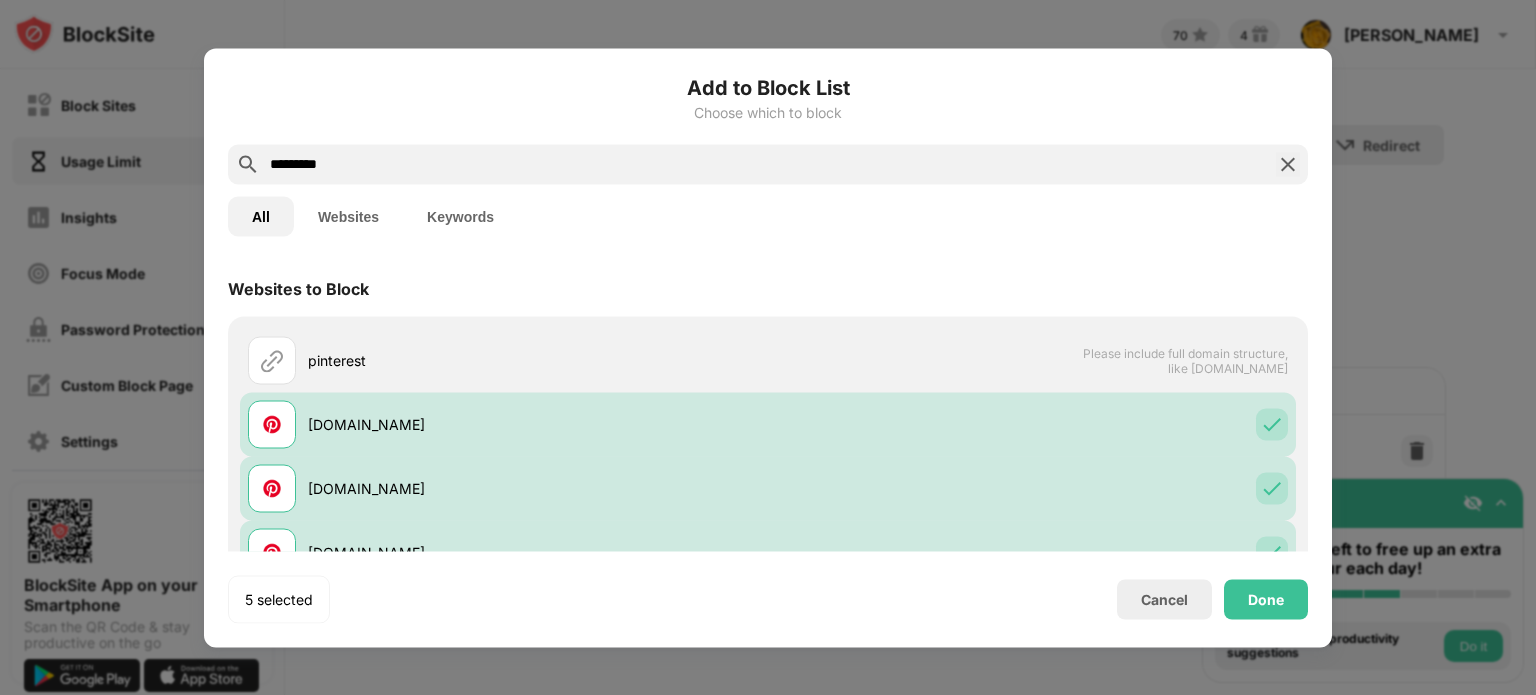 click on "*********" at bounding box center [768, 164] 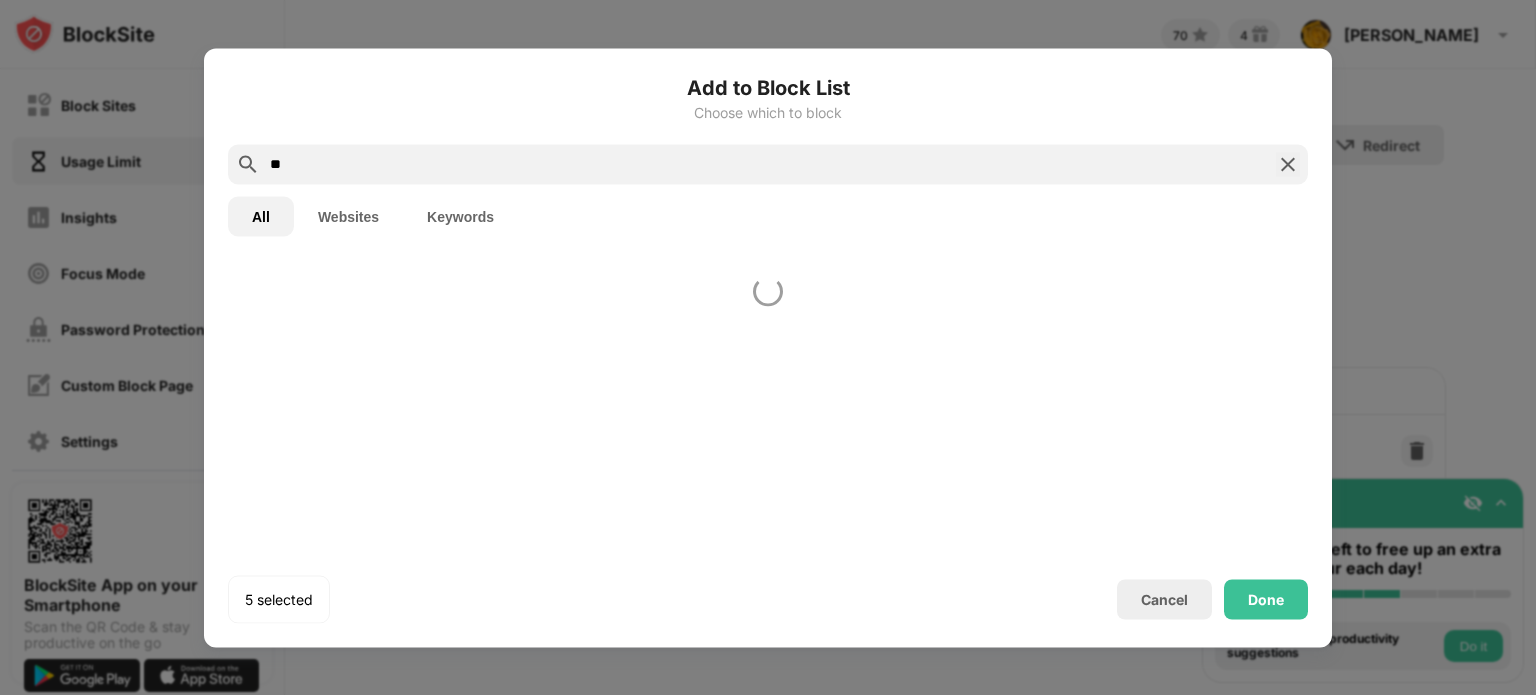 type on "*" 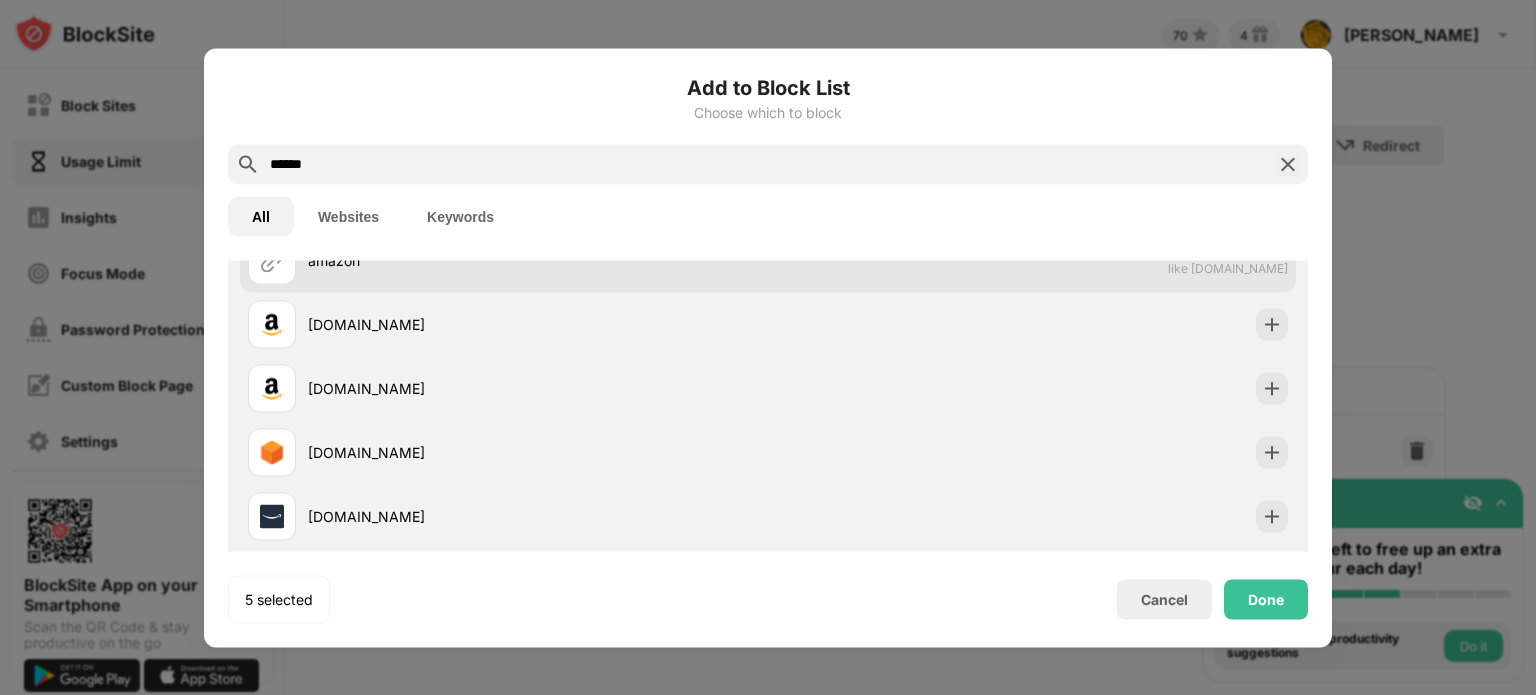 scroll, scrollTop: 0, scrollLeft: 0, axis: both 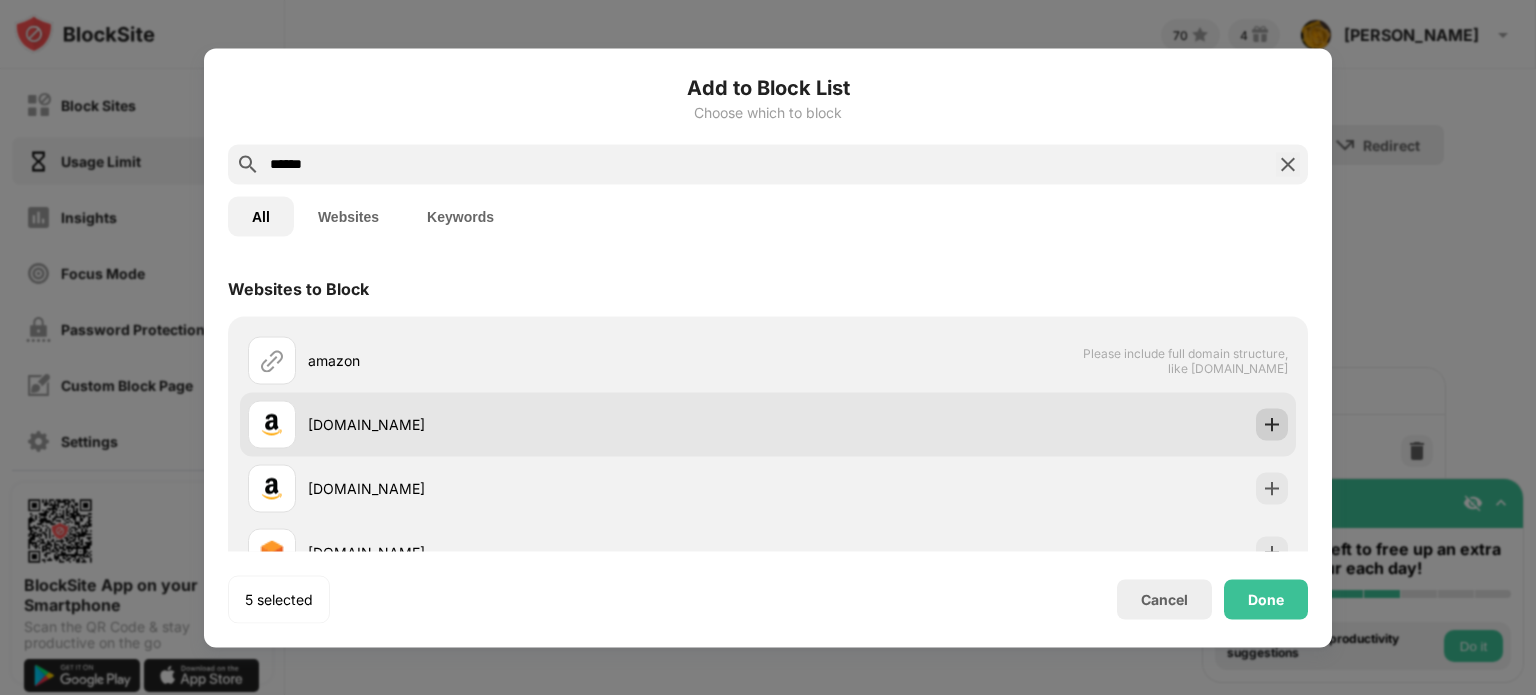 type on "******" 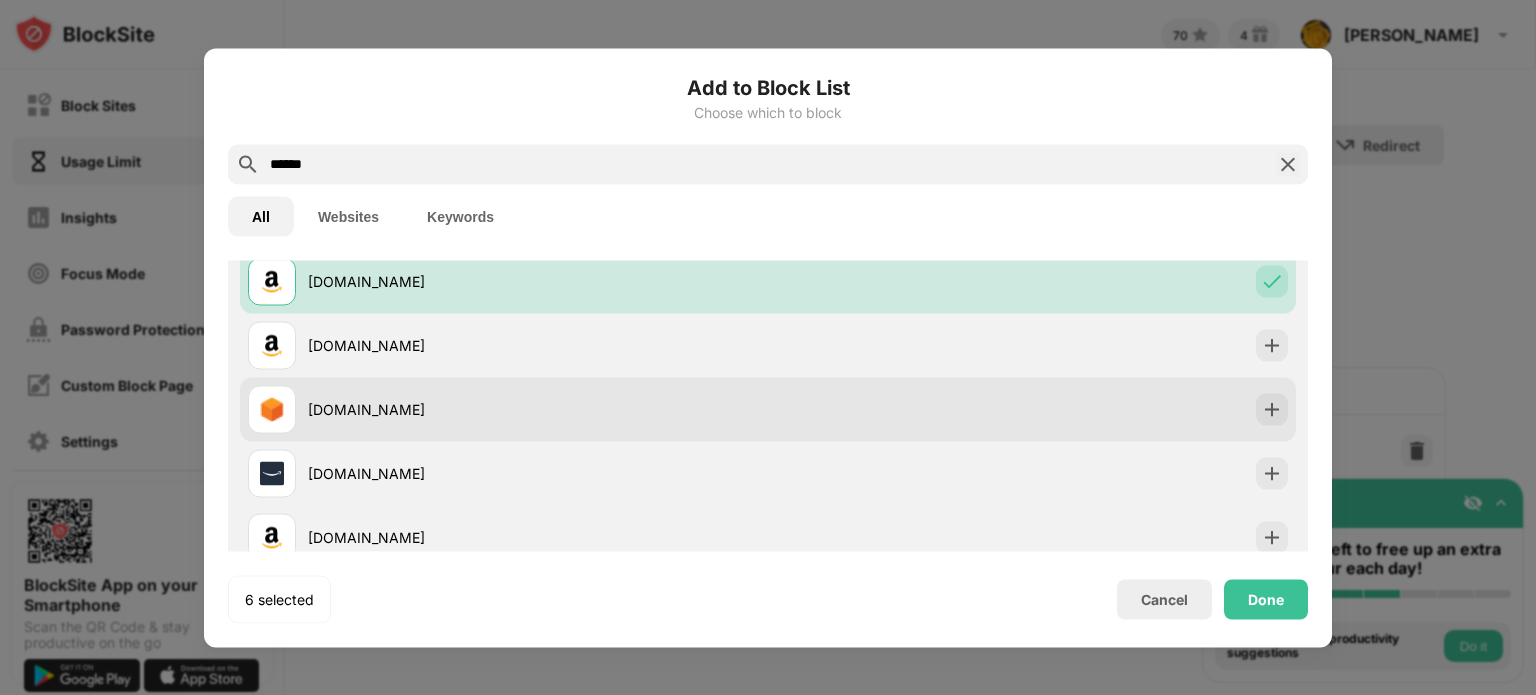 scroll, scrollTop: 140, scrollLeft: 0, axis: vertical 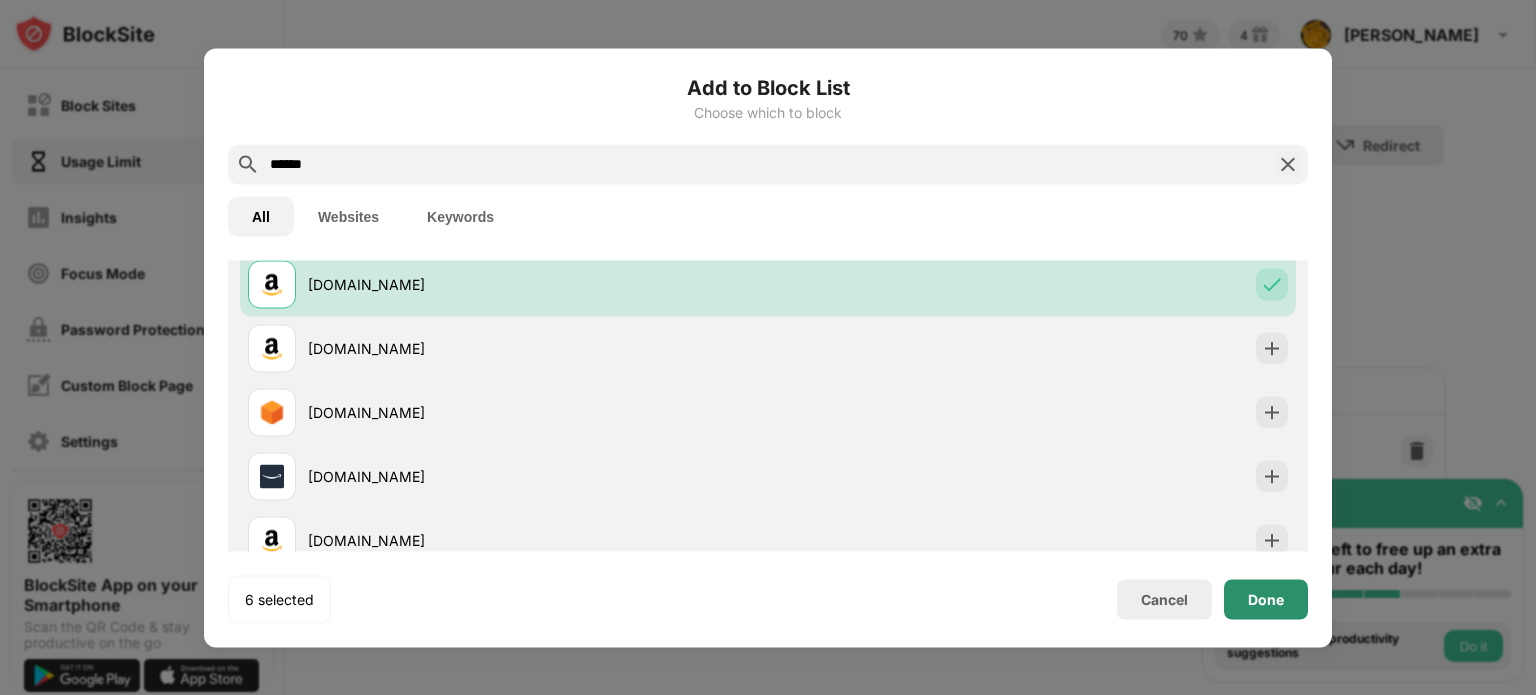 click on "Done" at bounding box center [1266, 599] 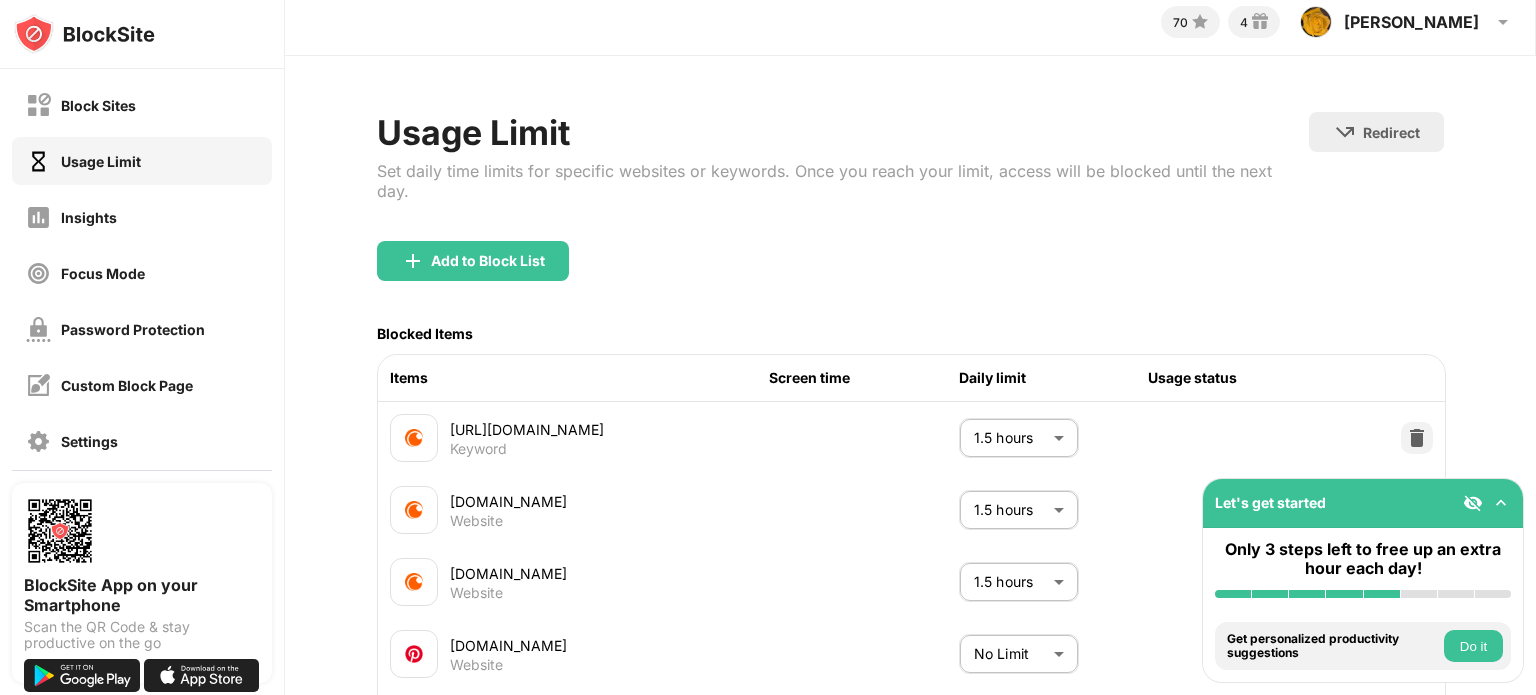 scroll, scrollTop: 300, scrollLeft: 0, axis: vertical 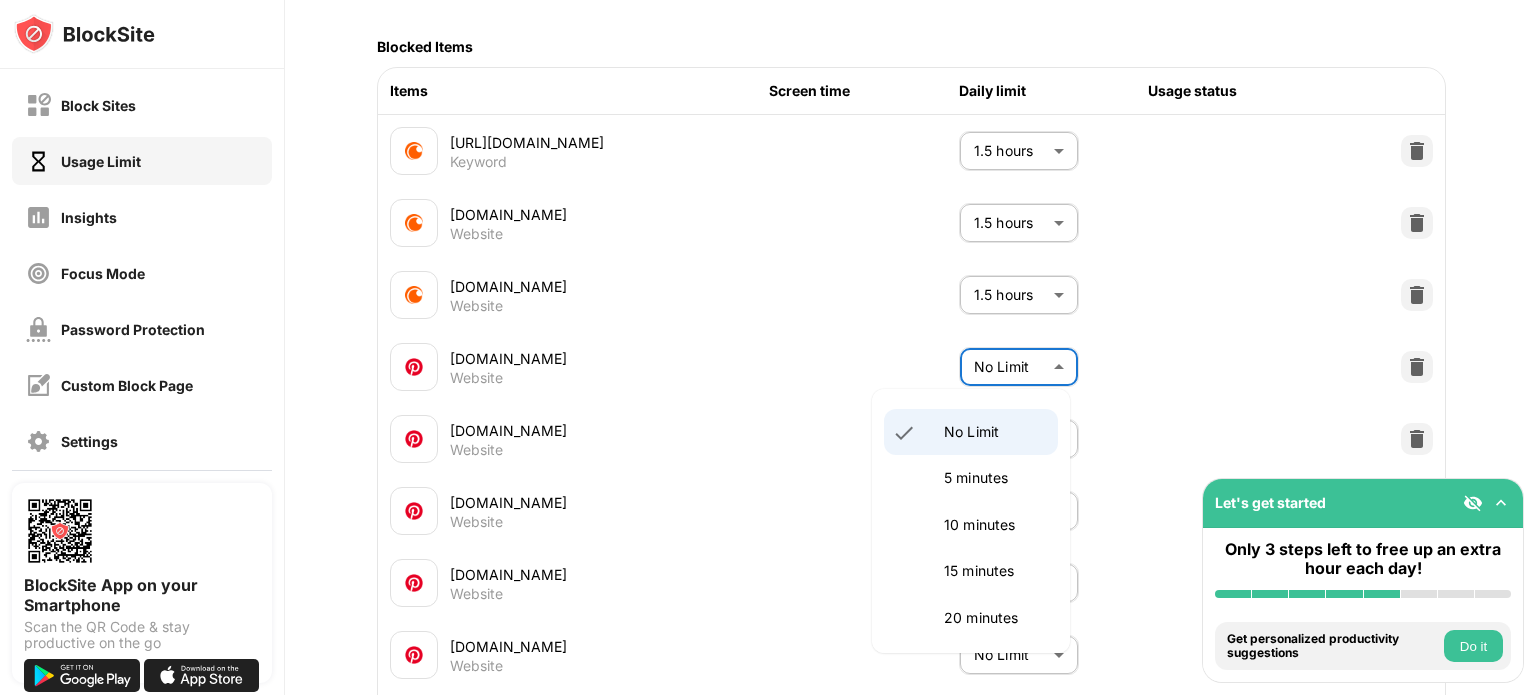 click on "Block Sites Usage Limit Insights Focus Mode Password Protection Custom Block Page Settings About Blocking Sync with other devices Disabled BlockSite App on your Smartphone Scan the QR Code & stay productive on the go Let's get started Only 3 steps left to free up an extra hour each day! Install BlockSite Enable blocking by category Add at least 1 website to your blocklist Get personalized productivity suggestions Do it Pin BlockSite to your taskbar Check your productivity insights Try visiting a site from your blocking list Do it Get our mobile app for free Do it 70 4 Tracy Tracy Marr View Account Insights Rewards Settings Support Log Out Usage Limit Set daily time limits for specific websites or keywords. Once you reach your limit, access will be blocked until the next day. Redirect Choose a site to be redirected to when blocking is active Add to Block List Blocked Items Items Screen time Daily limit Usage status https://www.crunchyroll.com/ Keyword 1.5 hours ** ​ crunchyroll.com Website 1.5 hours ** ​" at bounding box center [768, 347] 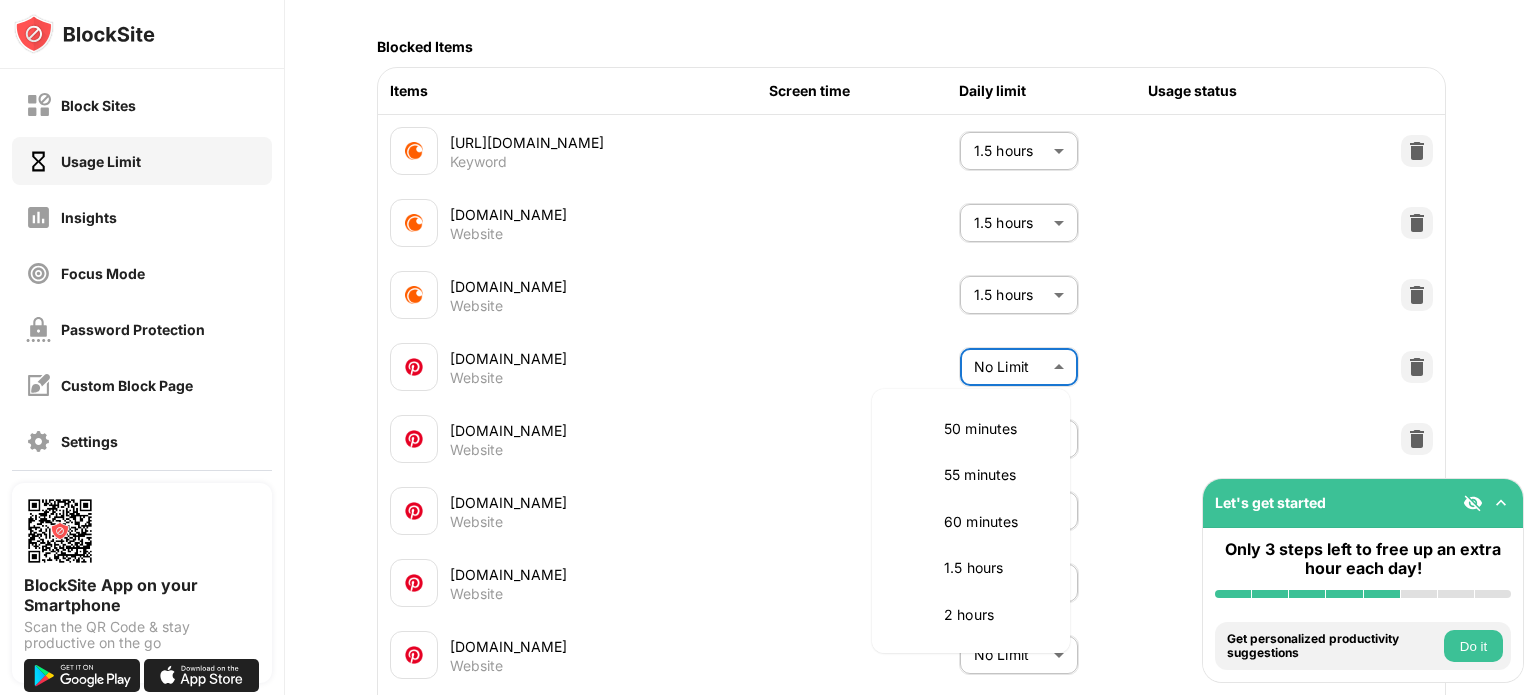 scroll, scrollTop: 500, scrollLeft: 0, axis: vertical 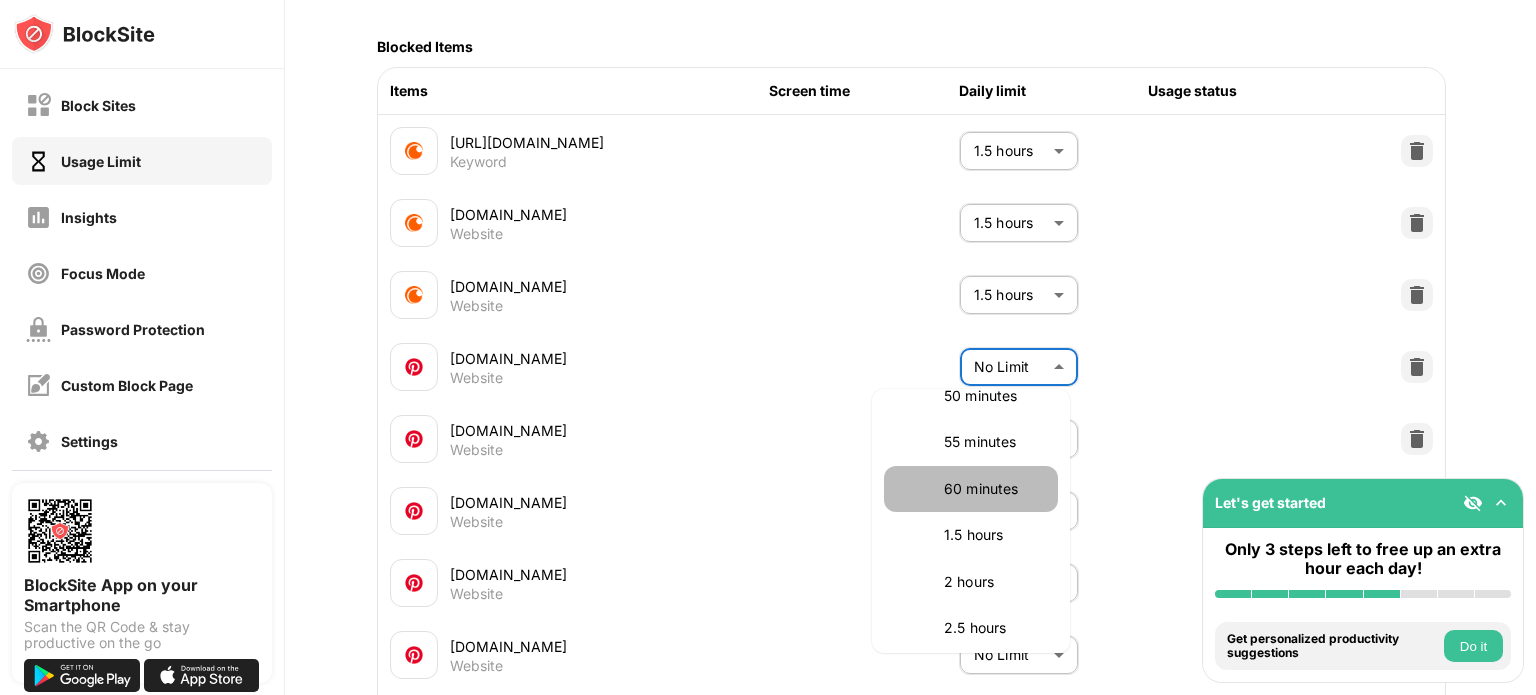 click on "60 minutes" at bounding box center [995, 489] 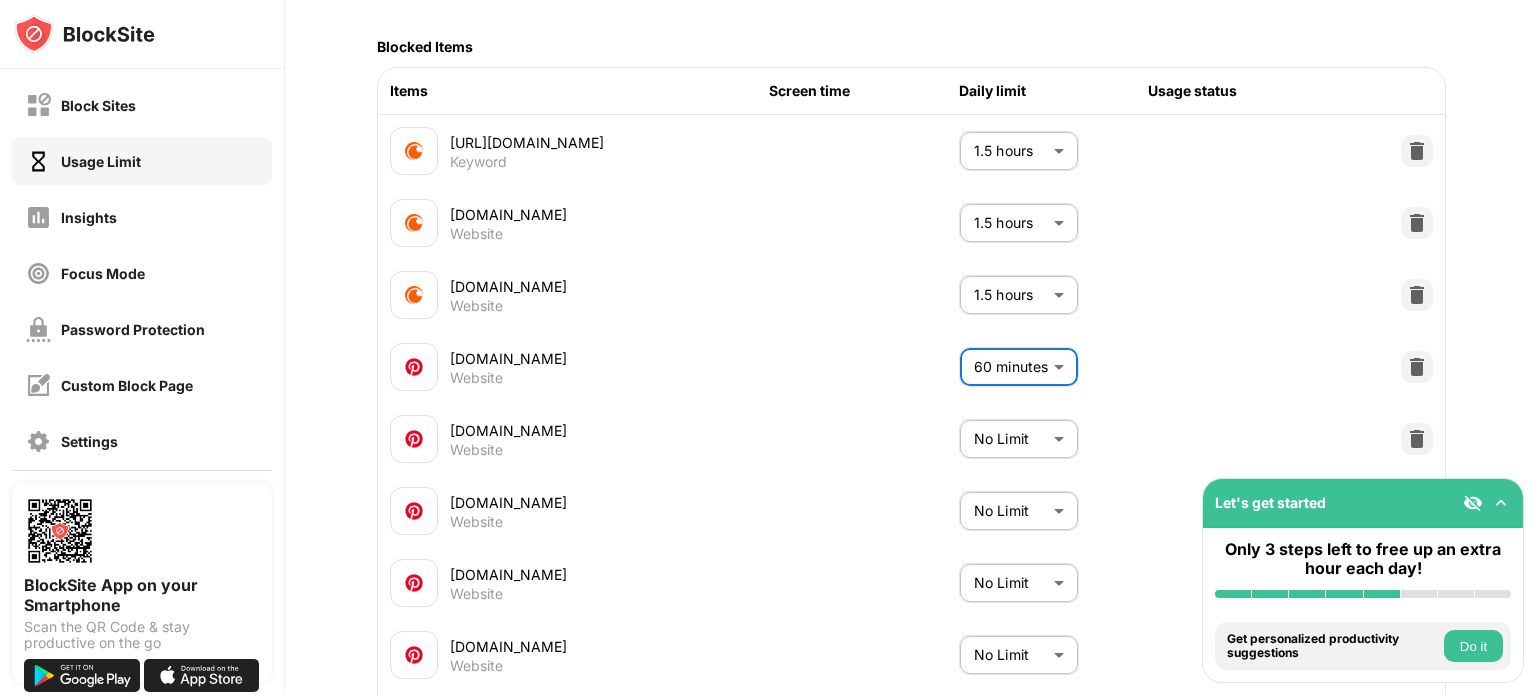 click on "Block Sites Usage Limit Insights Focus Mode Password Protection Custom Block Page Settings About Blocking Sync with other devices Disabled BlockSite App on your Smartphone Scan the QR Code & stay productive on the go Let's get started Only 3 steps left to free up an extra hour each day! Install BlockSite Enable blocking by category Add at least 1 website to your blocklist Get personalized productivity suggestions Do it Pin BlockSite to your taskbar Check your productivity insights Try visiting a site from your blocking list Do it Get our mobile app for free Do it 70 4 Tracy Tracy Marr View Account Insights Rewards Settings Support Log Out Usage Limit Set daily time limits for specific websites or keywords. Once you reach your limit, access will be blocked until the next day. Redirect Choose a site to be redirected to when blocking is active Add to Block List Blocked Items Items Screen time Daily limit Usage status https://www.crunchyroll.com/ Keyword 1.5 hours ** ​ crunchyroll.com Website 1.5 hours ** ​" at bounding box center (768, 347) 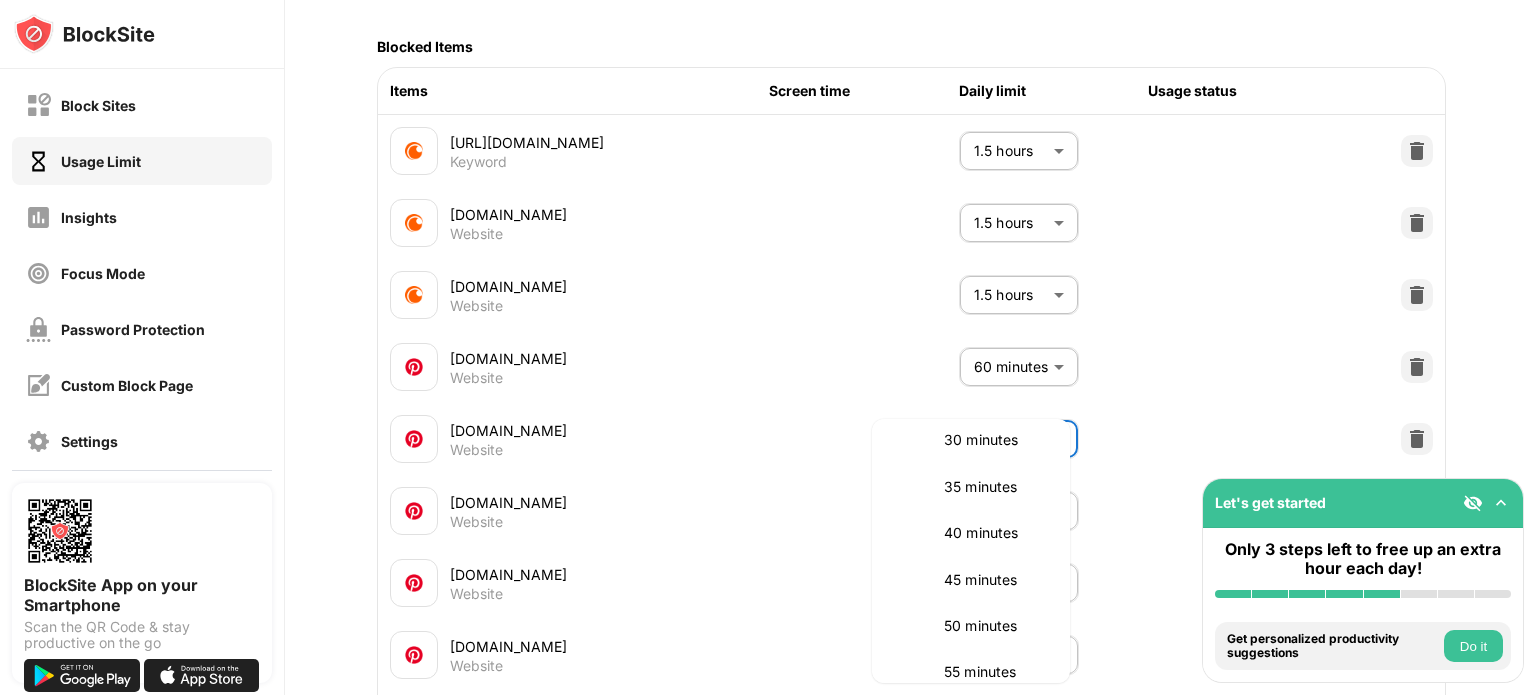scroll, scrollTop: 400, scrollLeft: 0, axis: vertical 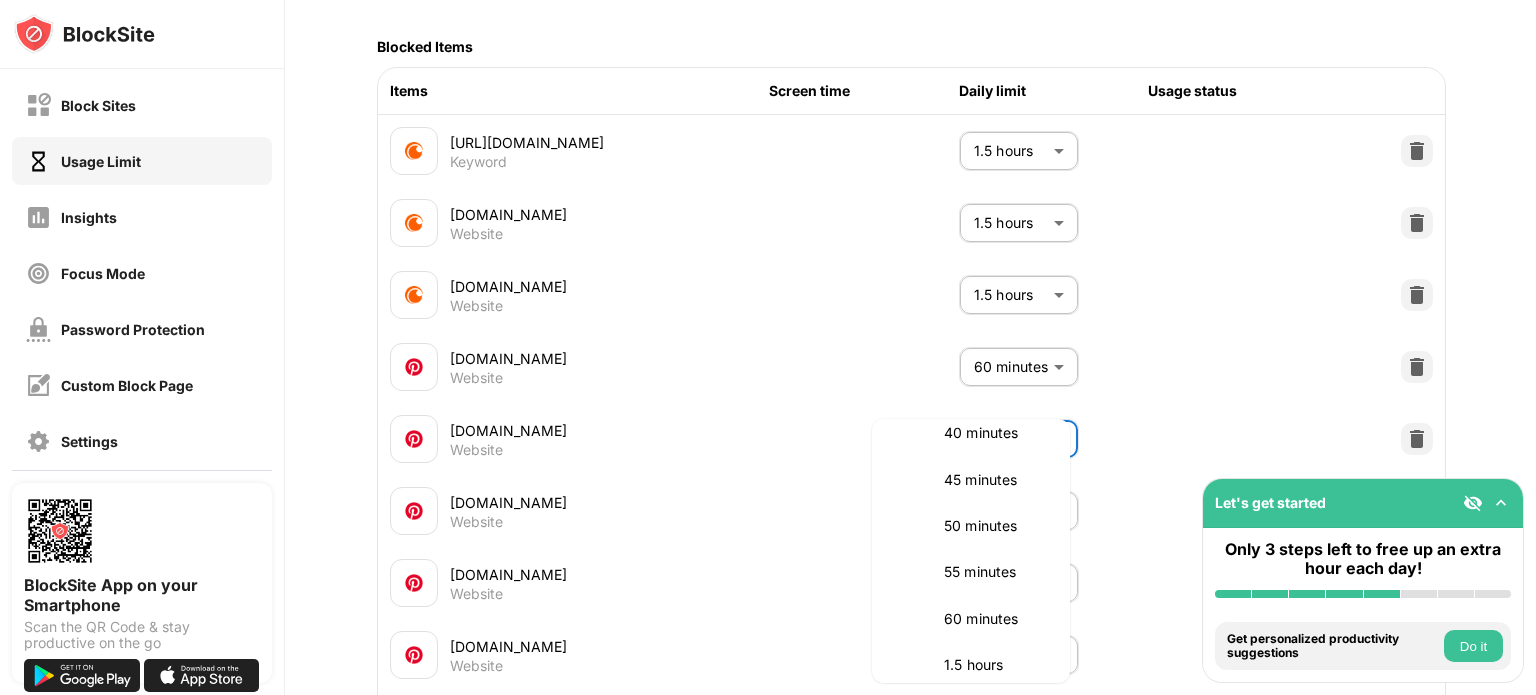 click on "60 minutes" at bounding box center [995, 619] 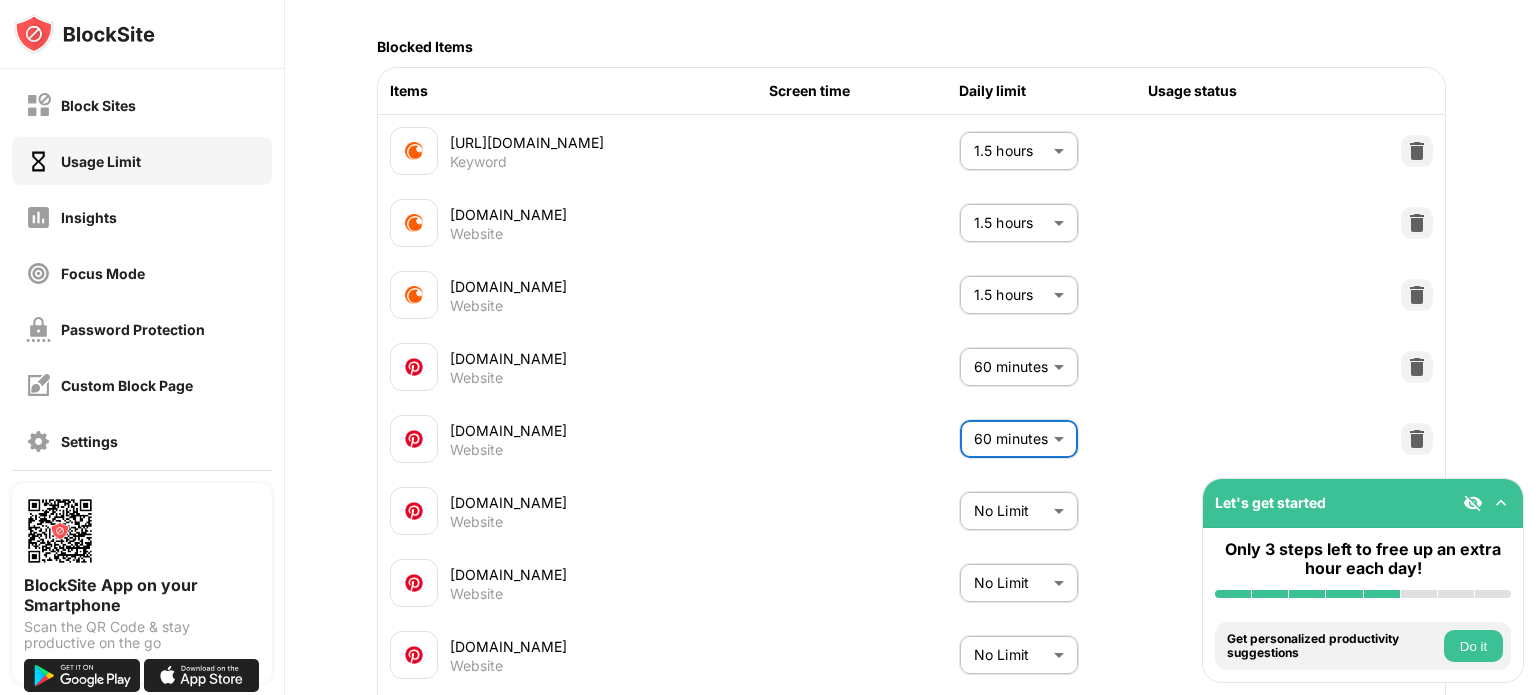 click on "Block Sites Usage Limit Insights Focus Mode Password Protection Custom Block Page Settings About Blocking Sync with other devices Disabled BlockSite App on your Smartphone Scan the QR Code & stay productive on the go Let's get started Only 3 steps left to free up an extra hour each day! Install BlockSite Enable blocking by category Add at least 1 website to your blocklist Get personalized productivity suggestions Do it Pin BlockSite to your taskbar Check your productivity insights Try visiting a site from your blocking list Do it Get our mobile app for free Do it 70 4 Tracy Tracy Marr View Account Insights Rewards Settings Support Log Out Usage Limit Set daily time limits for specific websites or keywords. Once you reach your limit, access will be blocked until the next day. Redirect Choose a site to be redirected to when blocking is active Add to Block List Blocked Items Items Screen time Daily limit Usage status https://www.crunchyroll.com/ Keyword 1.5 hours ** ​ crunchyroll.com Website 1.5 hours ** ​" at bounding box center [768, 347] 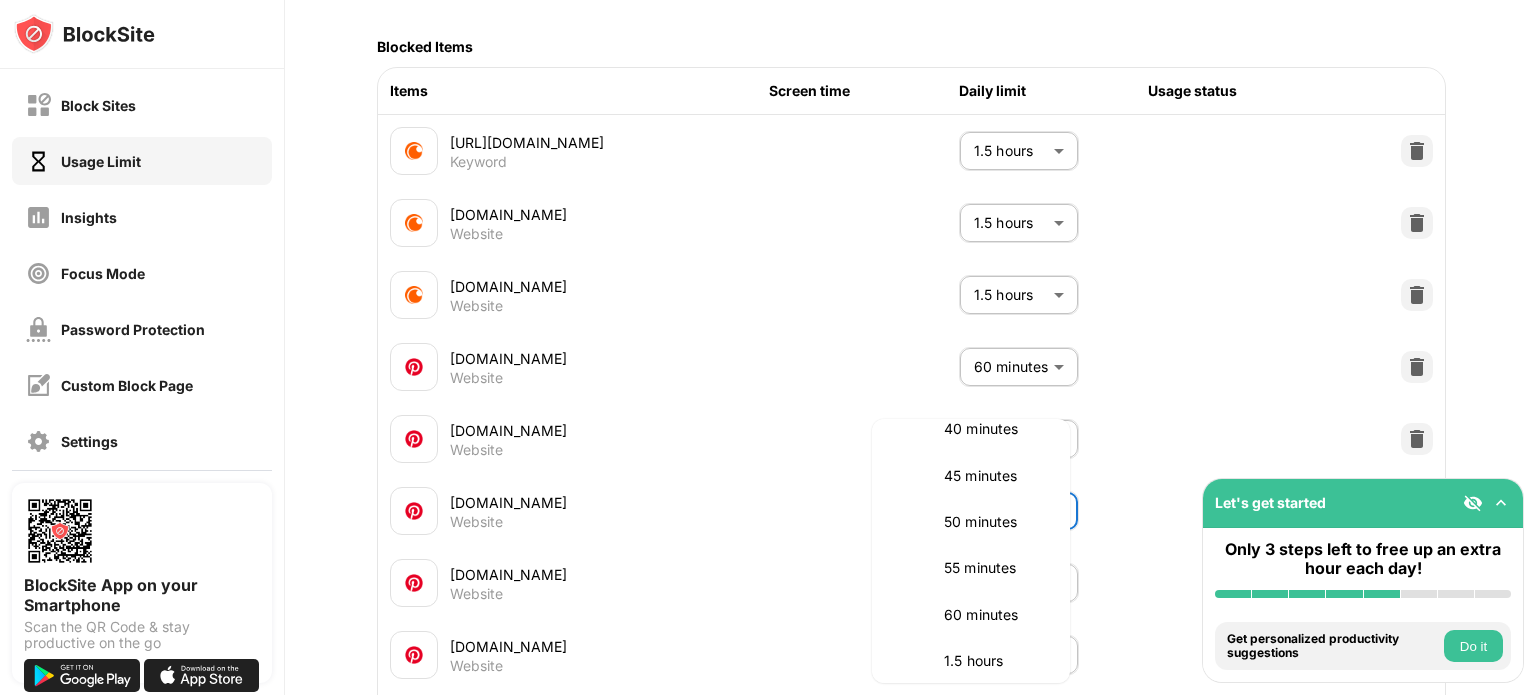 scroll, scrollTop: 500, scrollLeft: 0, axis: vertical 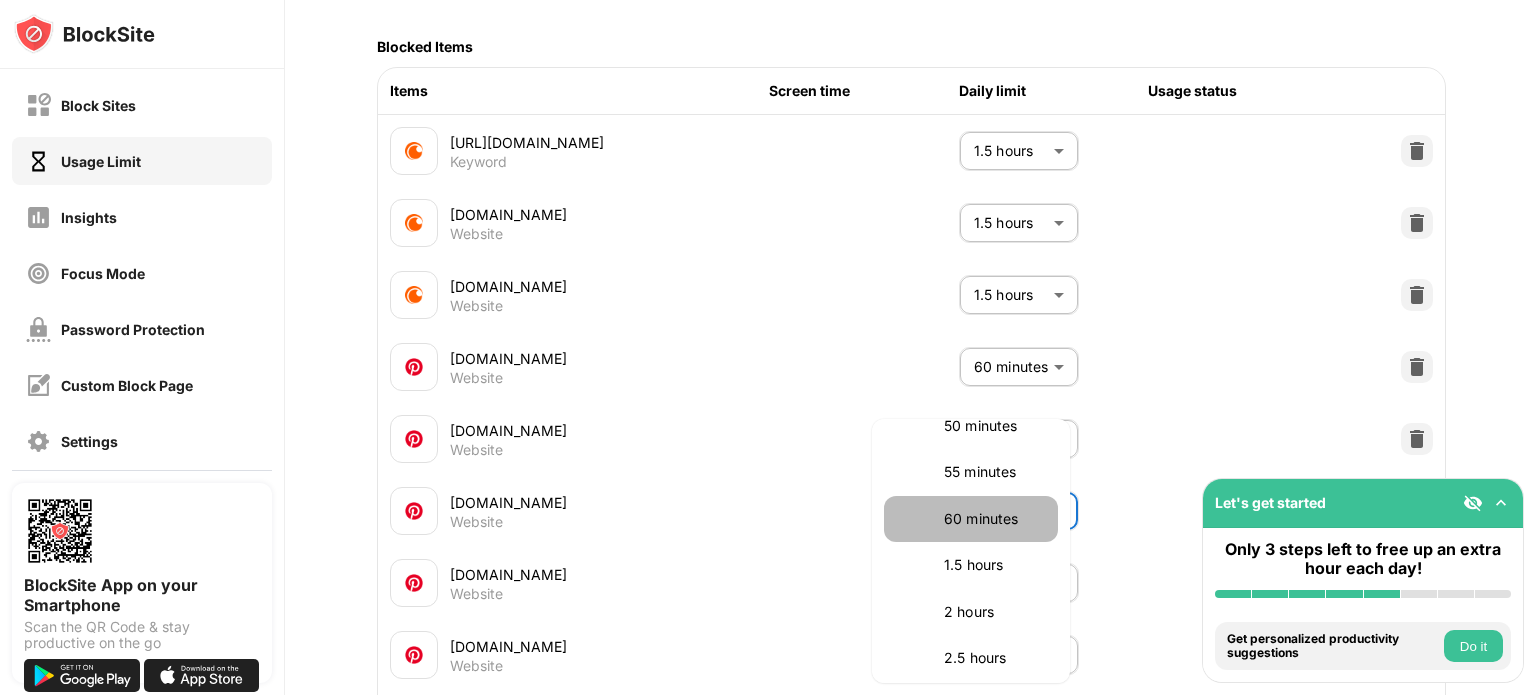 click on "60 minutes" at bounding box center [995, 519] 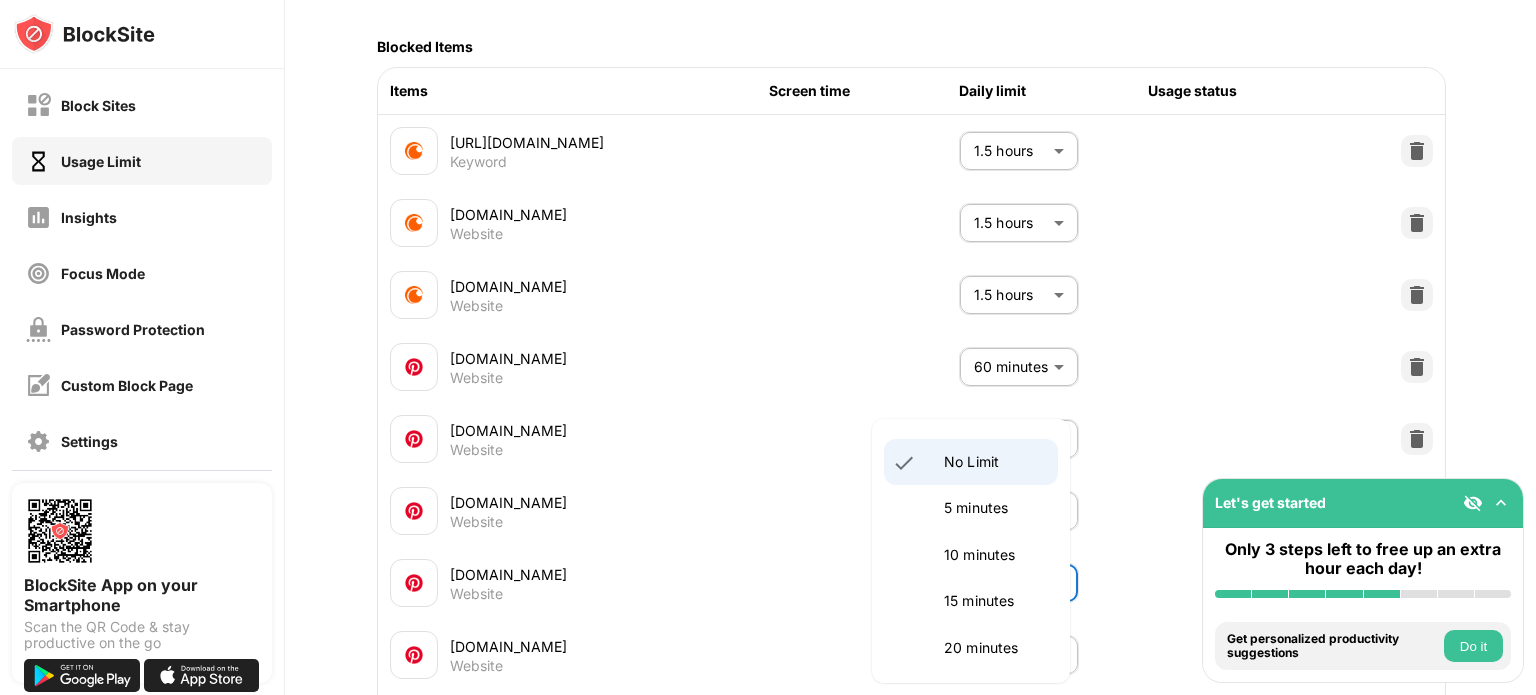 click on "Block Sites Usage Limit Insights Focus Mode Password Protection Custom Block Page Settings About Blocking Sync with other devices Disabled BlockSite App on your Smartphone Scan the QR Code & stay productive on the go Let's get started Only 3 steps left to free up an extra hour each day! Install BlockSite Enable blocking by category Add at least 1 website to your blocklist Get personalized productivity suggestions Do it Pin BlockSite to your taskbar Check your productivity insights Try visiting a site from your blocking list Do it Get our mobile app for free Do it 70 4 Tracy Tracy Marr View Account Insights Rewards Settings Support Log Out Usage Limit Set daily time limits for specific websites or keywords. Once you reach your limit, access will be blocked until the next day. Redirect Choose a site to be redirected to when blocking is active Add to Block List Blocked Items Items Screen time Daily limit Usage status https://www.crunchyroll.com/ Keyword 1.5 hours ** ​ crunchyroll.com Website 1.5 hours ** ​" at bounding box center [768, 347] 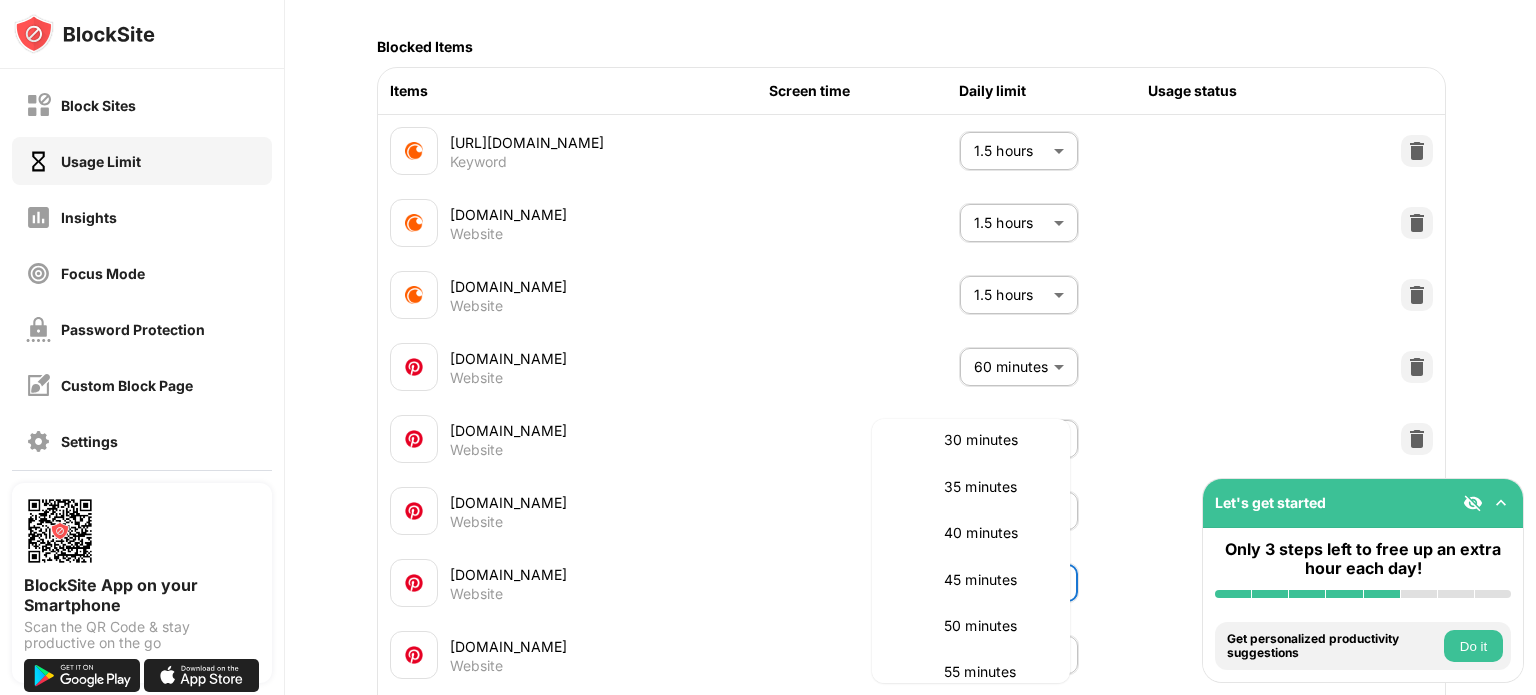 scroll, scrollTop: 400, scrollLeft: 0, axis: vertical 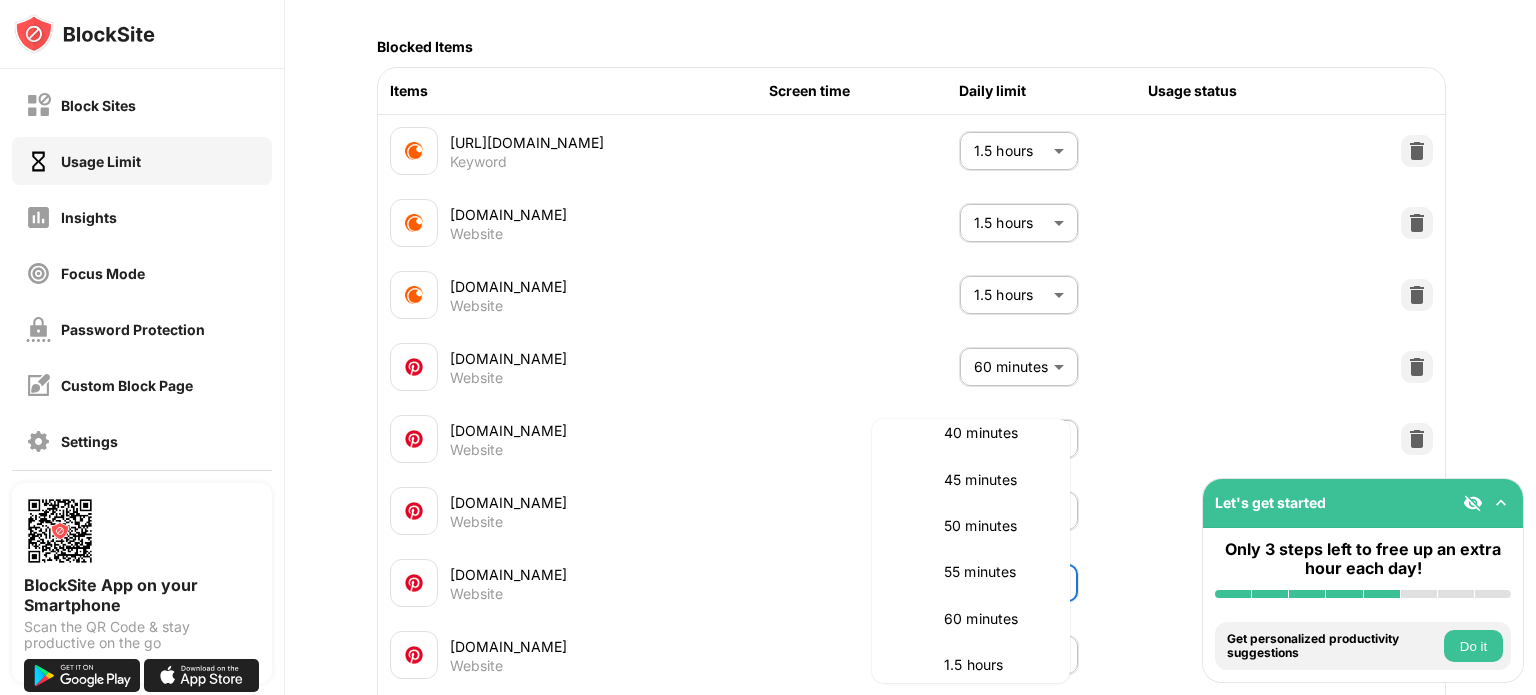 click on "60 minutes" at bounding box center (995, 619) 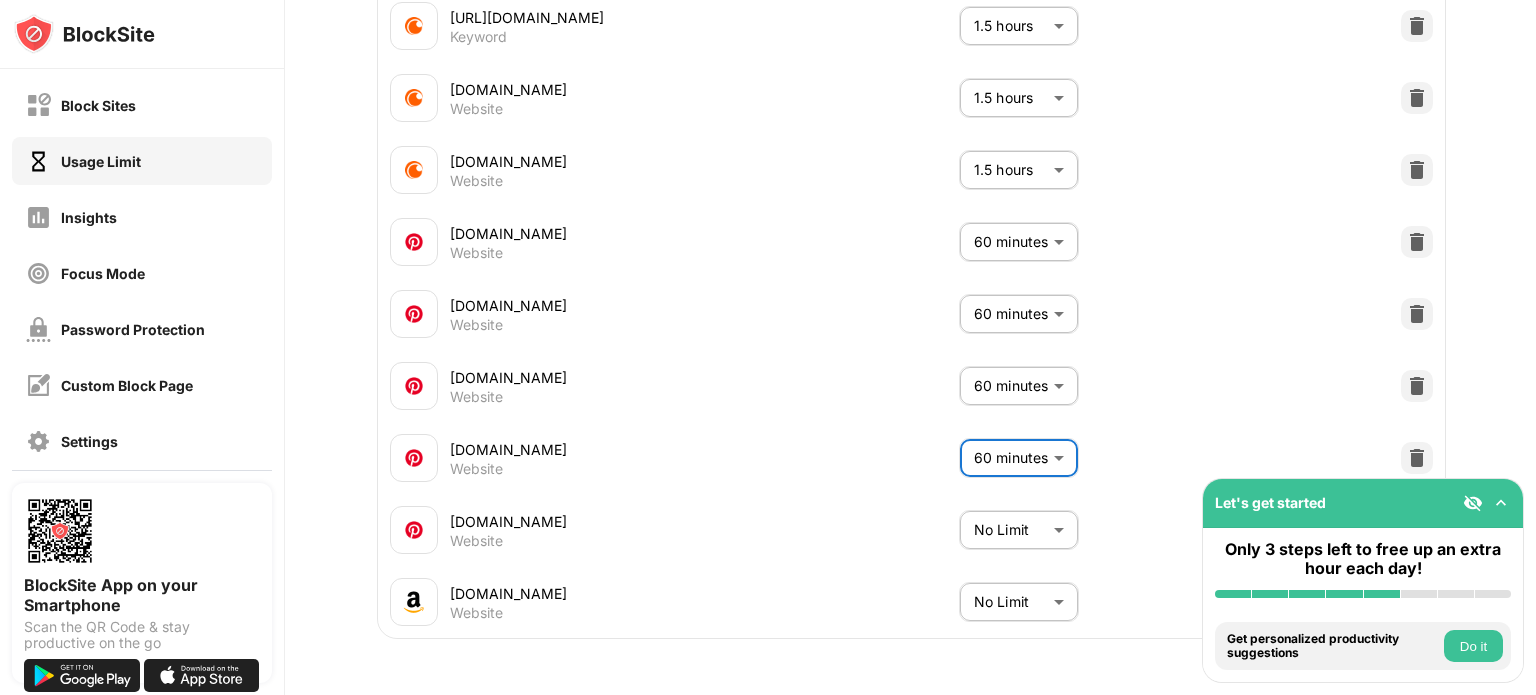 scroll, scrollTop: 445, scrollLeft: 0, axis: vertical 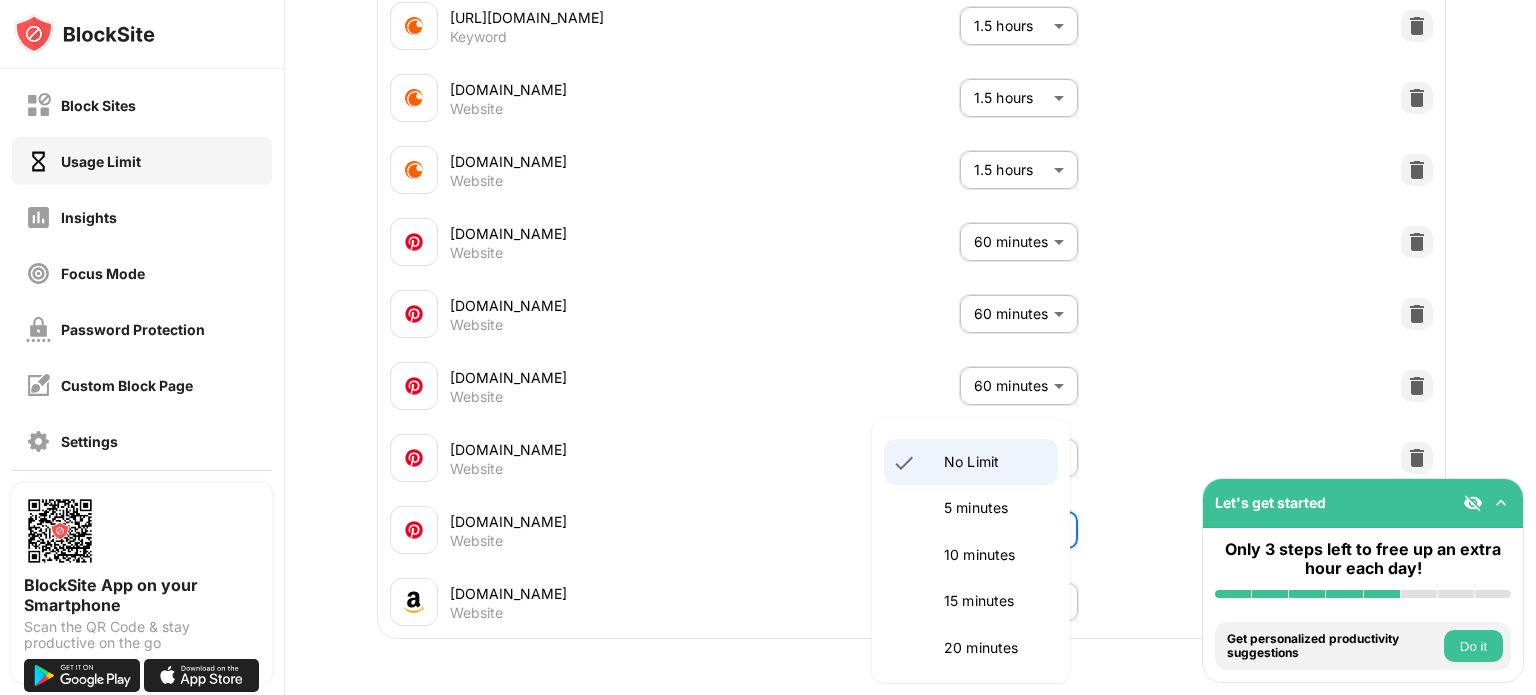 click on "Block Sites Usage Limit Insights Focus Mode Password Protection Custom Block Page Settings About Blocking Sync with other devices Disabled BlockSite App on your Smartphone Scan the QR Code & stay productive on the go Let's get started Only 3 steps left to free up an extra hour each day! Install BlockSite Enable blocking by category Add at least 1 website to your blocklist Get personalized productivity suggestions Do it Pin BlockSite to your taskbar Check your productivity insights Try visiting a site from your blocking list Do it Get our mobile app for free Do it 70 4 Tracy Tracy Marr View Account Insights Rewards Settings Support Log Out Usage Limit Set daily time limits for specific websites or keywords. Once you reach your limit, access will be blocked until the next day. Redirect Choose a site to be redirected to when blocking is active Add to Block List Blocked Items Items Screen time Daily limit Usage status https://www.crunchyroll.com/ Keyword 1.5 hours ** ​ crunchyroll.com Website 1.5 hours ** ​" at bounding box center (768, 347) 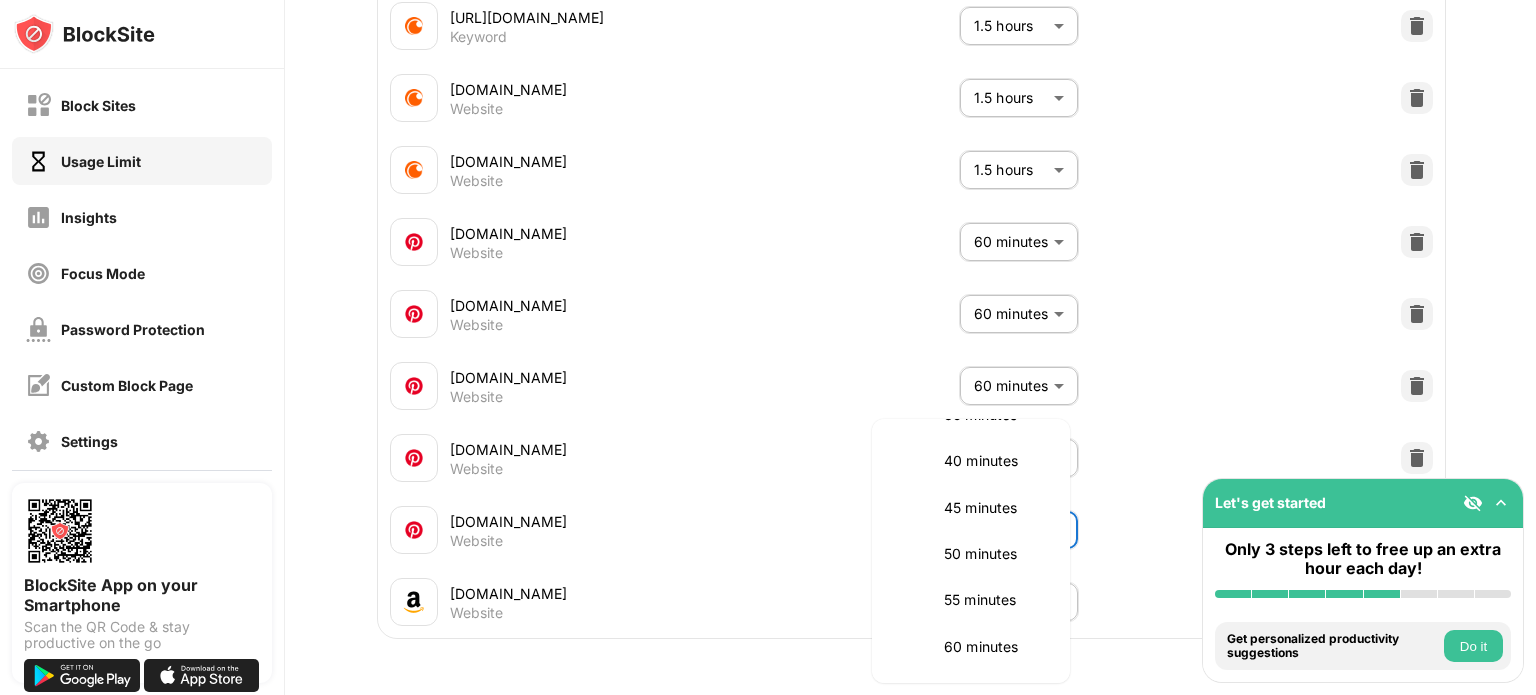 scroll, scrollTop: 400, scrollLeft: 0, axis: vertical 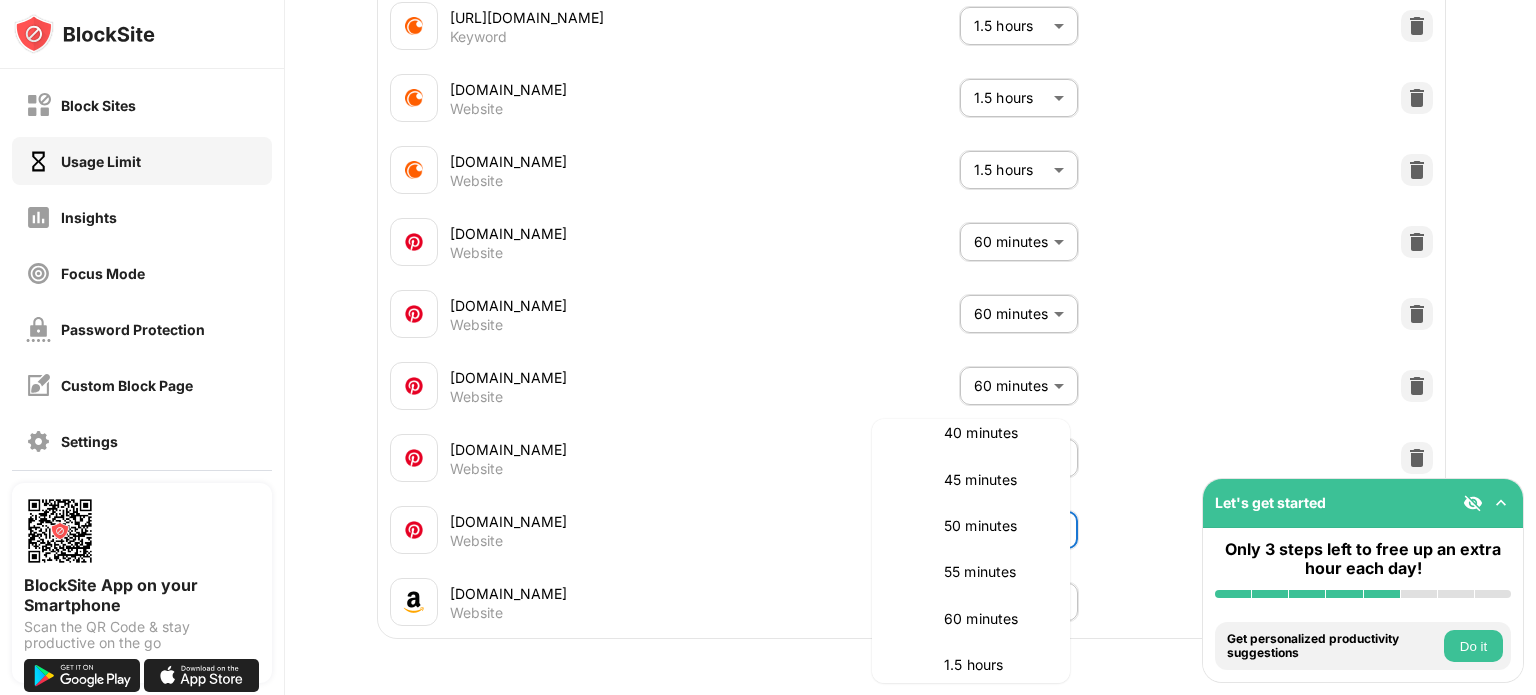 click on "60 minutes" at bounding box center [995, 619] 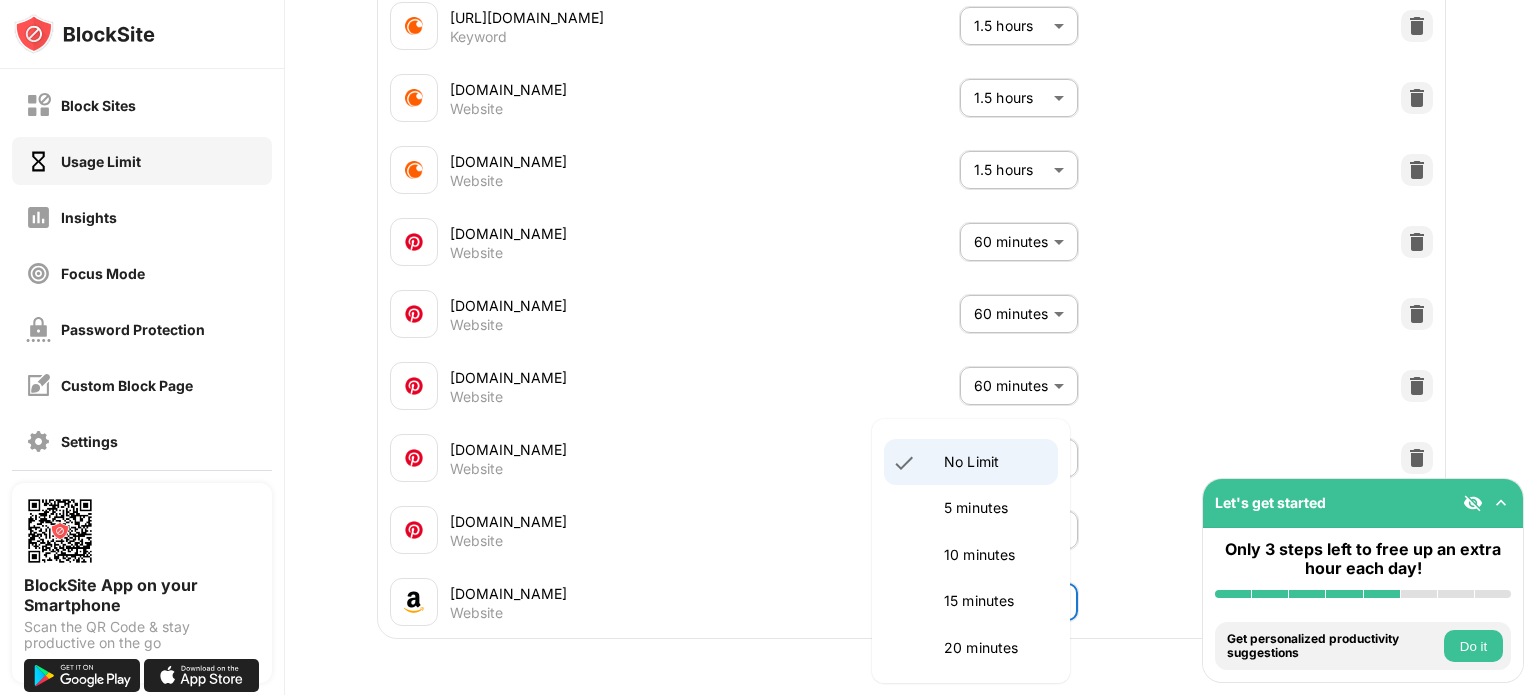 click on "Block Sites Usage Limit Insights Focus Mode Password Protection Custom Block Page Settings About Blocking Sync with other devices Disabled BlockSite App on your Smartphone Scan the QR Code & stay productive on the go Let's get started Only 3 steps left to free up an extra hour each day! Install BlockSite Enable blocking by category Add at least 1 website to your blocklist Get personalized productivity suggestions Do it Pin BlockSite to your taskbar Check your productivity insights Try visiting a site from your blocking list Do it Get our mobile app for free Do it 70 4 Tracy Tracy Marr View Account Insights Rewards Settings Support Log Out Usage Limit Set daily time limits for specific websites or keywords. Once you reach your limit, access will be blocked until the next day. Redirect Choose a site to be redirected to when blocking is active Add to Block List Blocked Items Items Screen time Daily limit Usage status https://www.crunchyroll.com/ Keyword 1.5 hours ** ​ crunchyroll.com Website 1.5 hours ** ​" at bounding box center (768, 347) 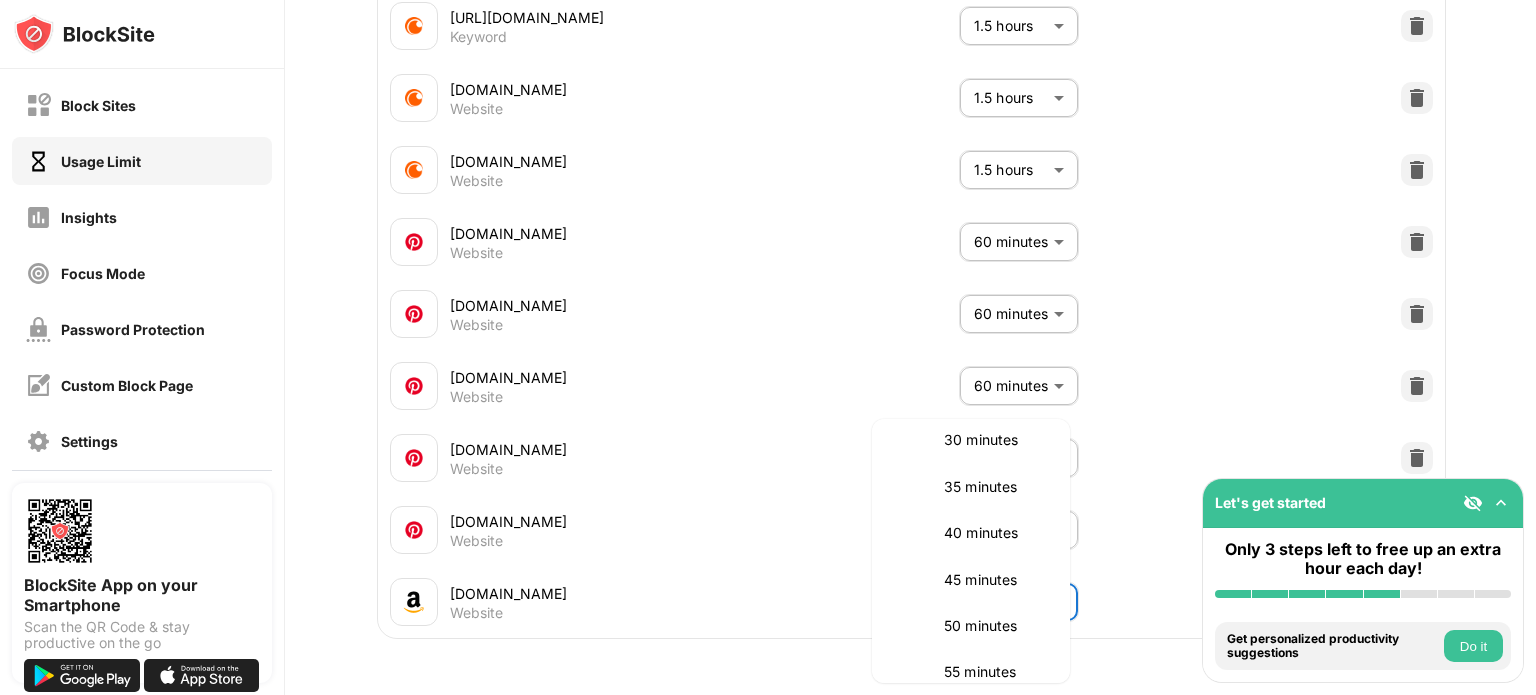 scroll, scrollTop: 400, scrollLeft: 0, axis: vertical 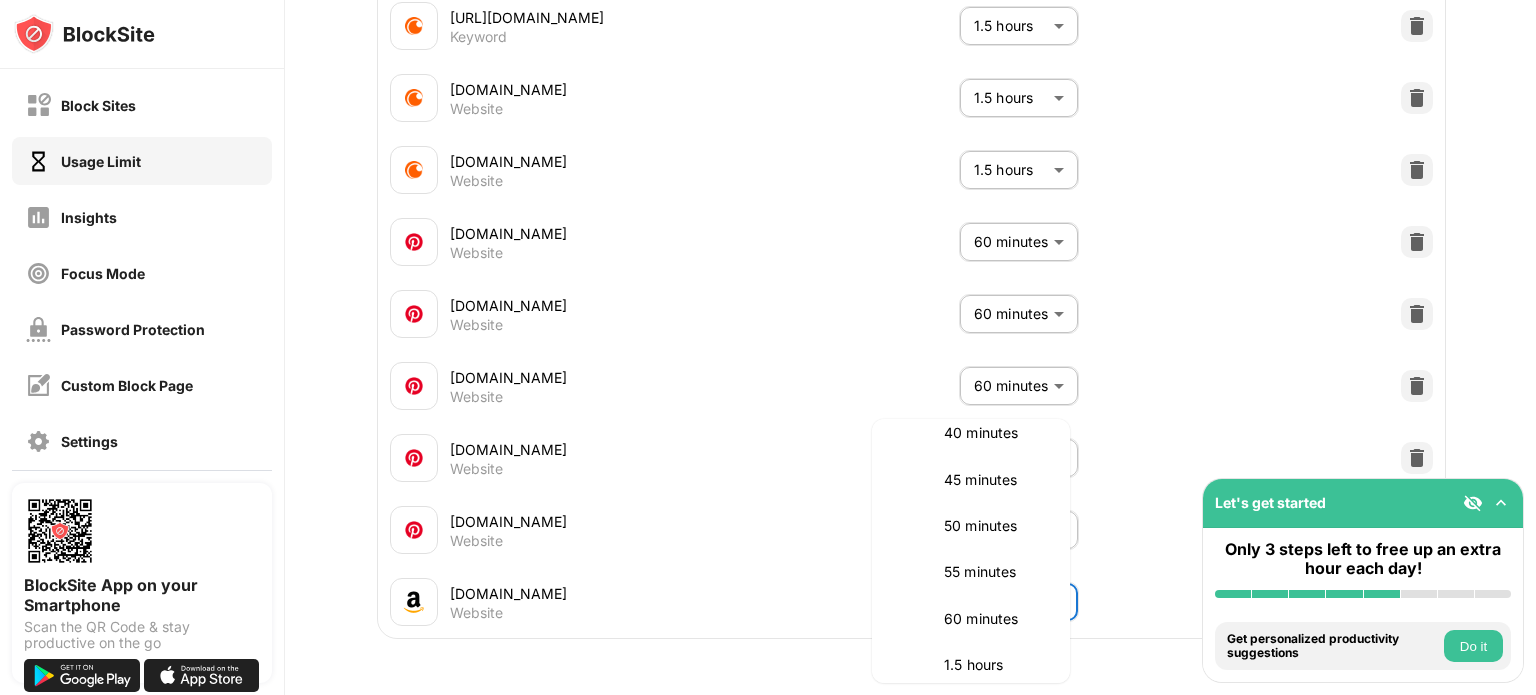 click at bounding box center [768, 347] 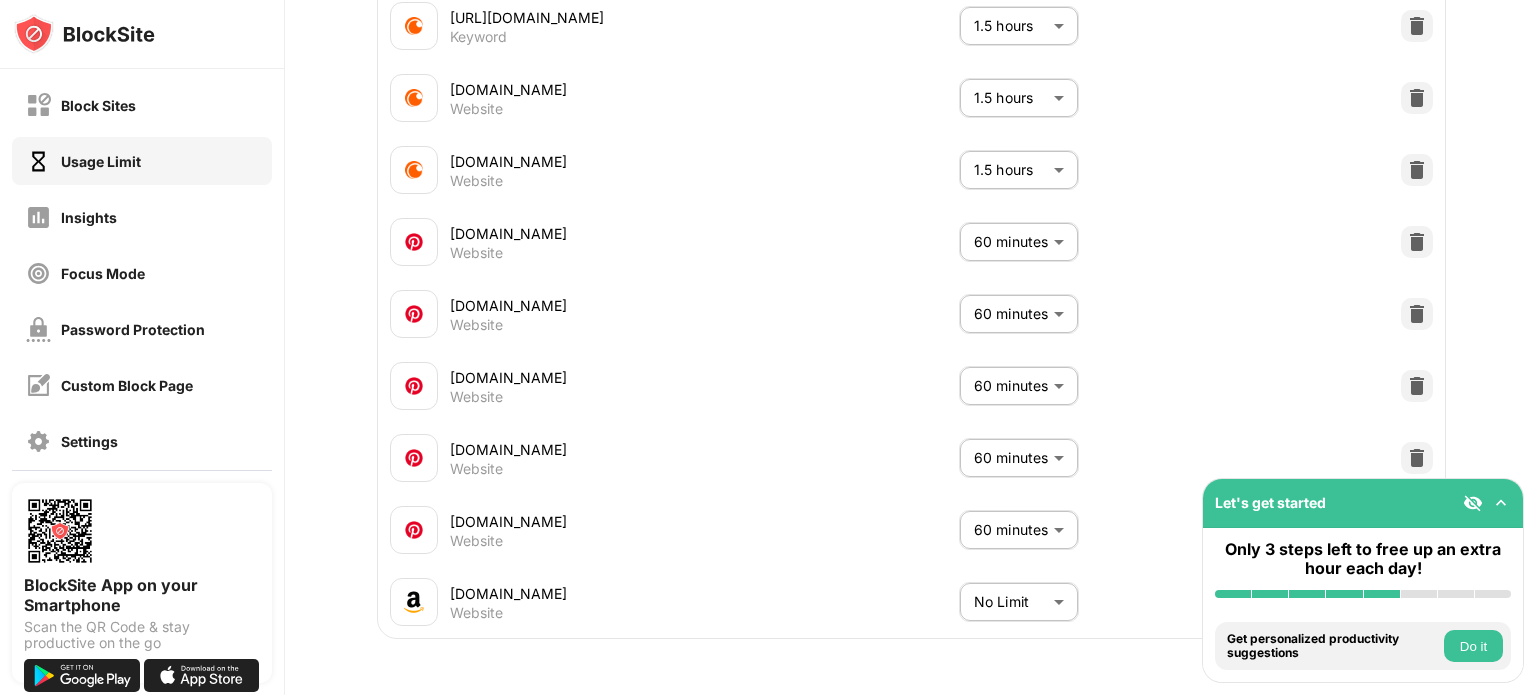 drag, startPoint x: 1268, startPoint y: 507, endPoint x: 1164, endPoint y: 532, distance: 106.96261 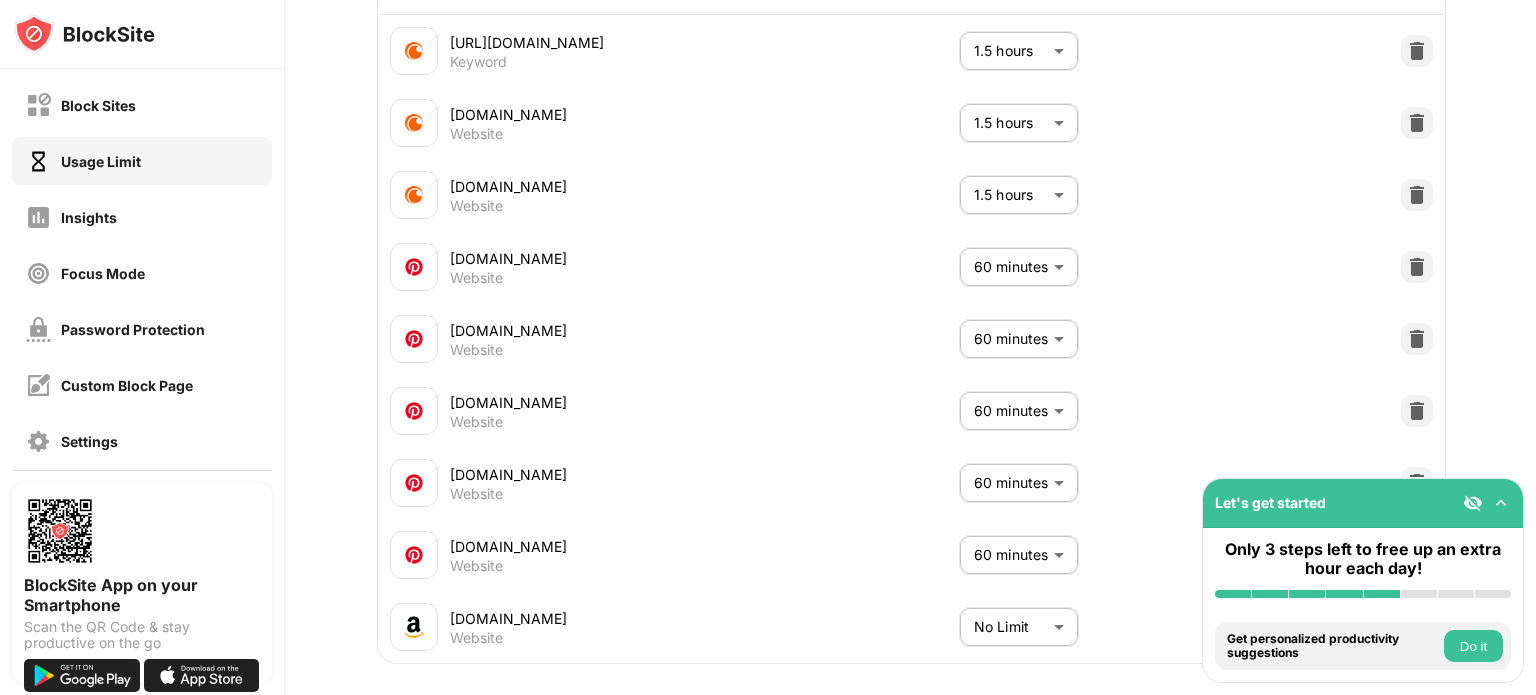 scroll, scrollTop: 445, scrollLeft: 0, axis: vertical 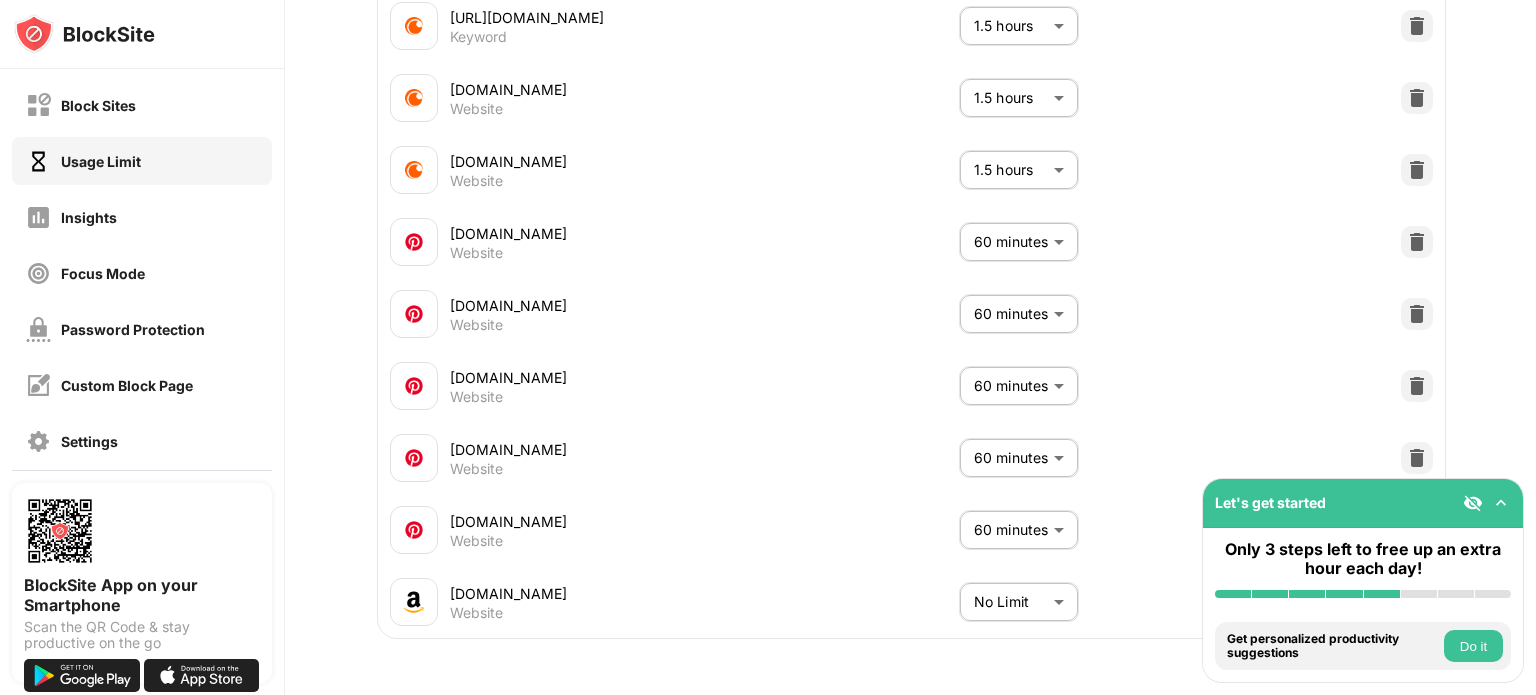 click on "Block Sites Usage Limit Insights Focus Mode Password Protection Custom Block Page Settings About Blocking Sync with other devices Disabled BlockSite App on your Smartphone Scan the QR Code & stay productive on the go Let's get started Only 3 steps left to free up an extra hour each day! Install BlockSite Enable blocking by category Add at least 1 website to your blocklist Get personalized productivity suggestions Do it Pin BlockSite to your taskbar Check your productivity insights Try visiting a site from your blocking list Do it Get our mobile app for free Do it 70 4 Tracy Tracy Marr View Account Insights Rewards Settings Support Log Out Usage Limit Set daily time limits for specific websites or keywords. Once you reach your limit, access will be blocked until the next day. Redirect Choose a site to be redirected to when blocking is active Add to Block List Blocked Items Items Screen time Daily limit Usage status https://www.crunchyroll.com/ Keyword 1.5 hours ** ​ crunchyroll.com Website 1.5 hours ** ​" at bounding box center [768, 347] 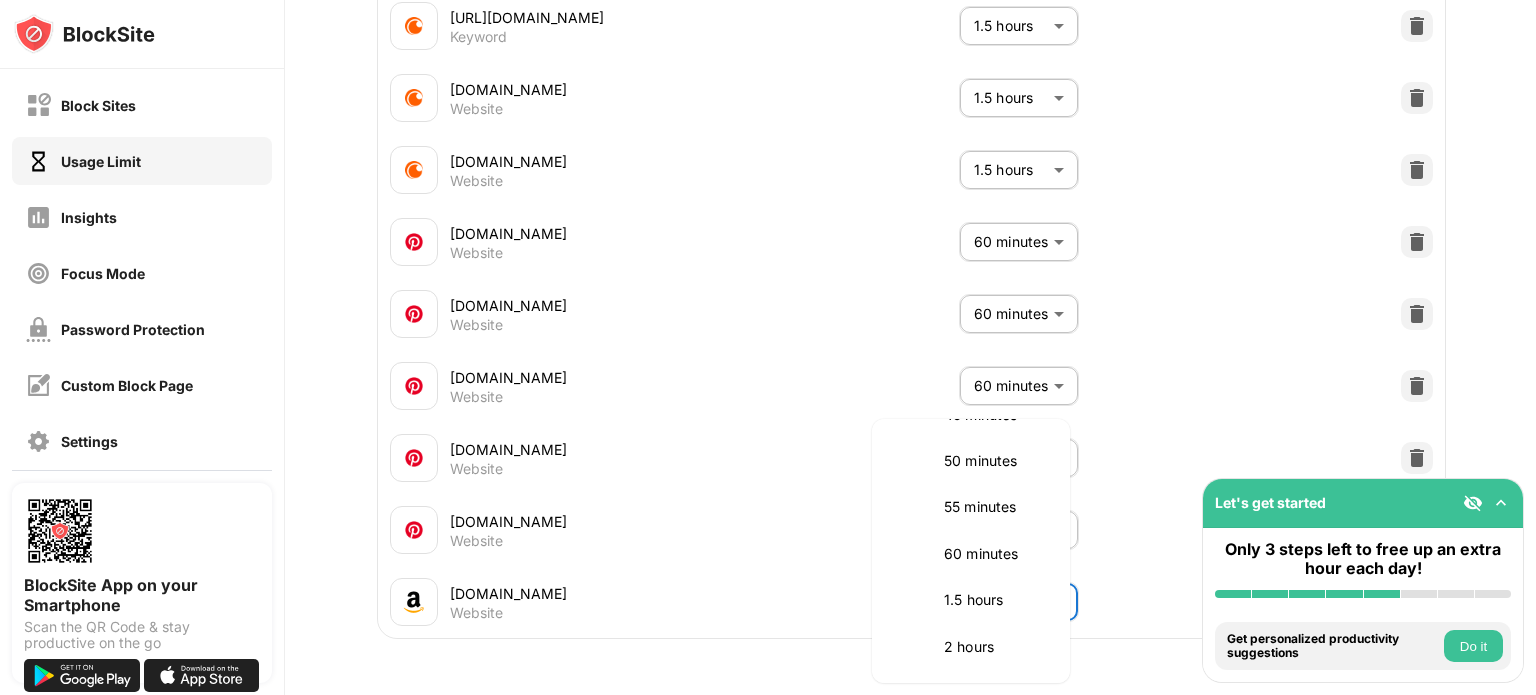 scroll, scrollTop: 500, scrollLeft: 0, axis: vertical 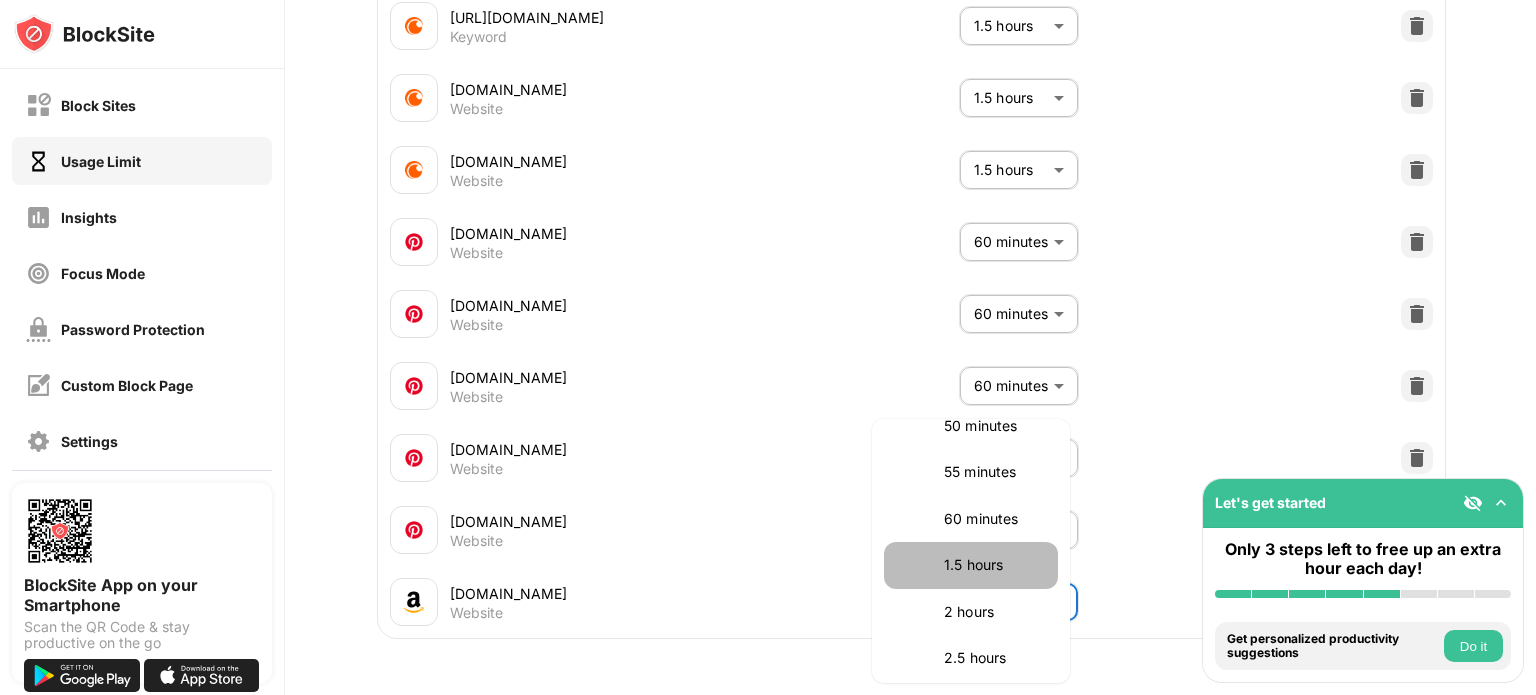 click on "1.5 hours" at bounding box center [995, 565] 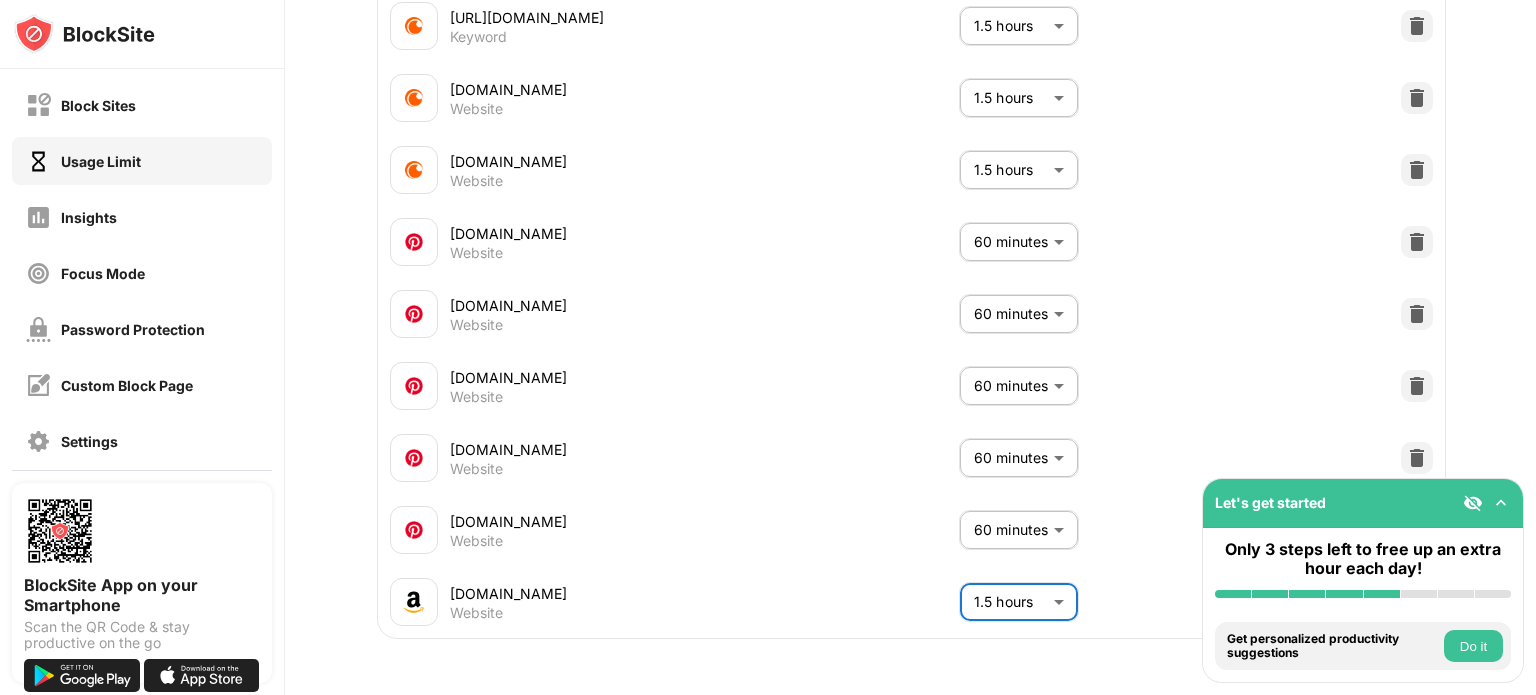click on "Block Sites Usage Limit Insights Focus Mode Password Protection Custom Block Page Settings About Blocking Sync with other devices Disabled BlockSite App on your Smartphone Scan the QR Code & stay productive on the go Let's get started Only 3 steps left to free up an extra hour each day! Install BlockSite Enable blocking by category Add at least 1 website to your blocklist Get personalized productivity suggestions Do it Pin BlockSite to your taskbar Check your productivity insights Try visiting a site from your blocking list Do it Get our mobile app for free Do it 70 4 Tracy Tracy Marr View Account Insights Rewards Settings Support Log Out Usage Limit Set daily time limits for specific websites or keywords. Once you reach your limit, access will be blocked until the next day. Redirect Choose a site to be redirected to when blocking is active Add to Block List Blocked Items Items Screen time Daily limit Usage status https://www.crunchyroll.com/ Keyword 1.5 hours ** ​ crunchyroll.com Website 1.5 hours ** ​" at bounding box center (768, 347) 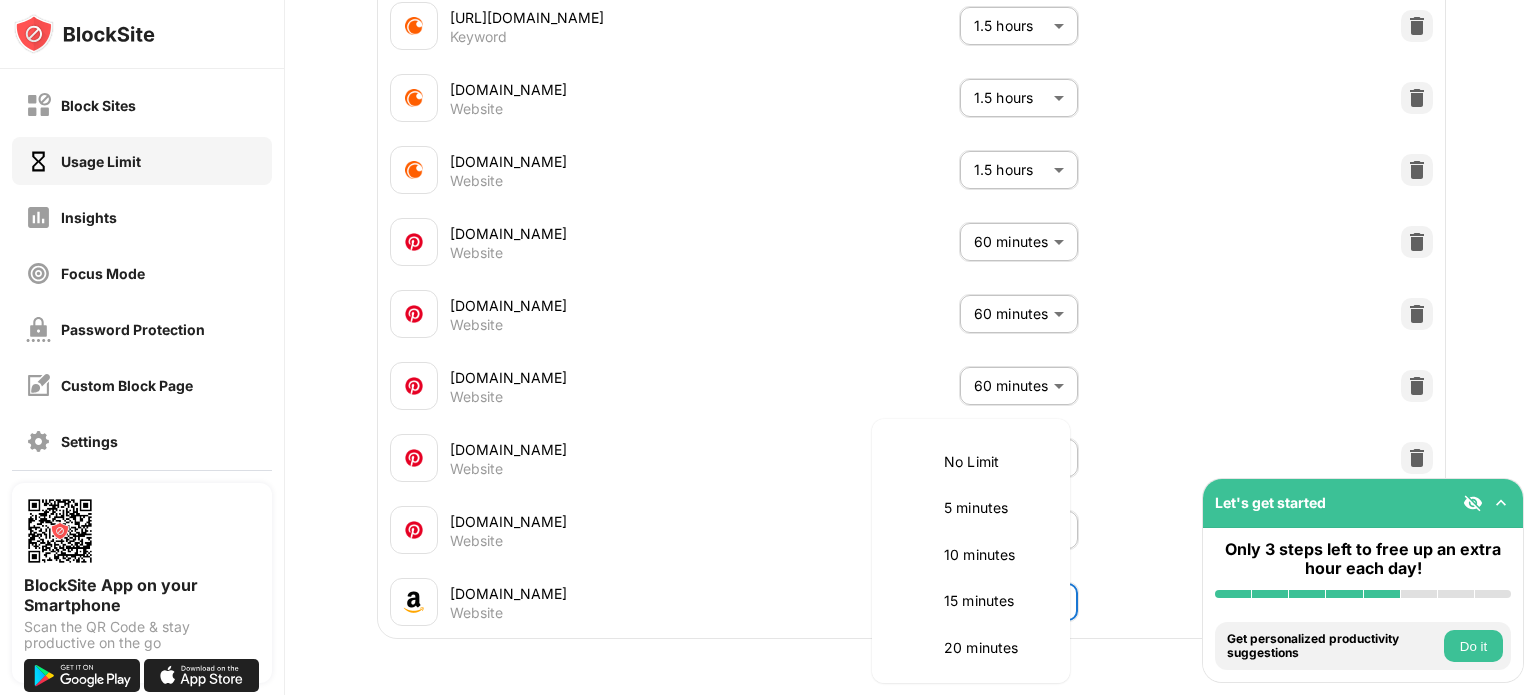 scroll, scrollTop: 514, scrollLeft: 0, axis: vertical 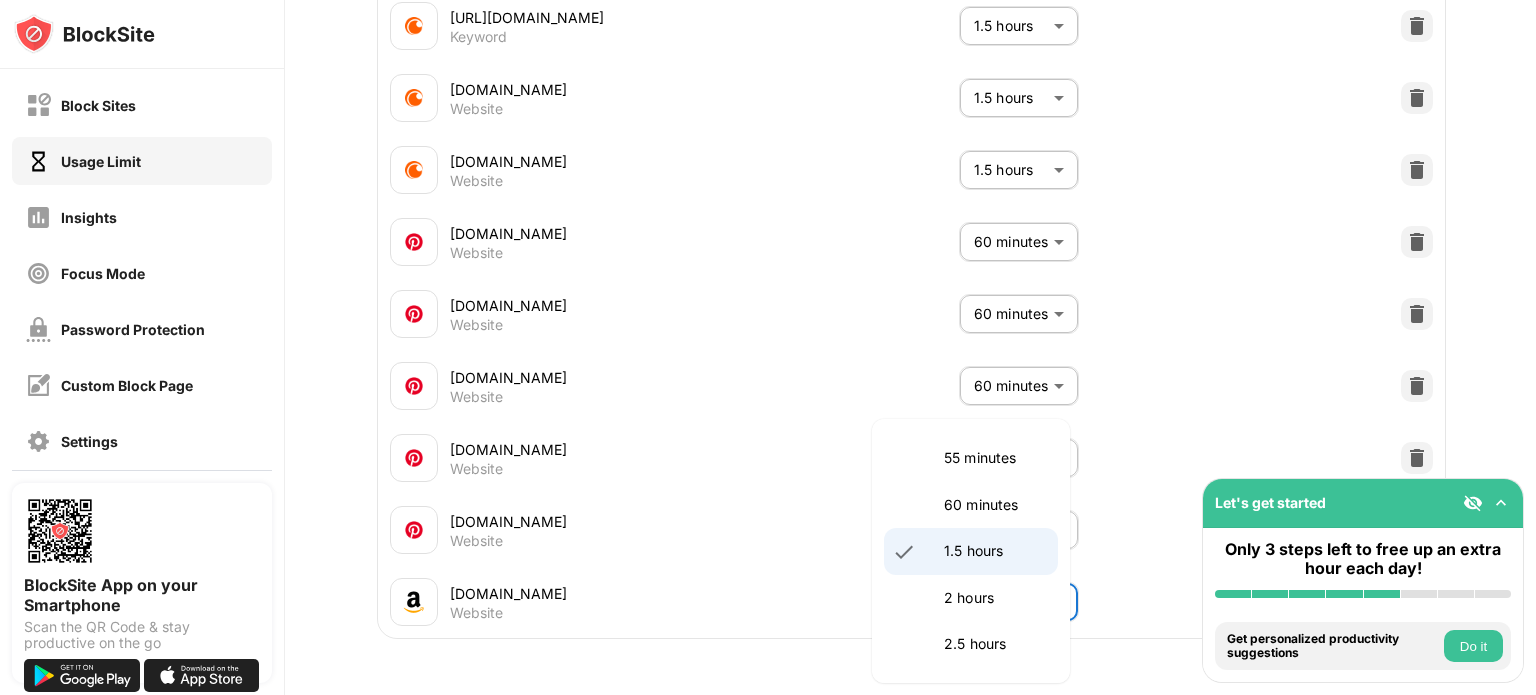 click at bounding box center (768, 347) 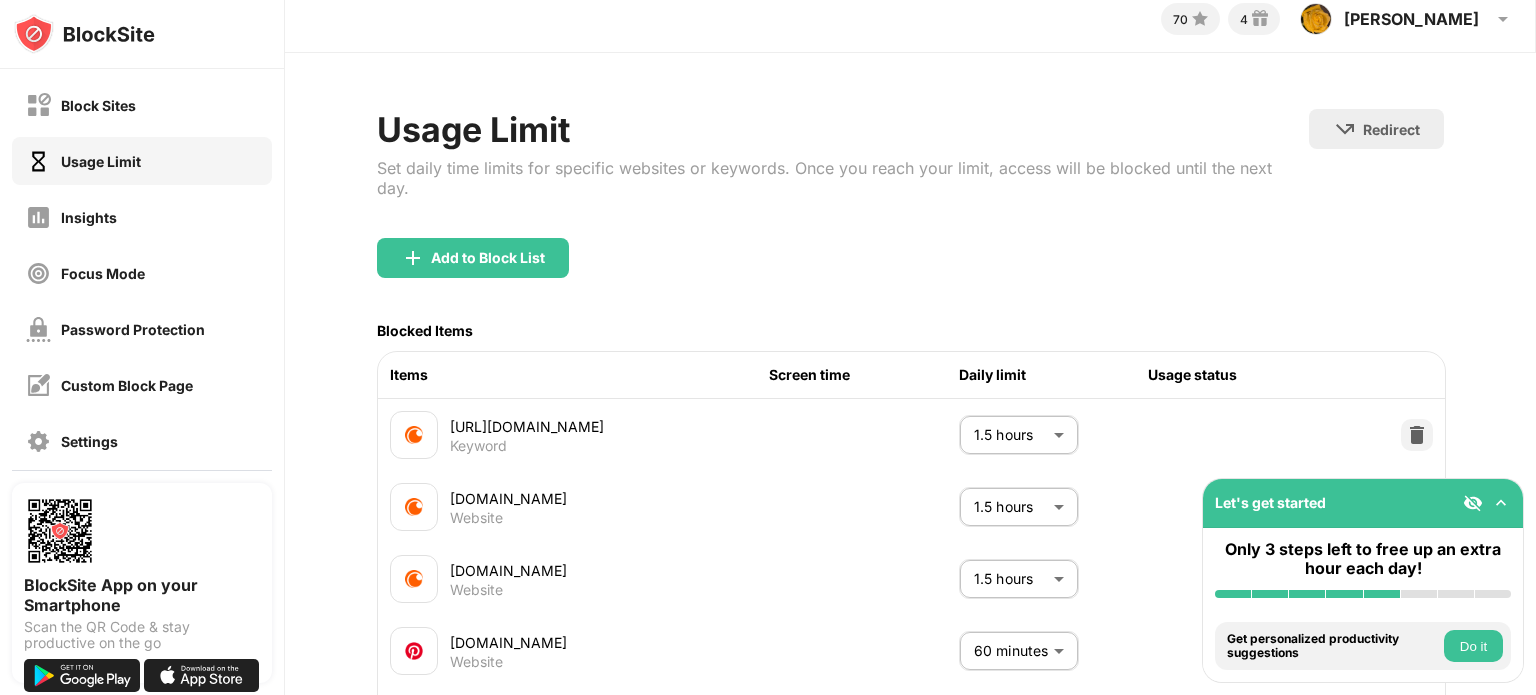scroll, scrollTop: 0, scrollLeft: 0, axis: both 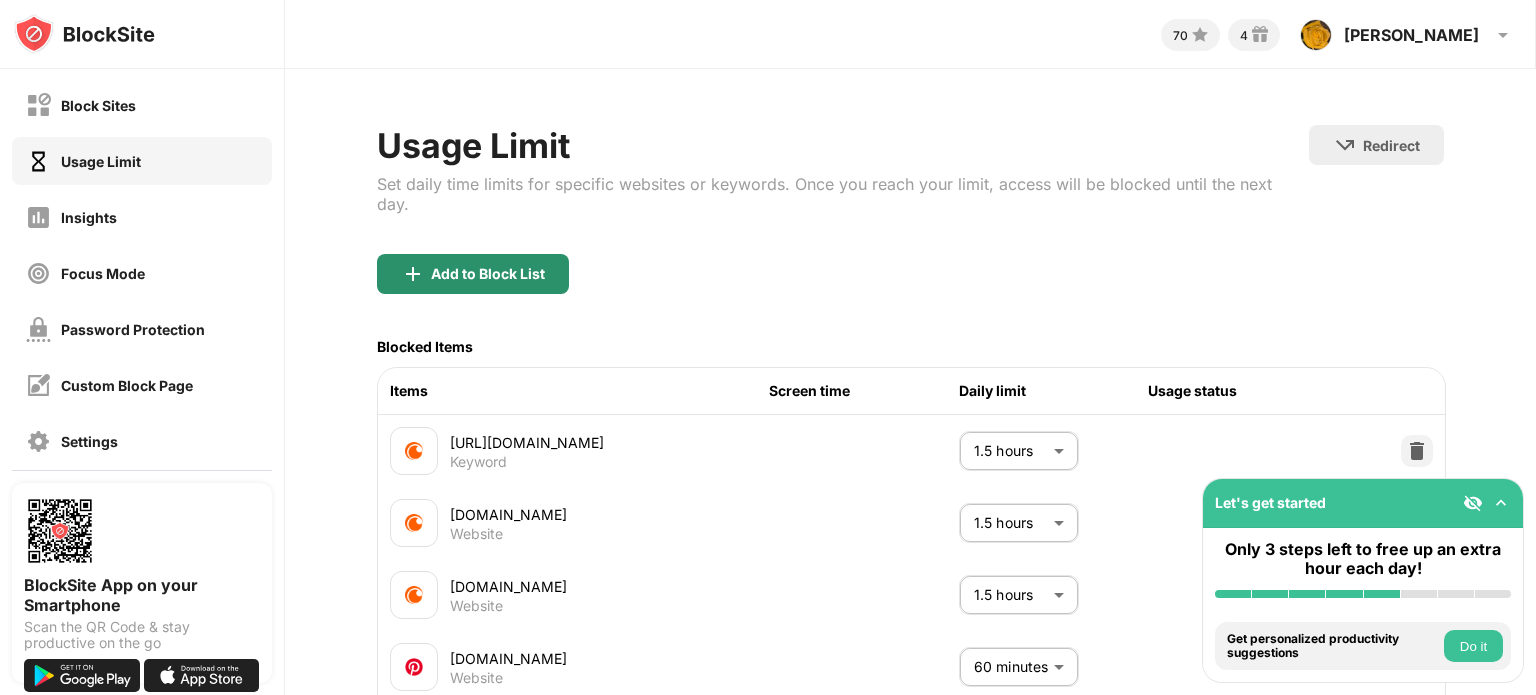 click on "Add to Block List" at bounding box center [473, 274] 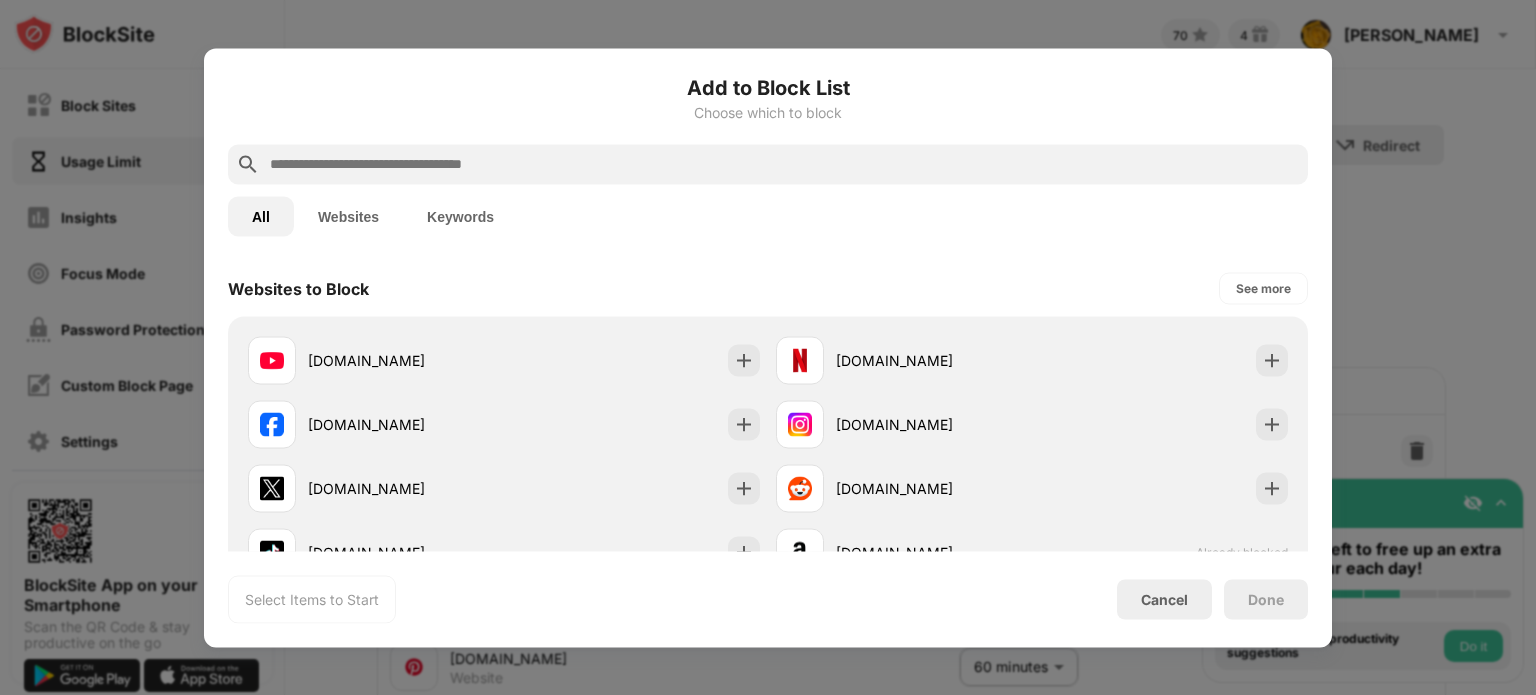 click at bounding box center (784, 164) 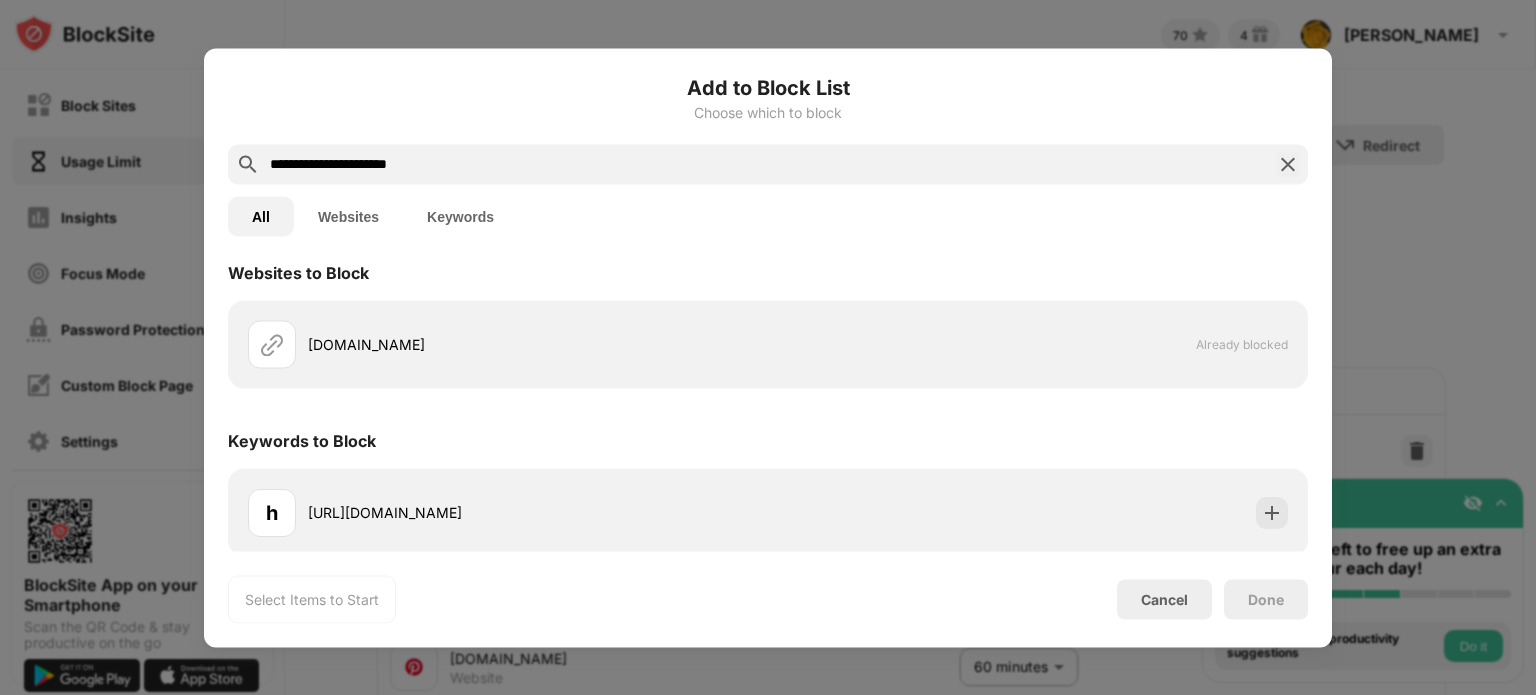 scroll, scrollTop: 20, scrollLeft: 0, axis: vertical 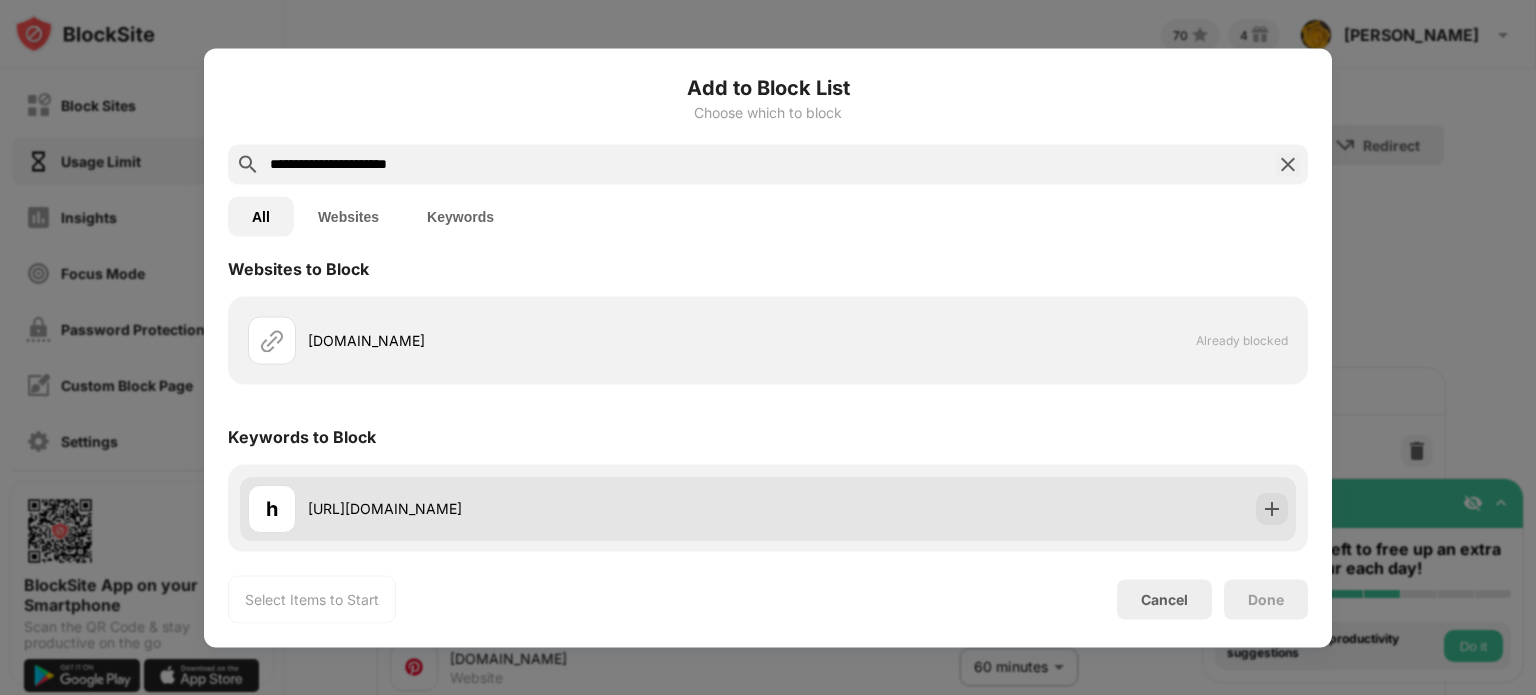 type on "**********" 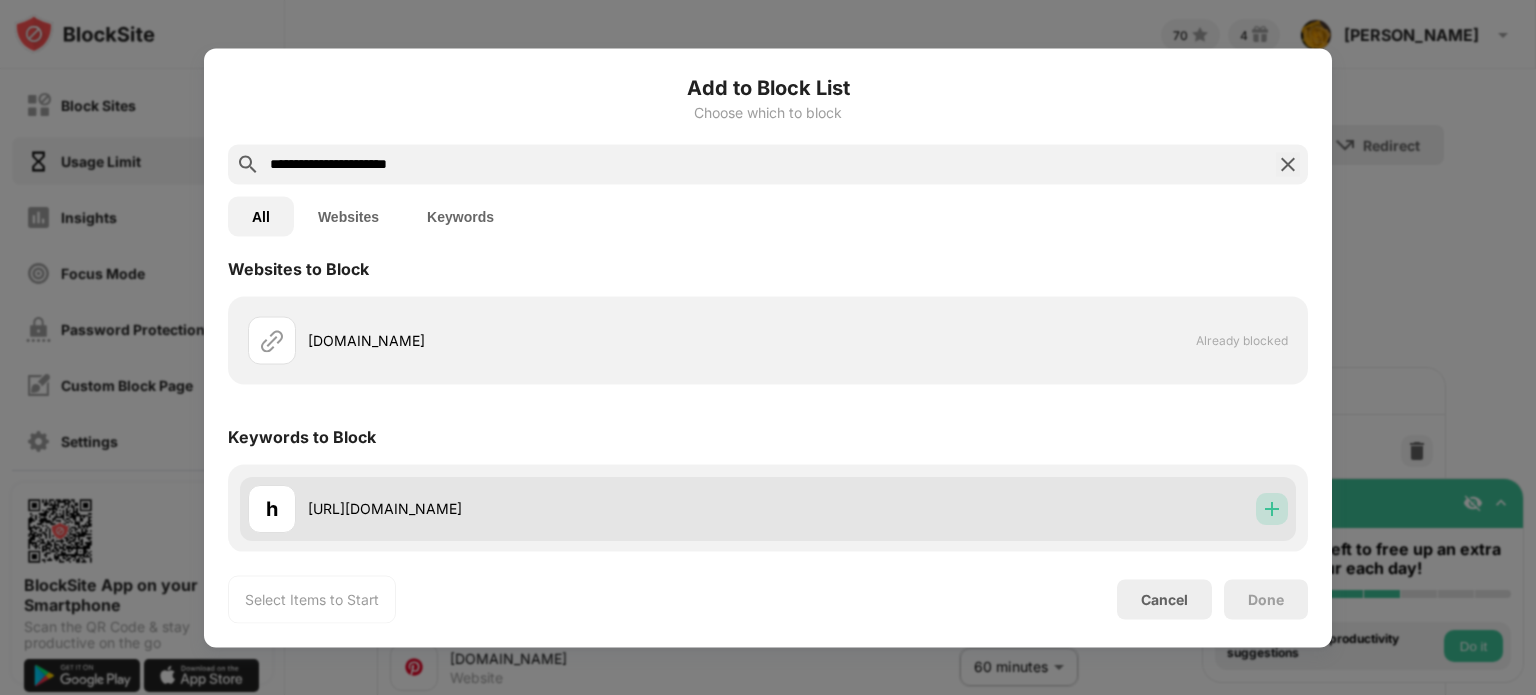 click at bounding box center [1272, 508] 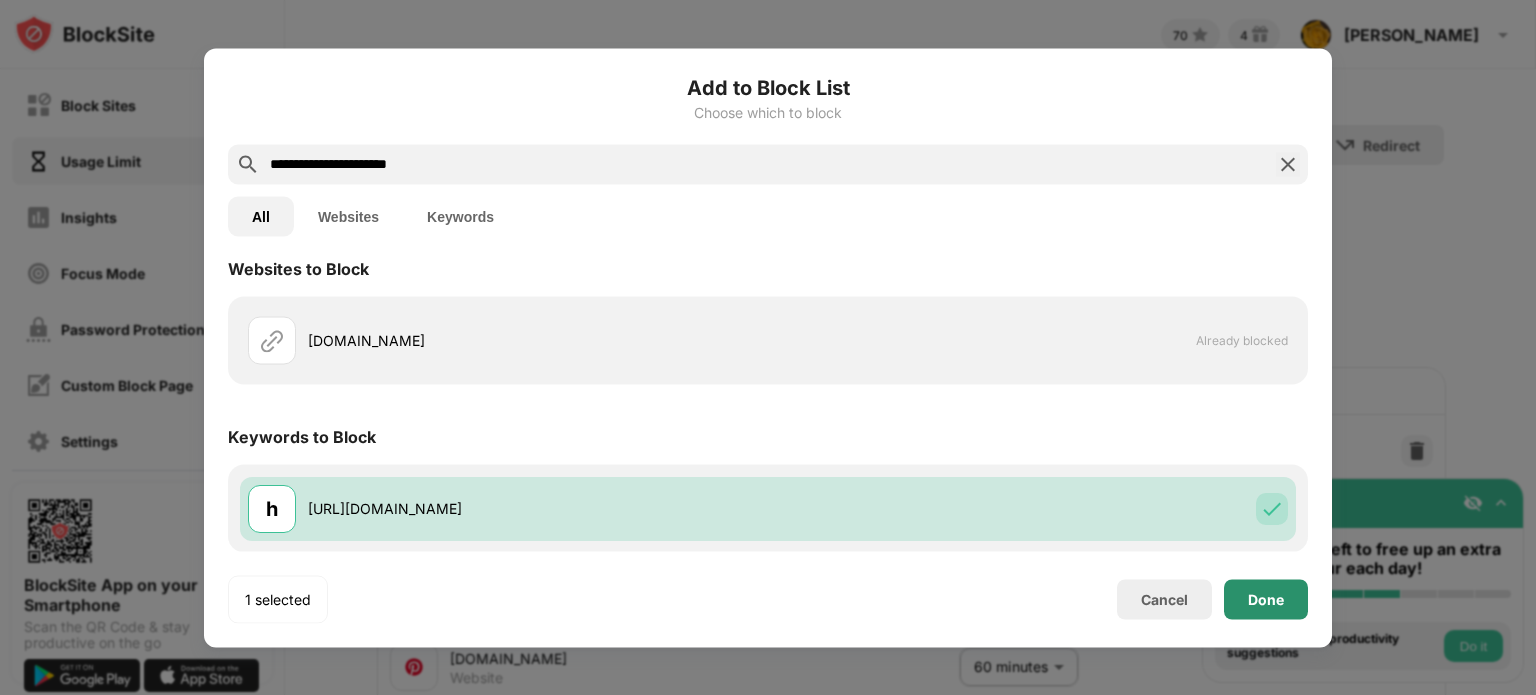 click on "Done" at bounding box center (1266, 599) 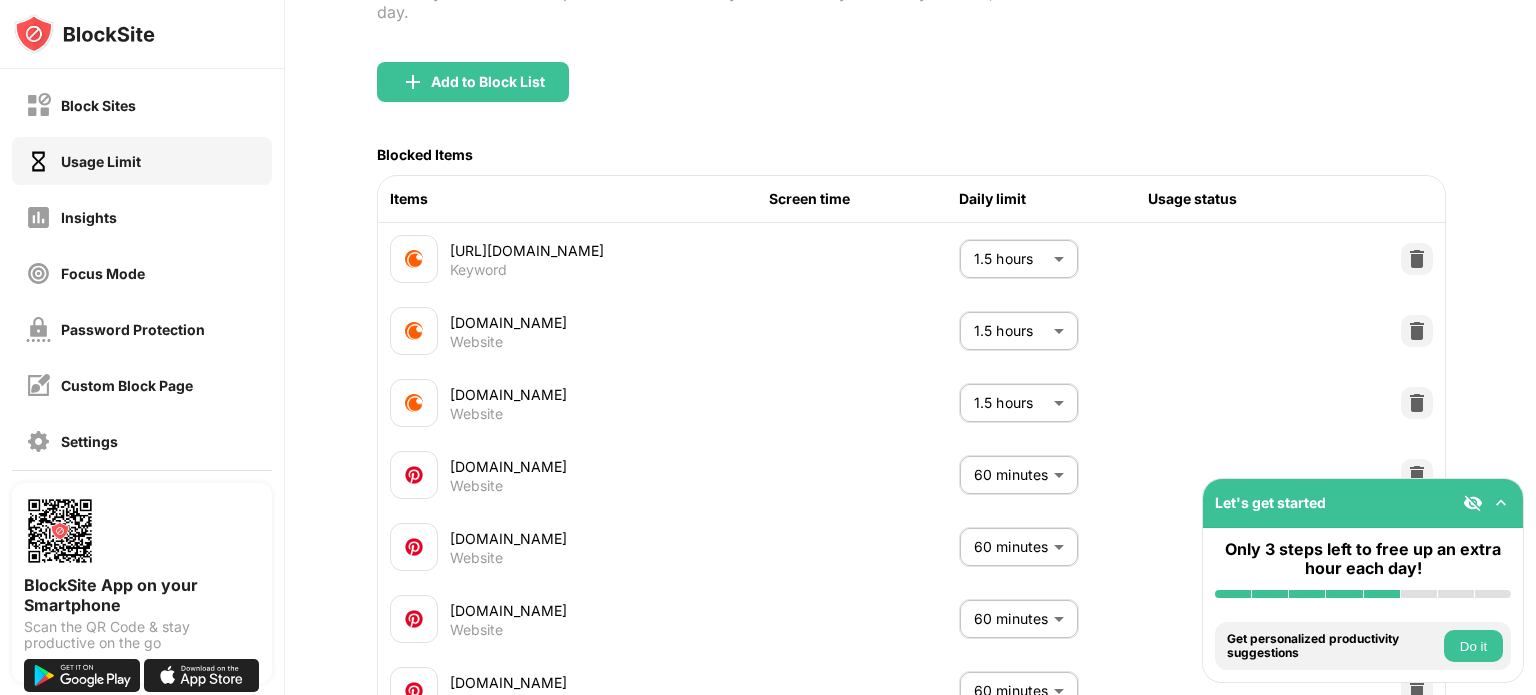 scroll, scrollTop: 517, scrollLeft: 0, axis: vertical 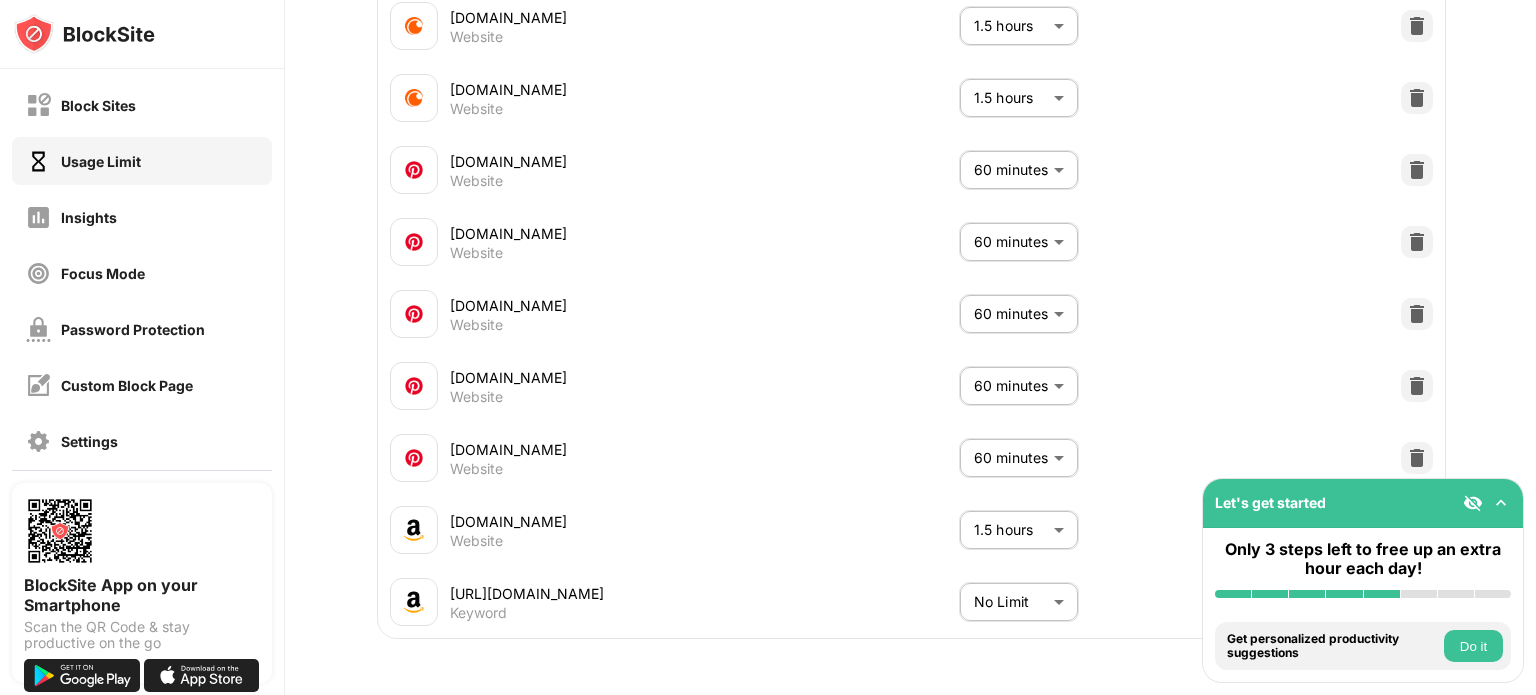 click on "Block Sites Usage Limit Insights Focus Mode Password Protection Custom Block Page Settings About Blocking Sync with other devices Disabled BlockSite App on your Smartphone Scan the QR Code & stay productive on the go Let's get started Only 3 steps left to free up an extra hour each day! Install BlockSite Enable blocking by category Add at least 1 website to your blocklist Get personalized productivity suggestions Do it Pin BlockSite to your taskbar Check your productivity insights Try visiting a site from your blocking list Do it Get our mobile app for free Do it 70 4 Tracy Tracy Marr View Account Insights Rewards Settings Support Log Out Usage Limit Set daily time limits for specific websites or keywords. Once you reach your limit, access will be blocked until the next day. Redirect Choose a site to be redirected to when blocking is active Add to Block List Blocked Items Items Screen time Daily limit Usage status https://www.crunchyroll.com/ Keyword 1.5 hours ** ​ crunchyroll.com Website 1.5 hours ** ​" at bounding box center [768, 347] 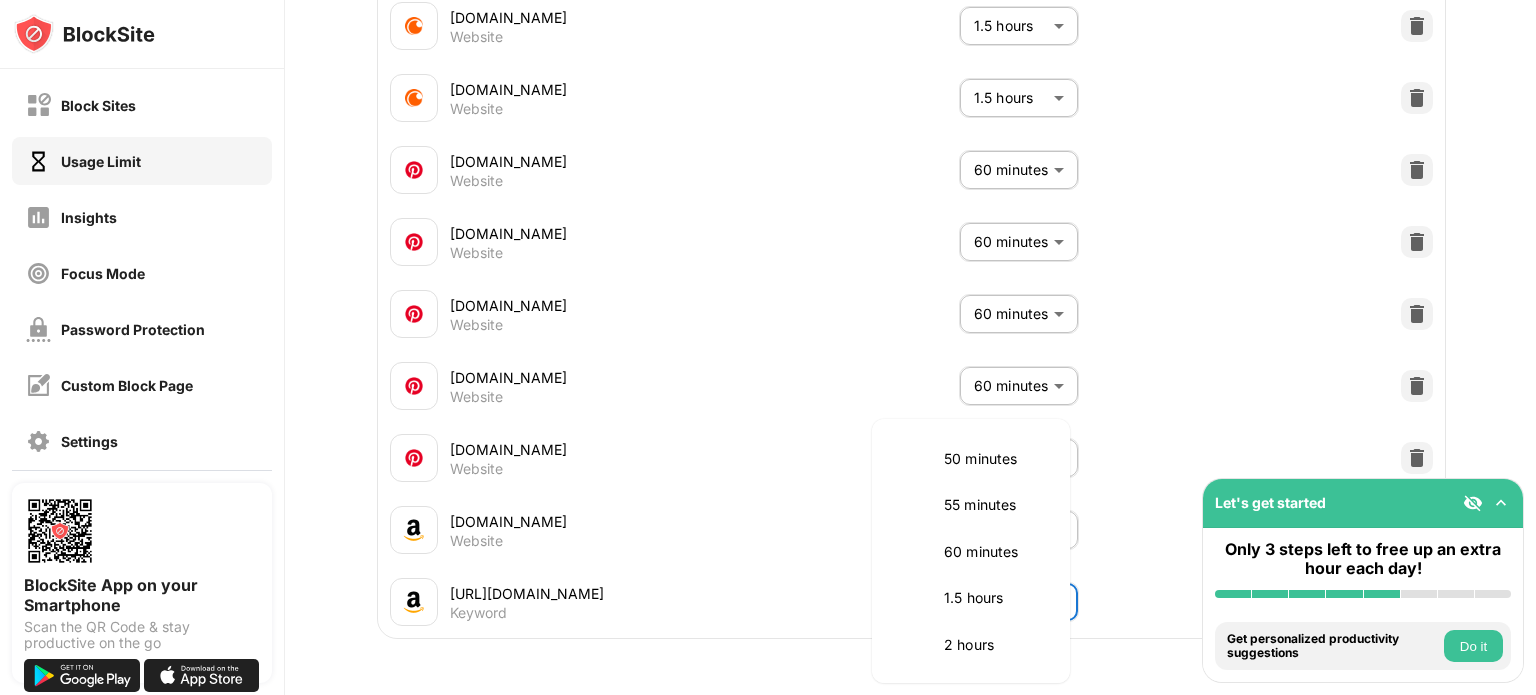 scroll, scrollTop: 500, scrollLeft: 0, axis: vertical 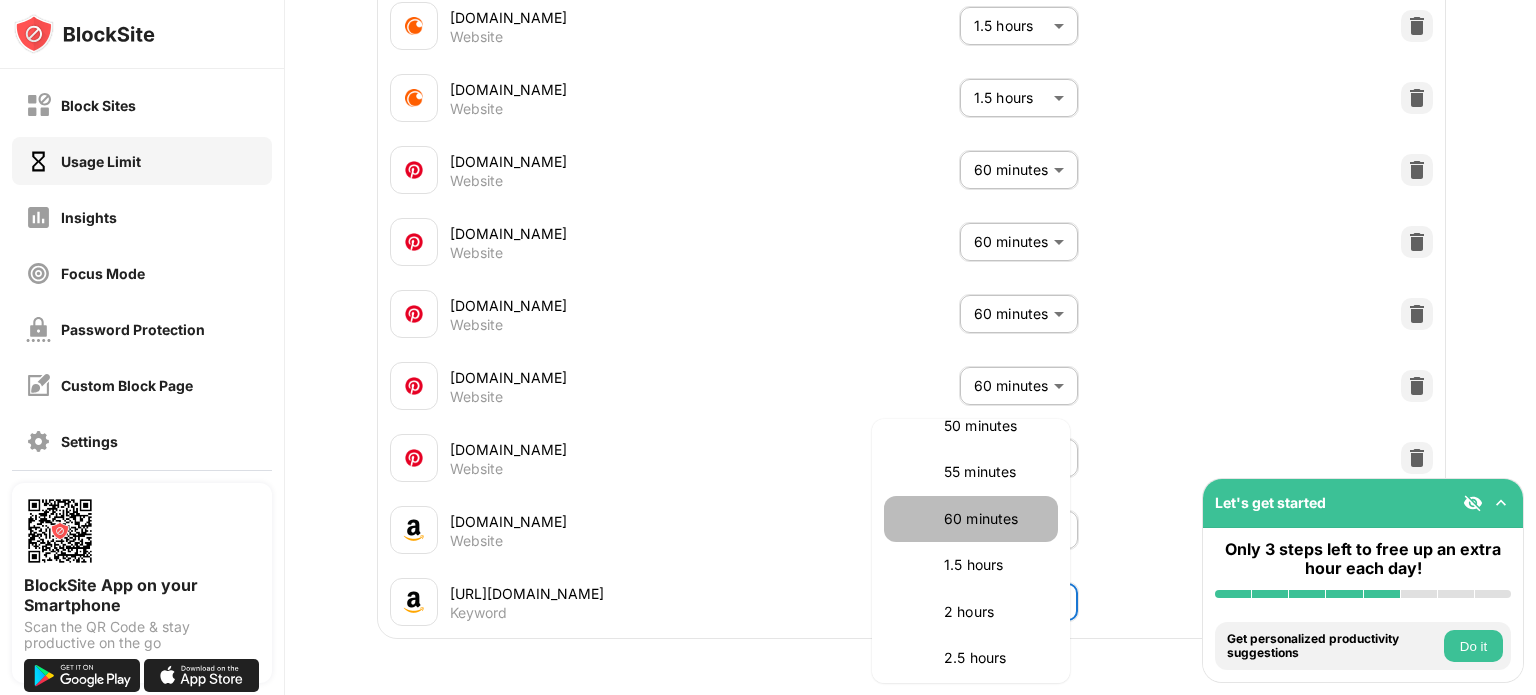 click on "60 minutes" at bounding box center (995, 519) 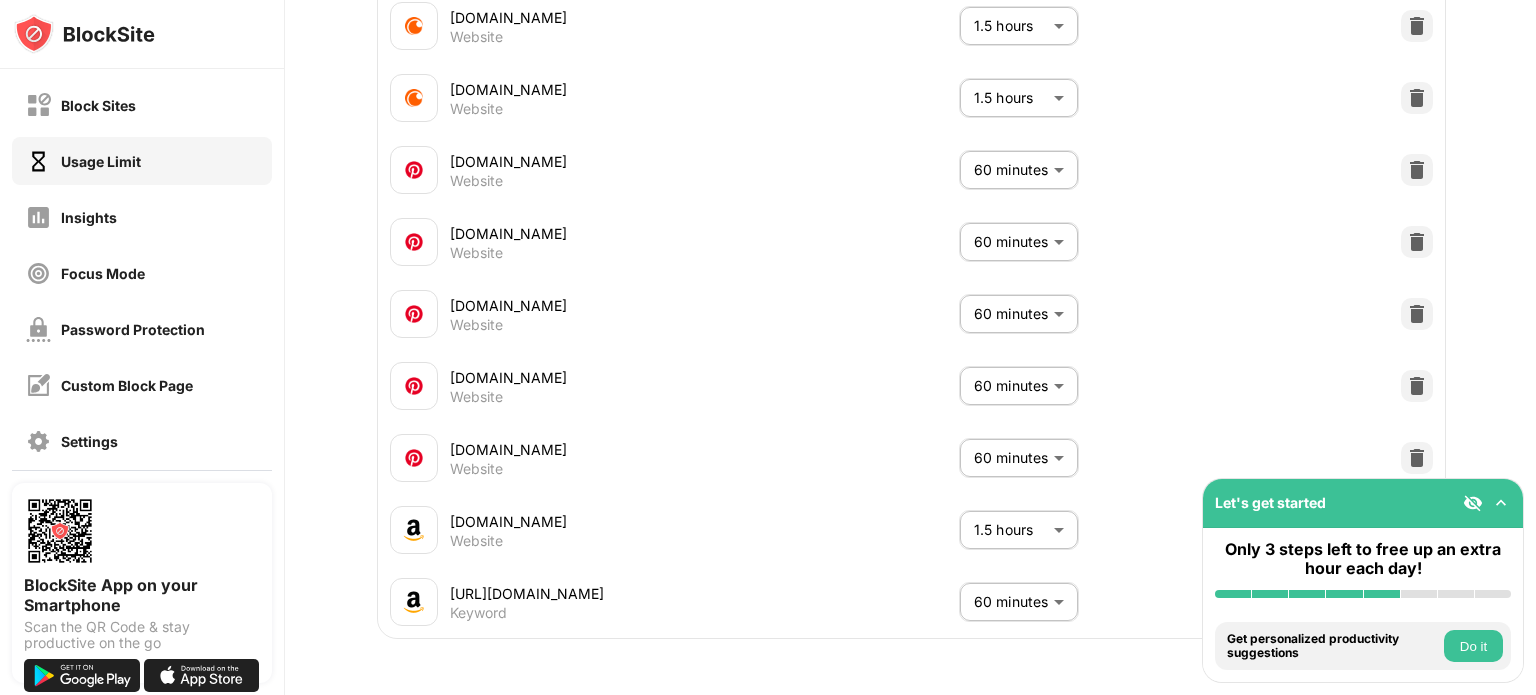 click on "amazon.com Website 1.5 hours ** ​" at bounding box center (911, 530) 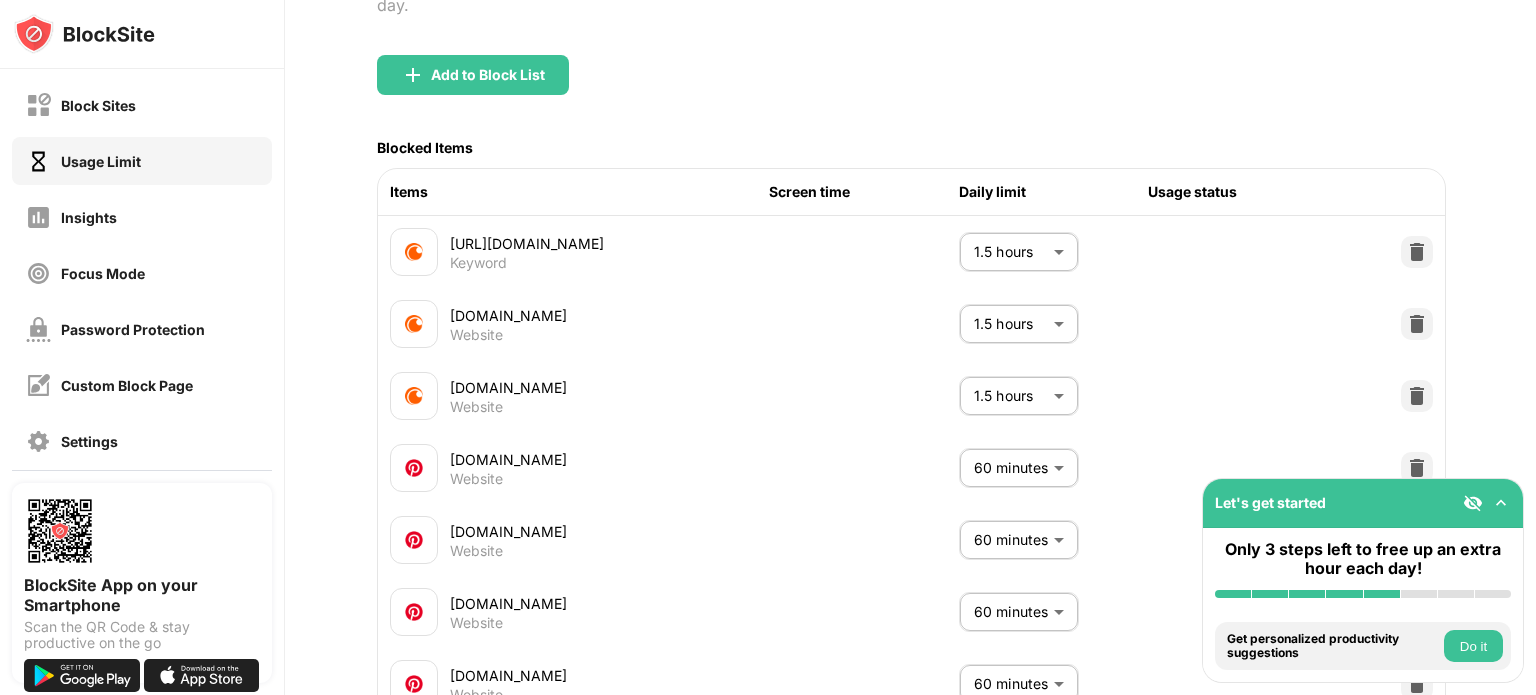 scroll, scrollTop: 517, scrollLeft: 0, axis: vertical 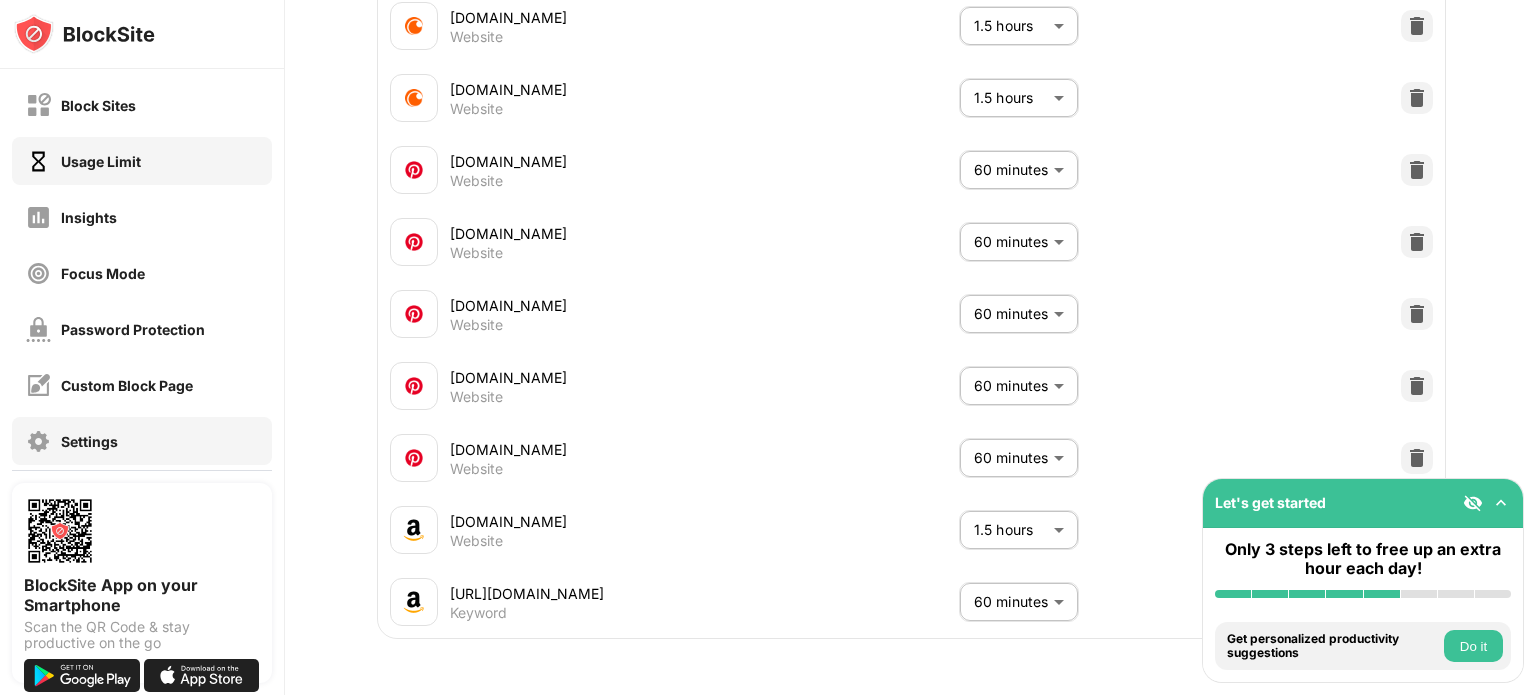 click on "Settings" at bounding box center (142, 441) 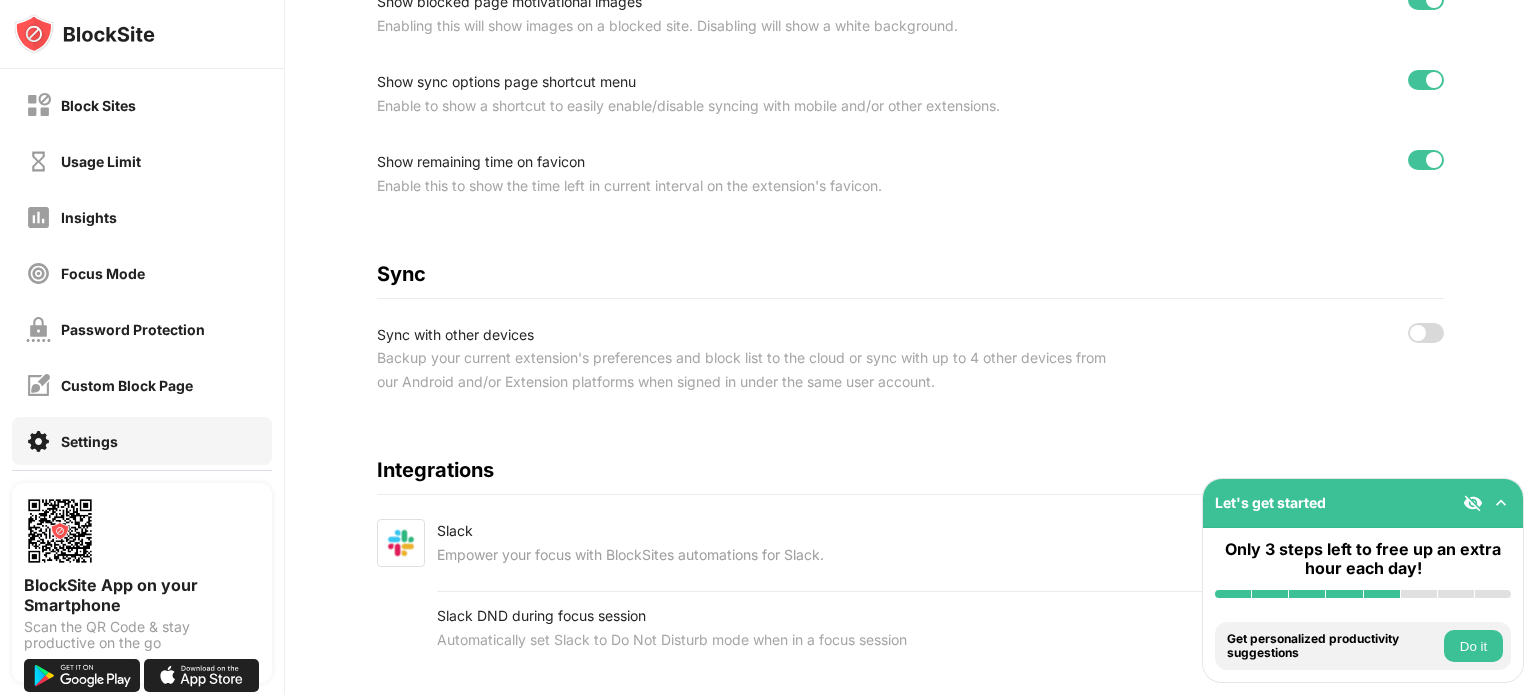 scroll, scrollTop: 817, scrollLeft: 0, axis: vertical 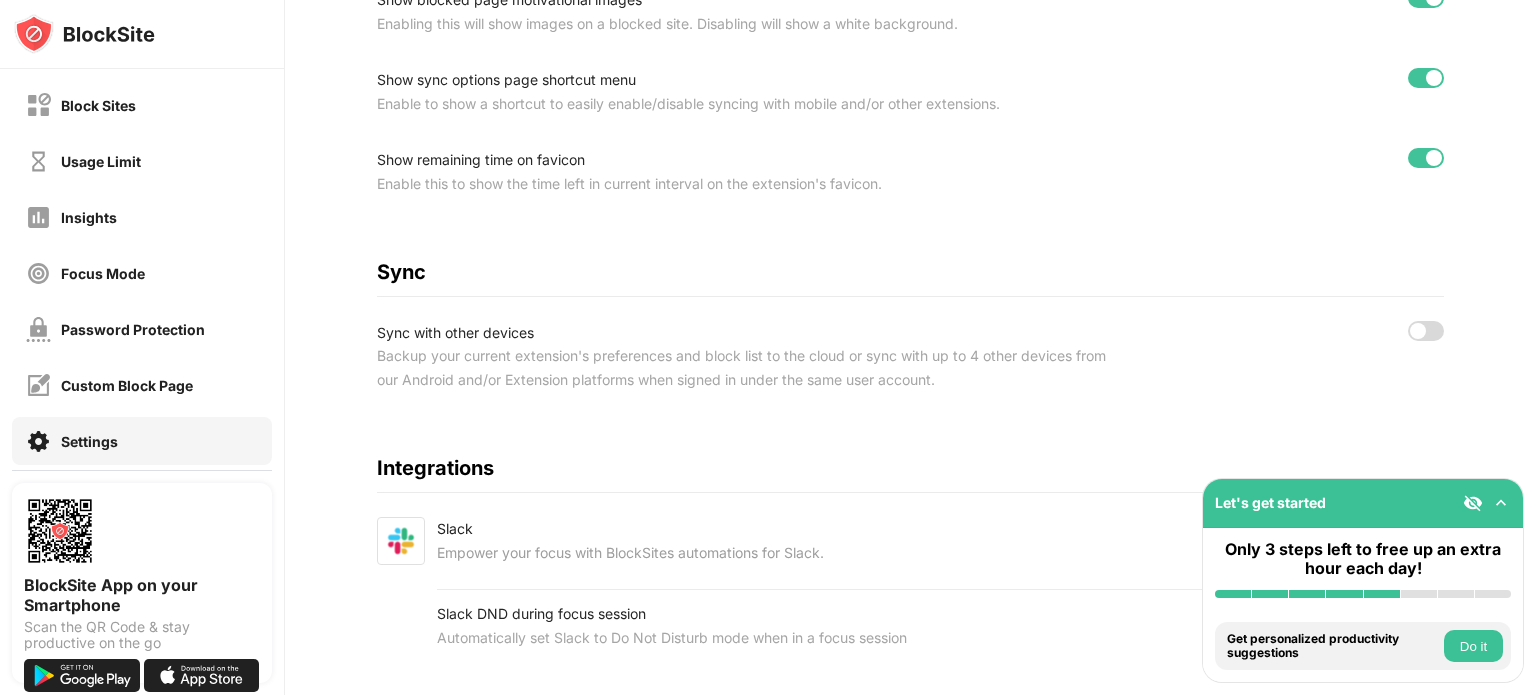 click at bounding box center [1426, 331] 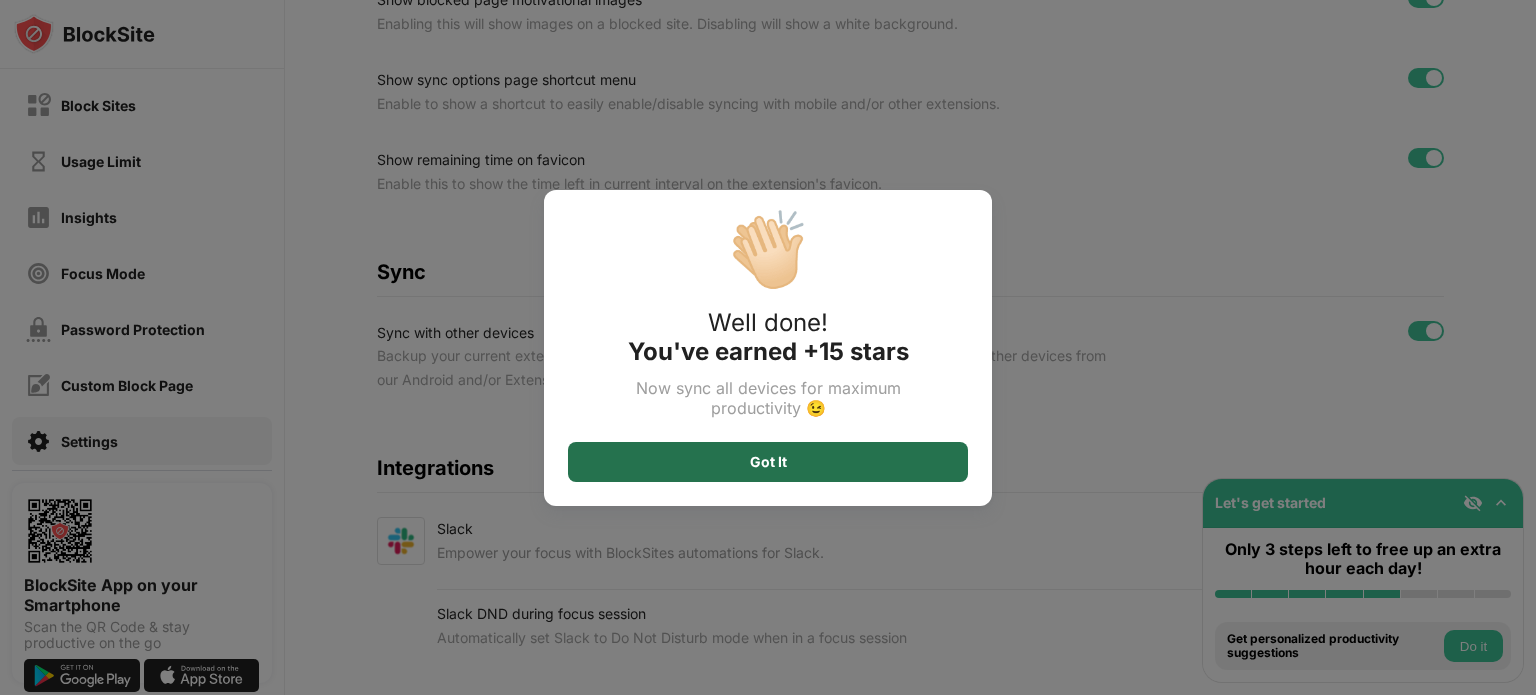 click on "Got It" at bounding box center [768, 462] 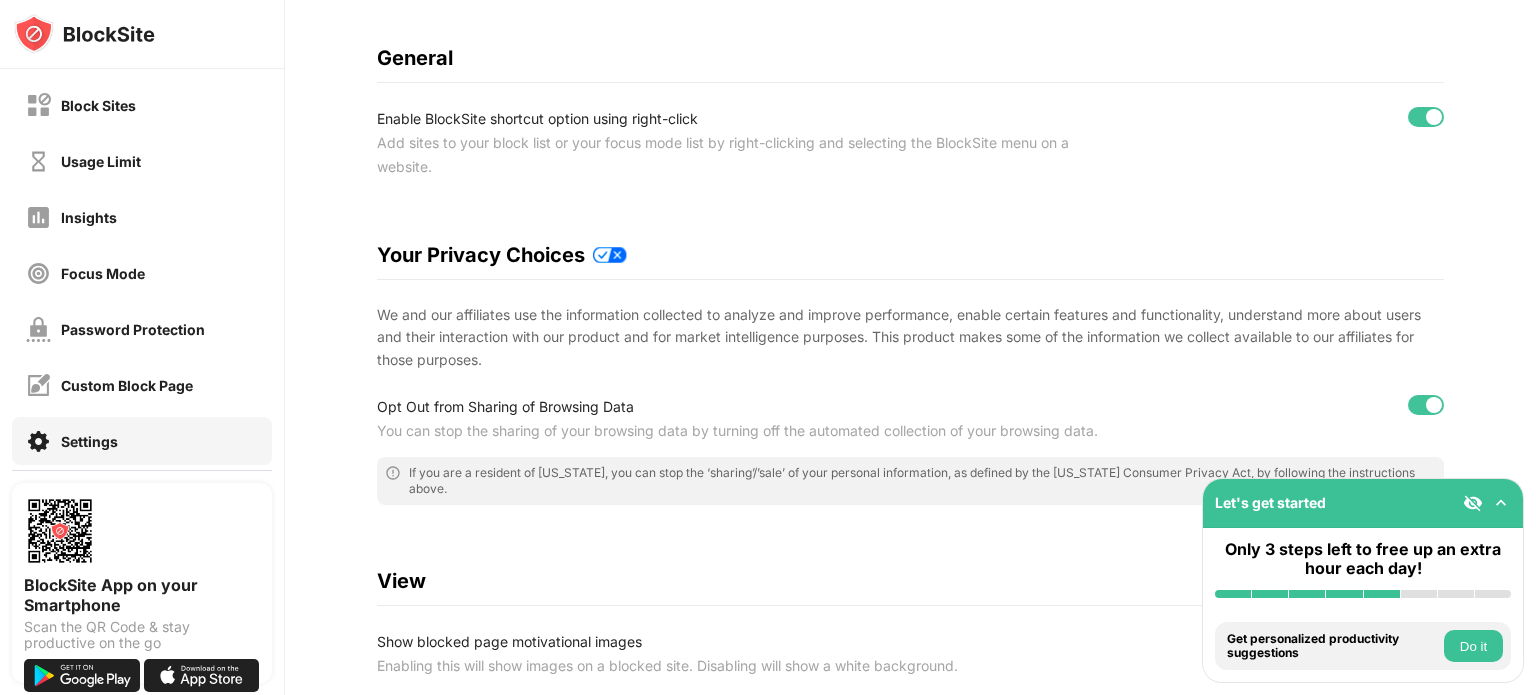 scroll, scrollTop: 0, scrollLeft: 0, axis: both 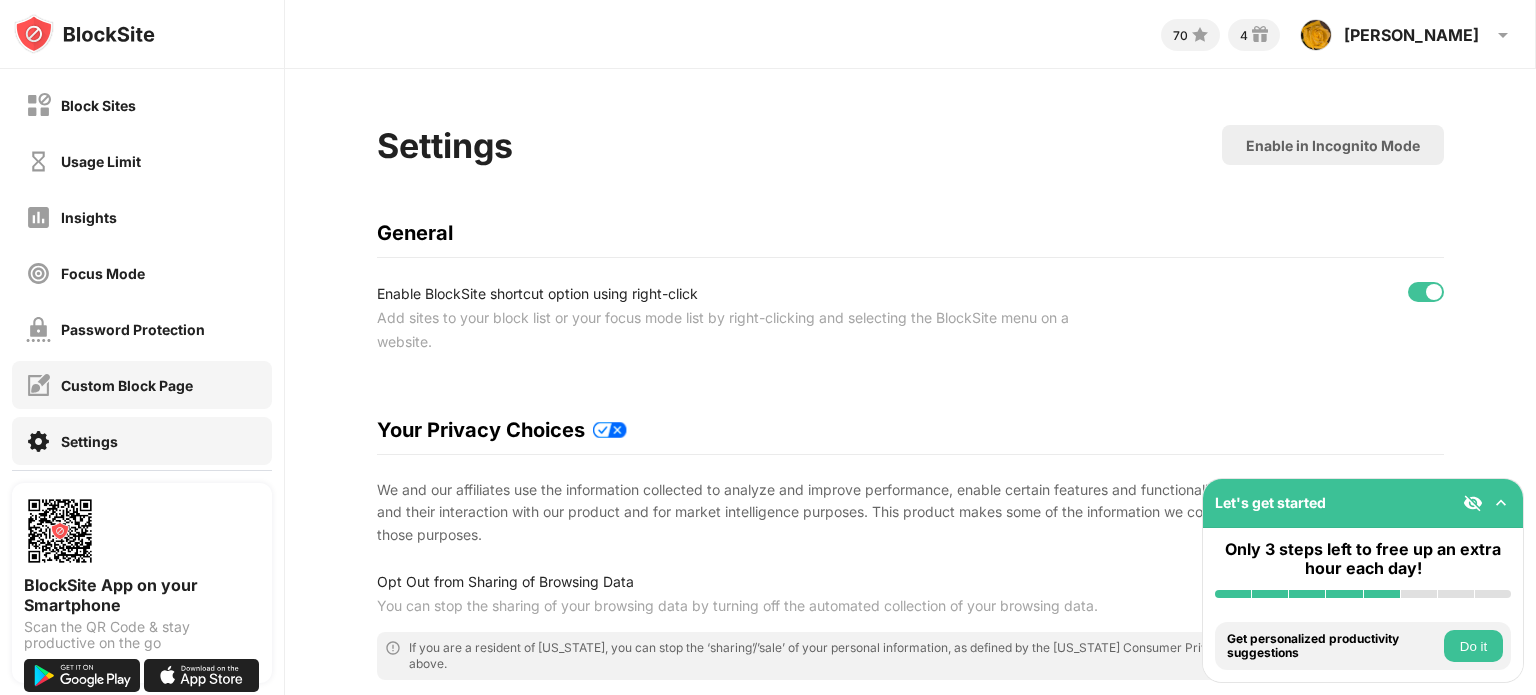 drag, startPoint x: 522, startPoint y: 82, endPoint x: 132, endPoint y: 374, distance: 487.20016 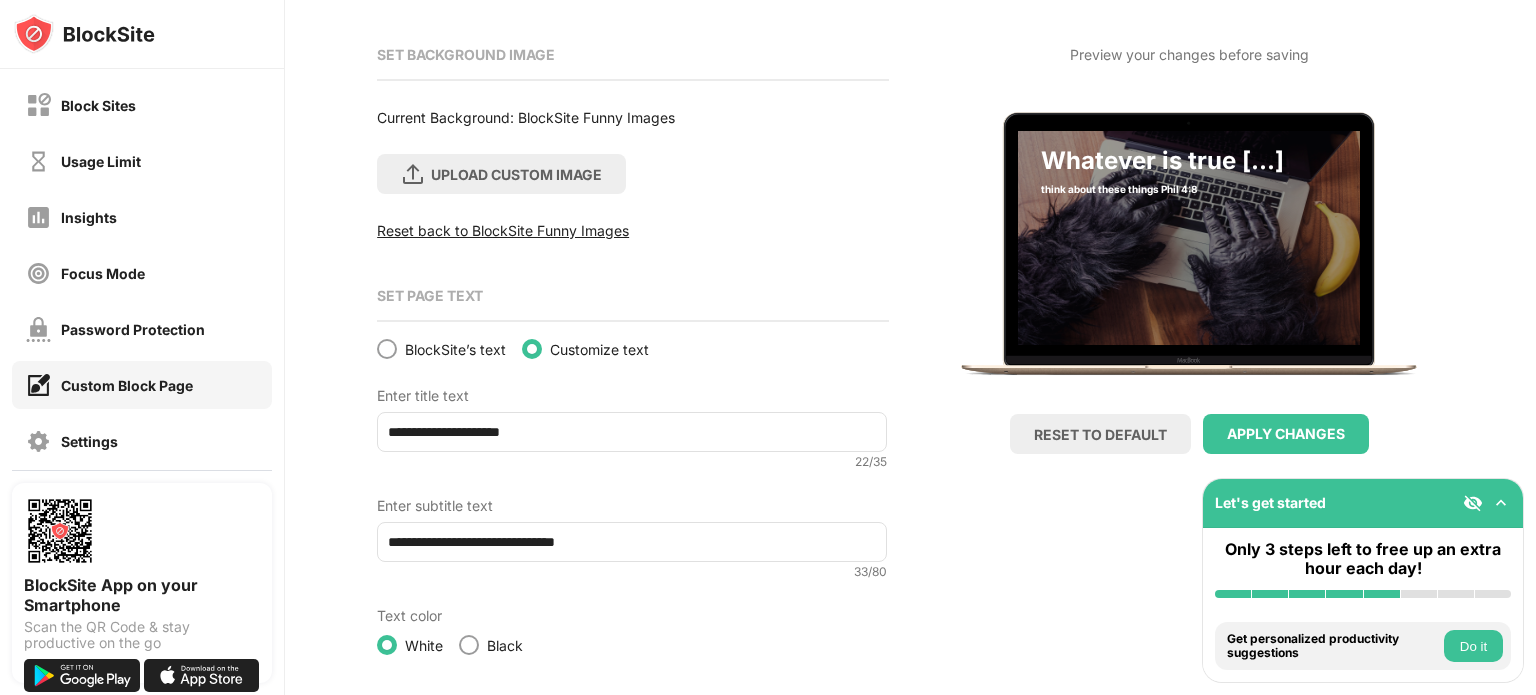 scroll, scrollTop: 224, scrollLeft: 0, axis: vertical 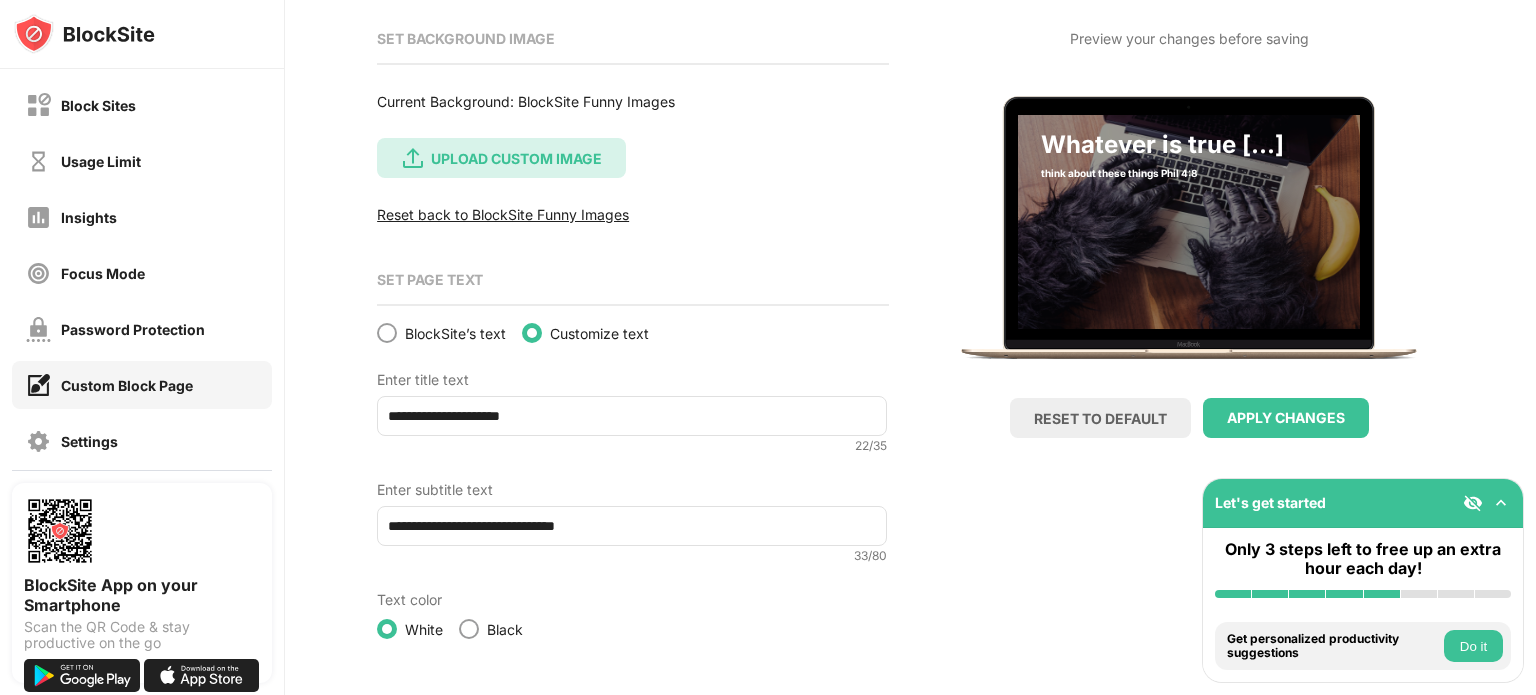 click on "UPLOAD CUSTOM IMAGE" at bounding box center (516, 158) 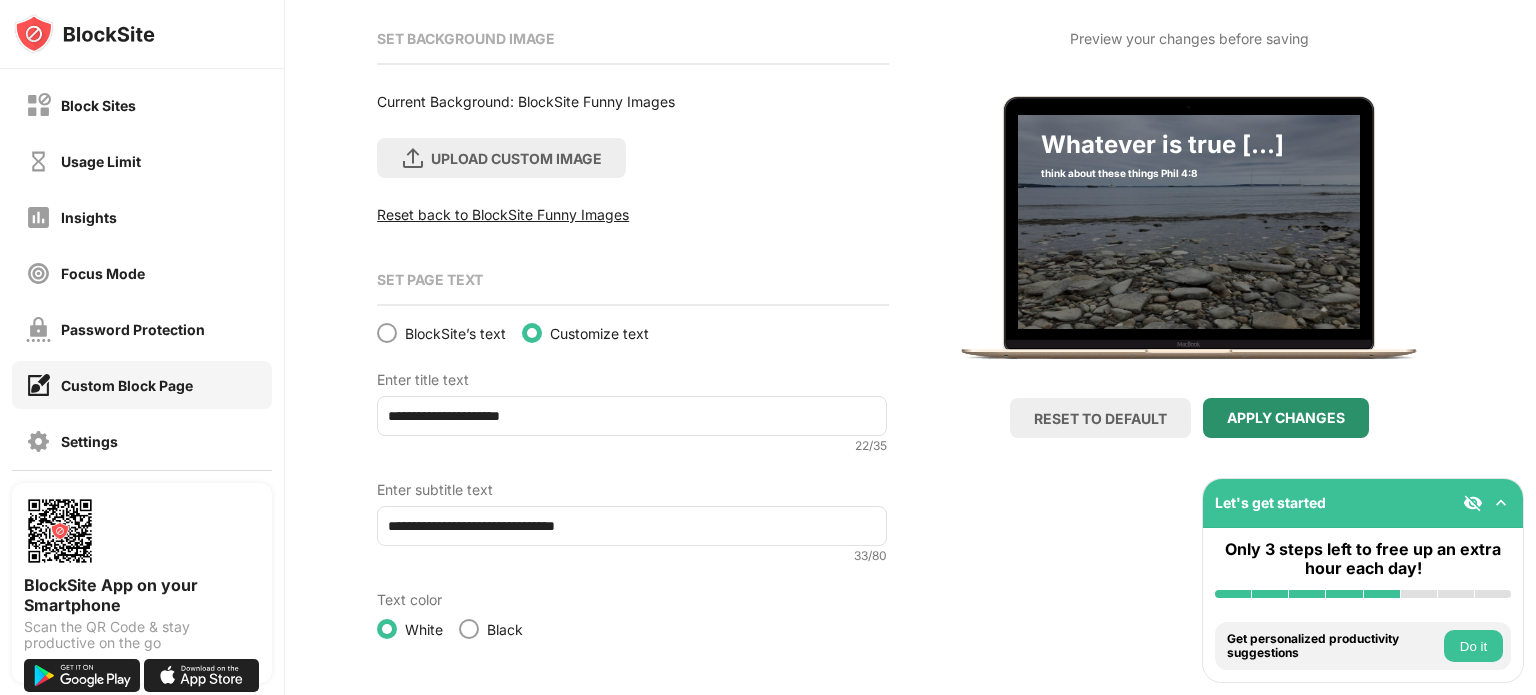 click on "APPLY CHANGES" at bounding box center (1286, 418) 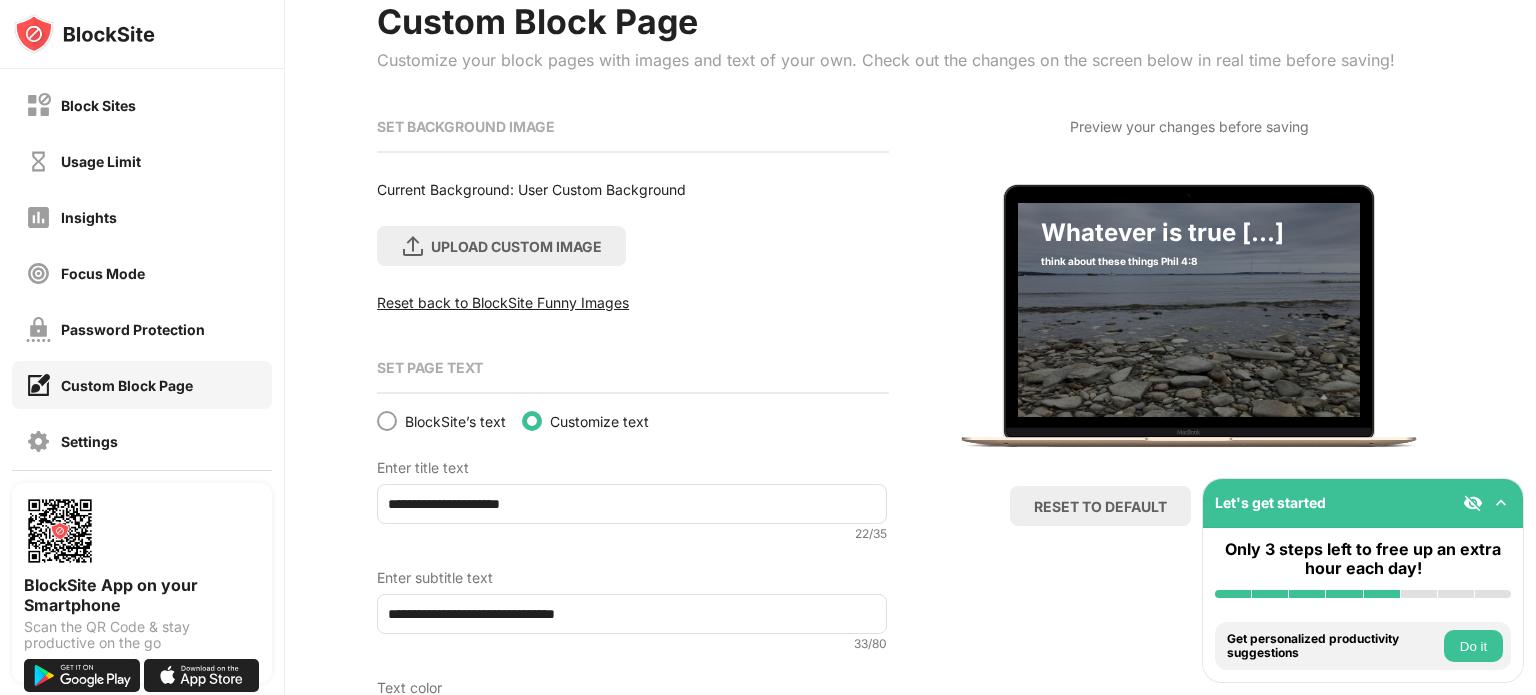 scroll, scrollTop: 224, scrollLeft: 0, axis: vertical 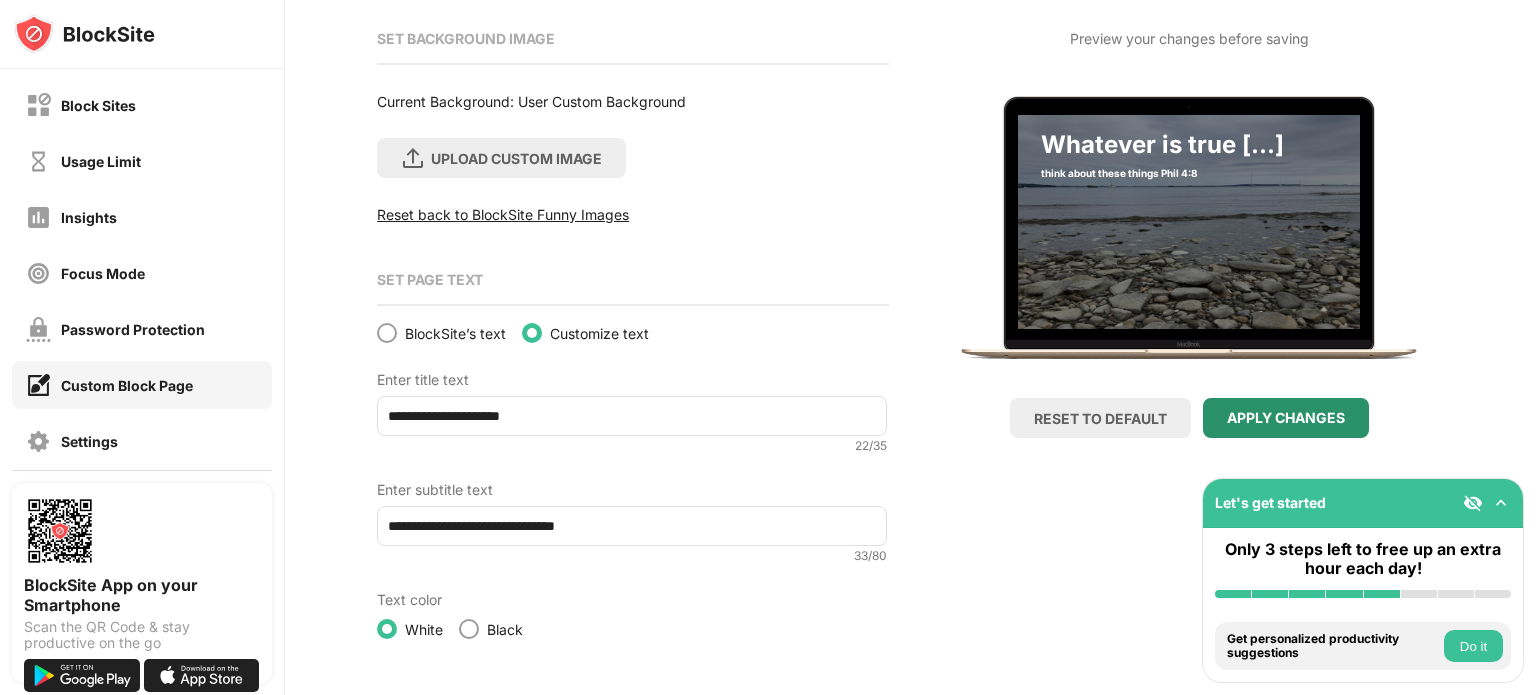 click on "APPLY CHANGES" at bounding box center (1286, 418) 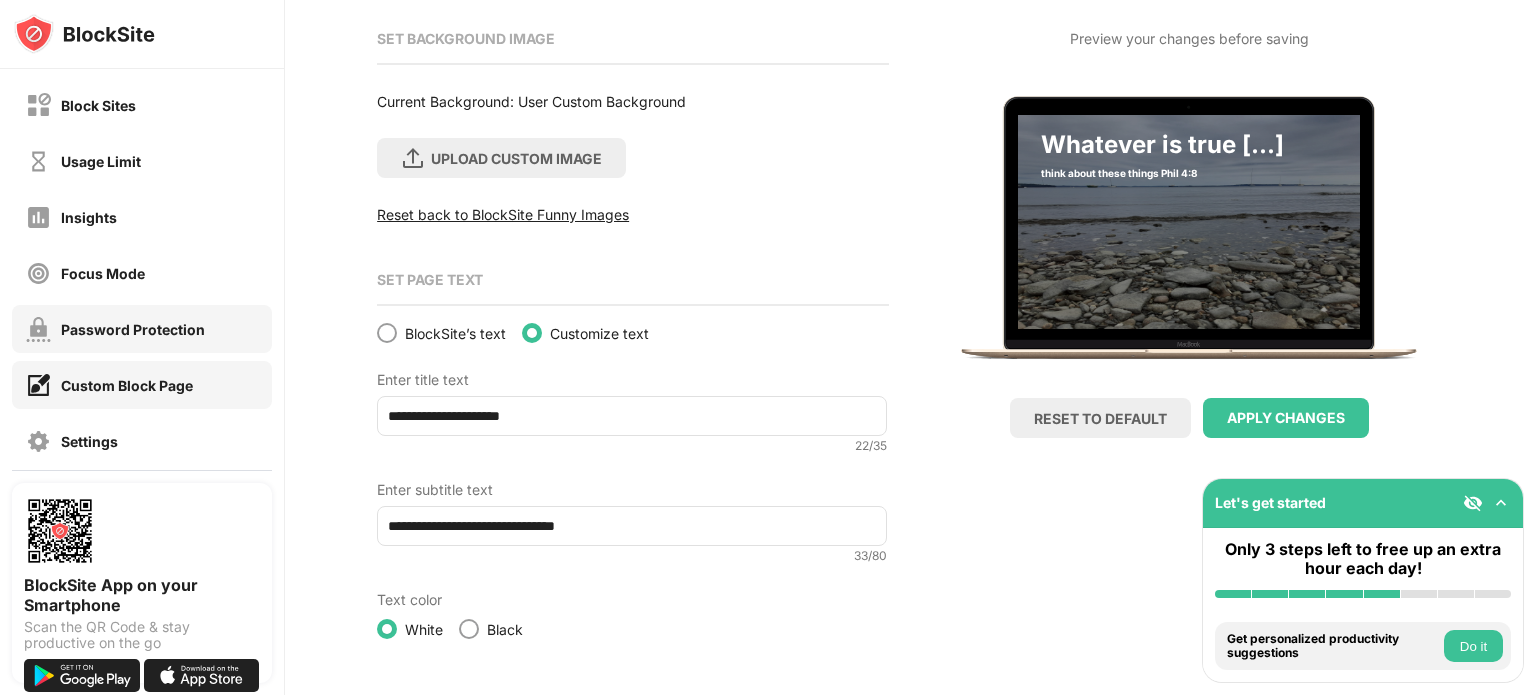click on "Password Protection" at bounding box center (133, 329) 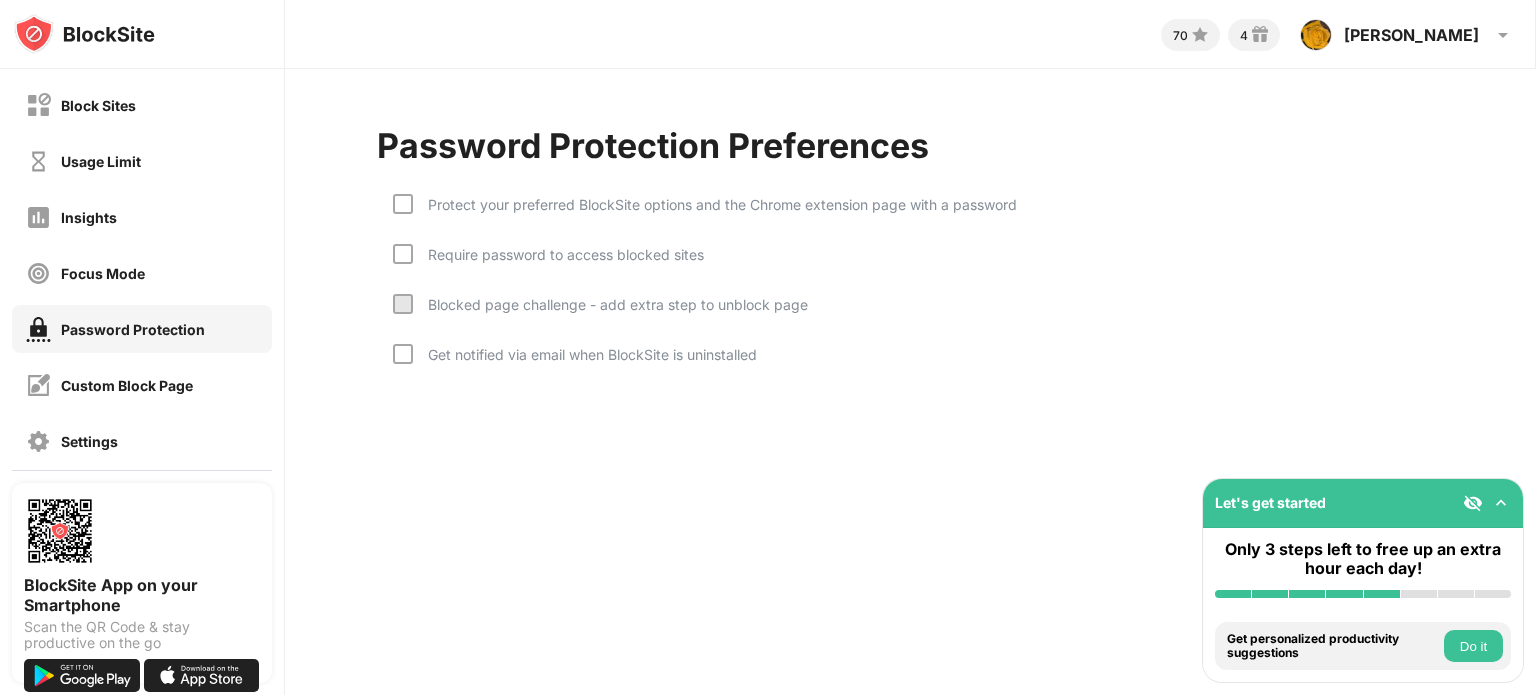 scroll, scrollTop: 0, scrollLeft: 0, axis: both 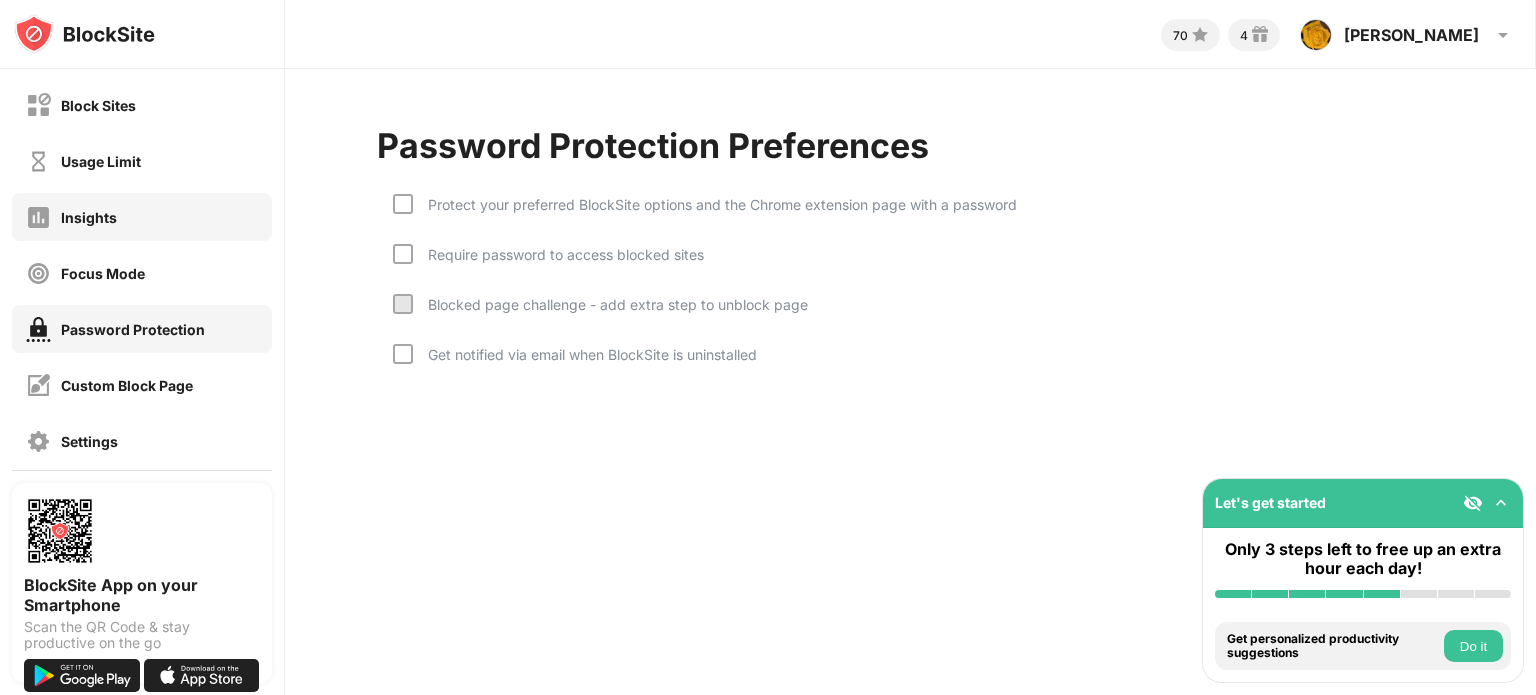 click on "Insights" at bounding box center [142, 217] 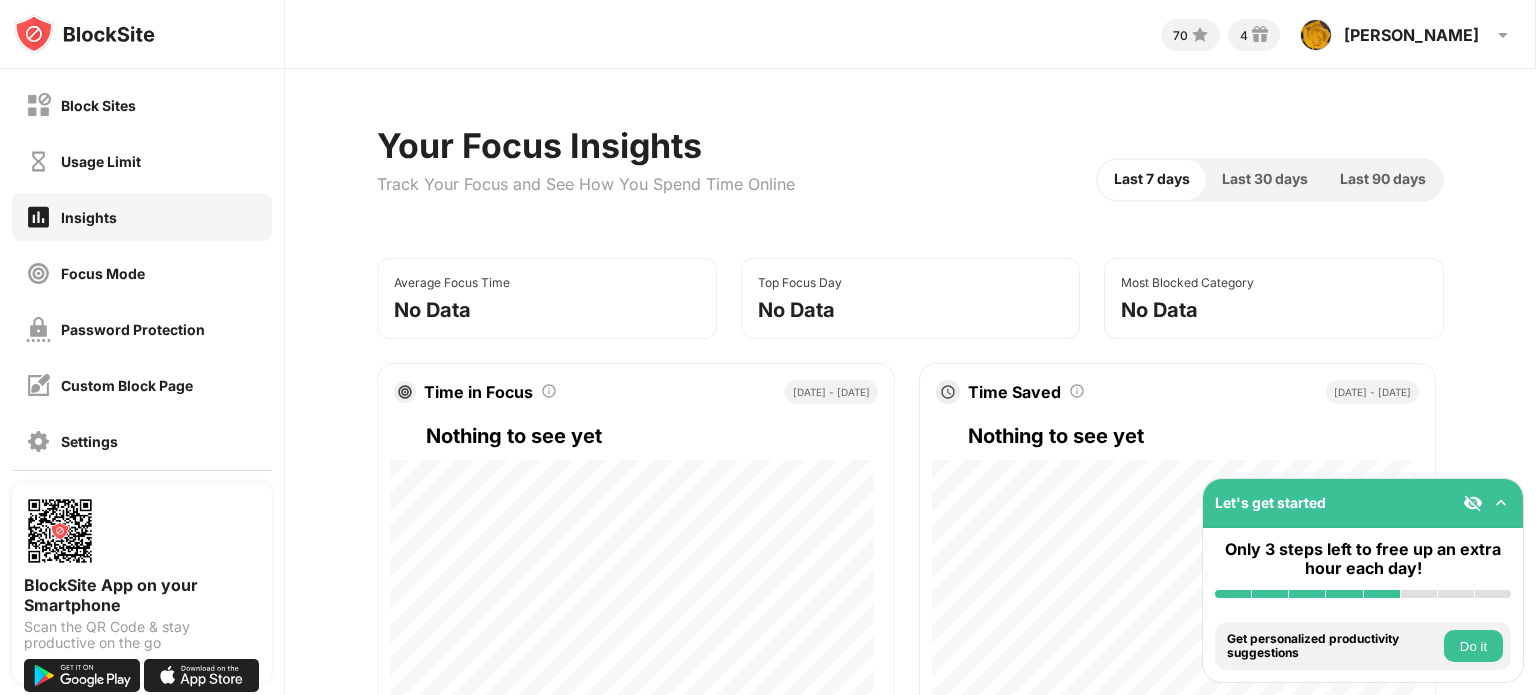 click on "Last 30 days" at bounding box center (1265, 179) 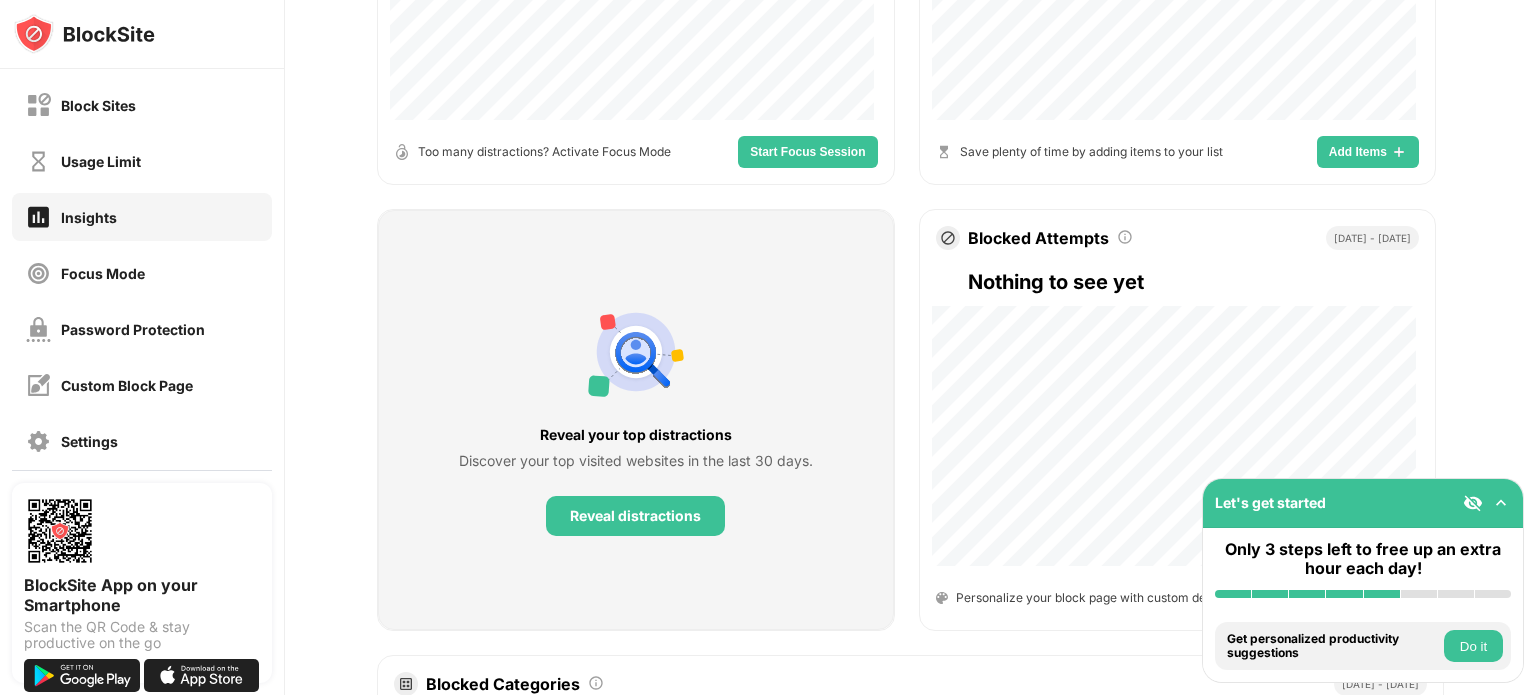 scroll, scrollTop: 700, scrollLeft: 0, axis: vertical 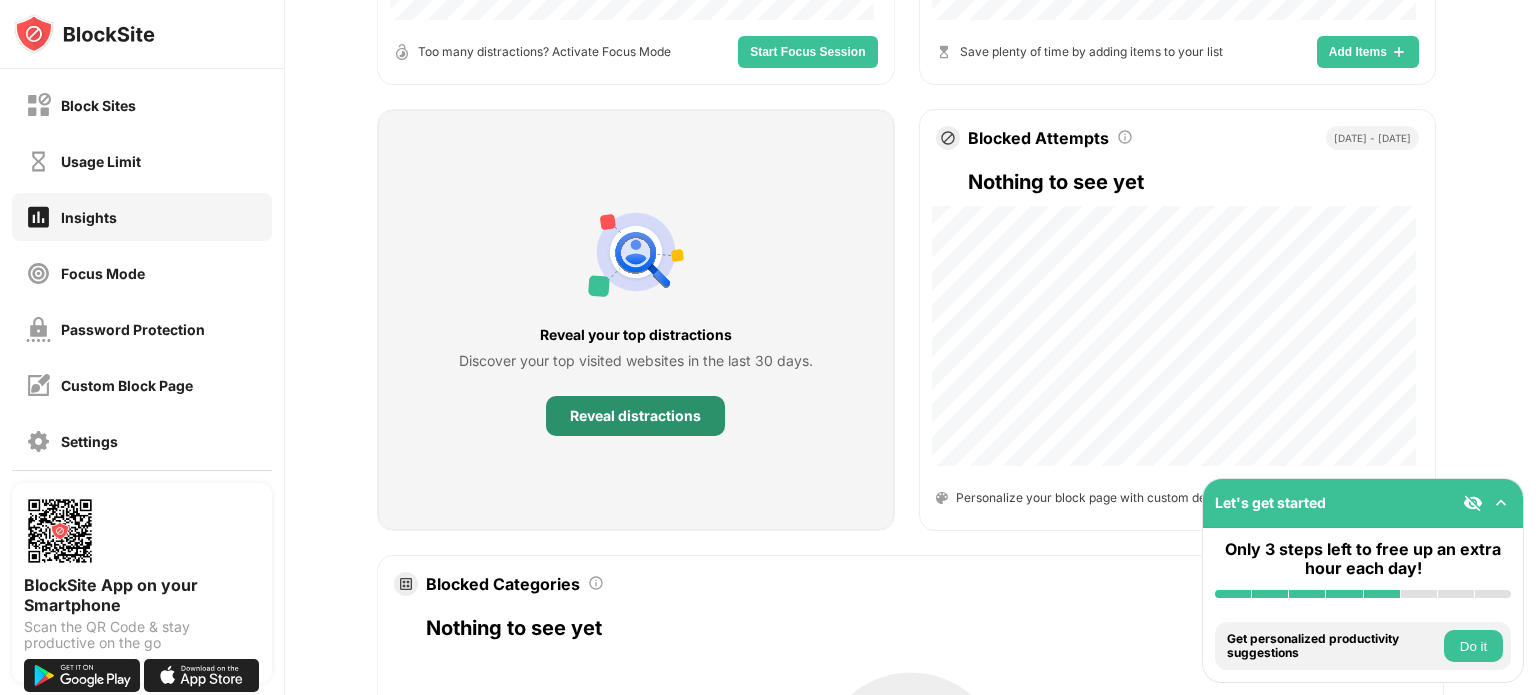click on "Reveal distractions" at bounding box center (635, 416) 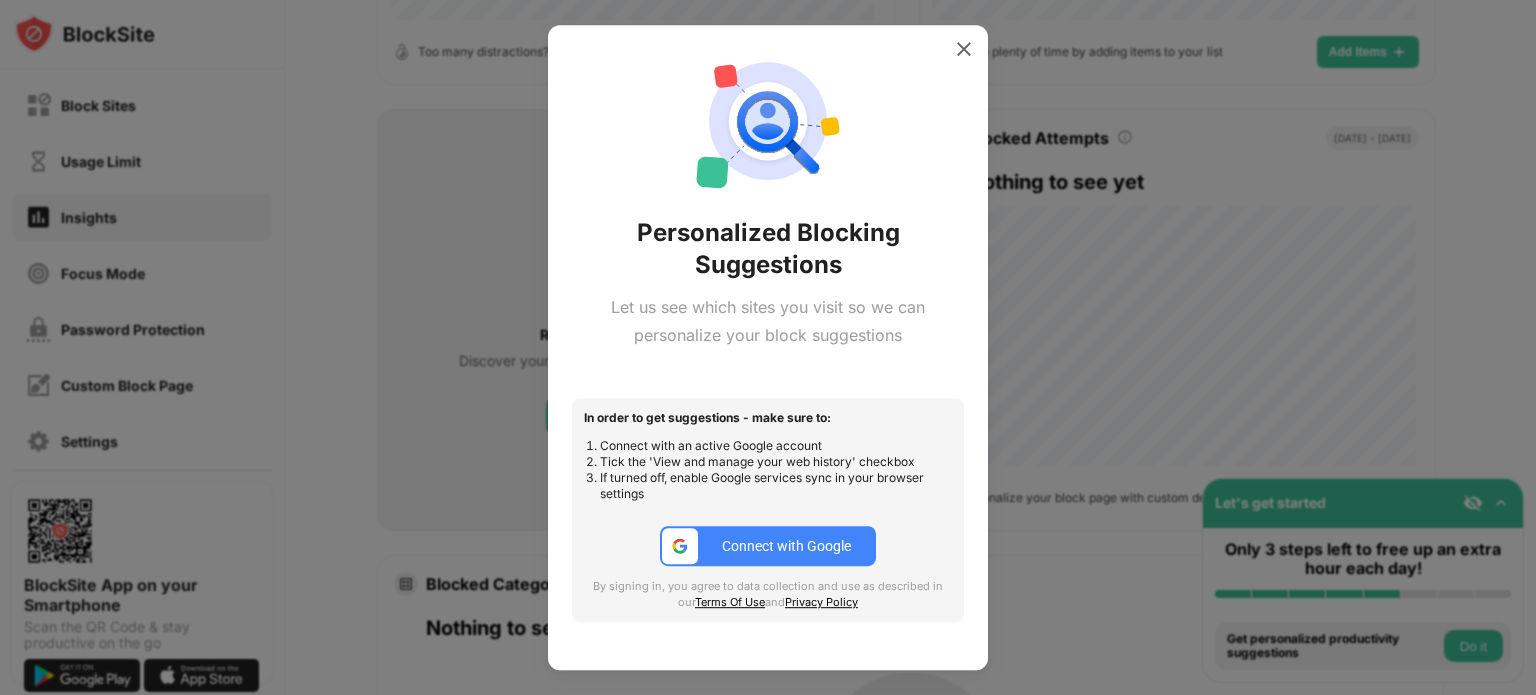 click on "Connect with Google" at bounding box center (768, 546) 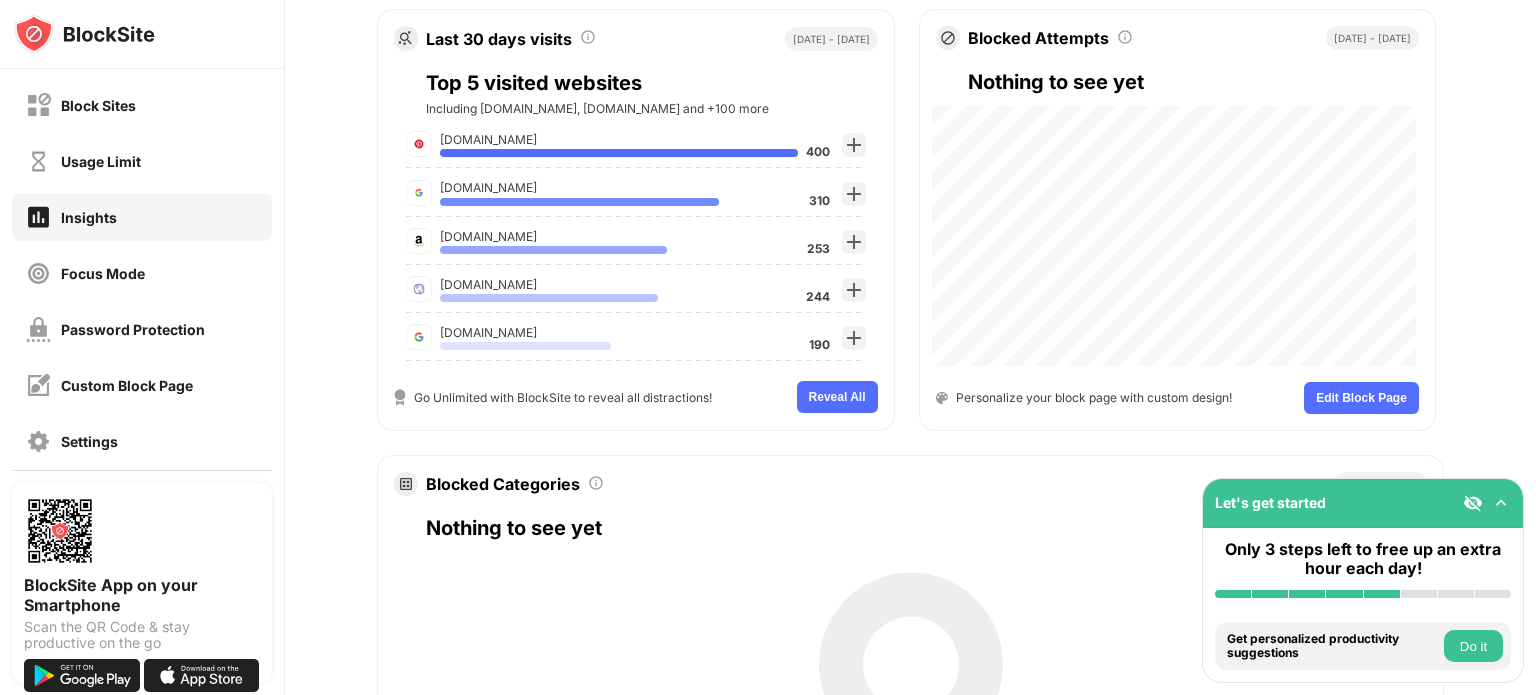 scroll, scrollTop: 900, scrollLeft: 0, axis: vertical 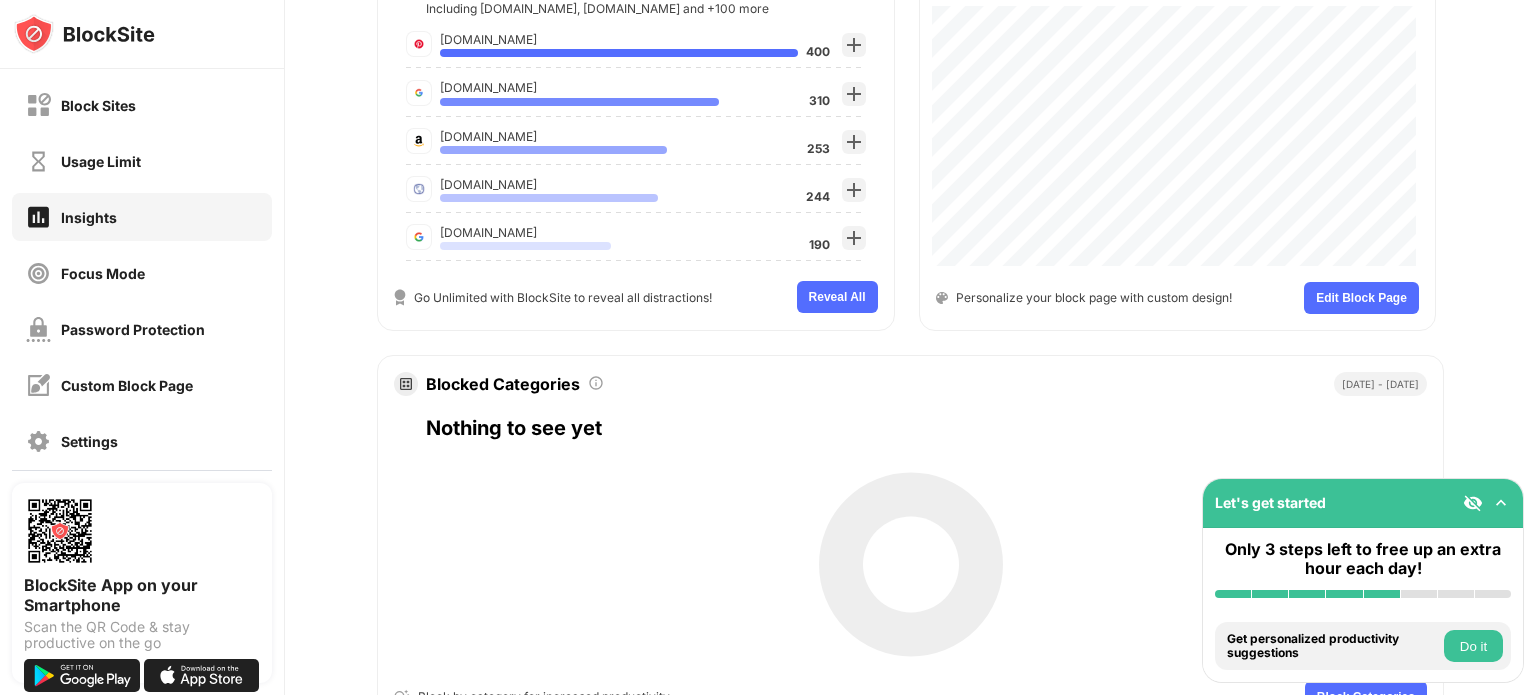 click on "Reveal All" at bounding box center [837, 297] 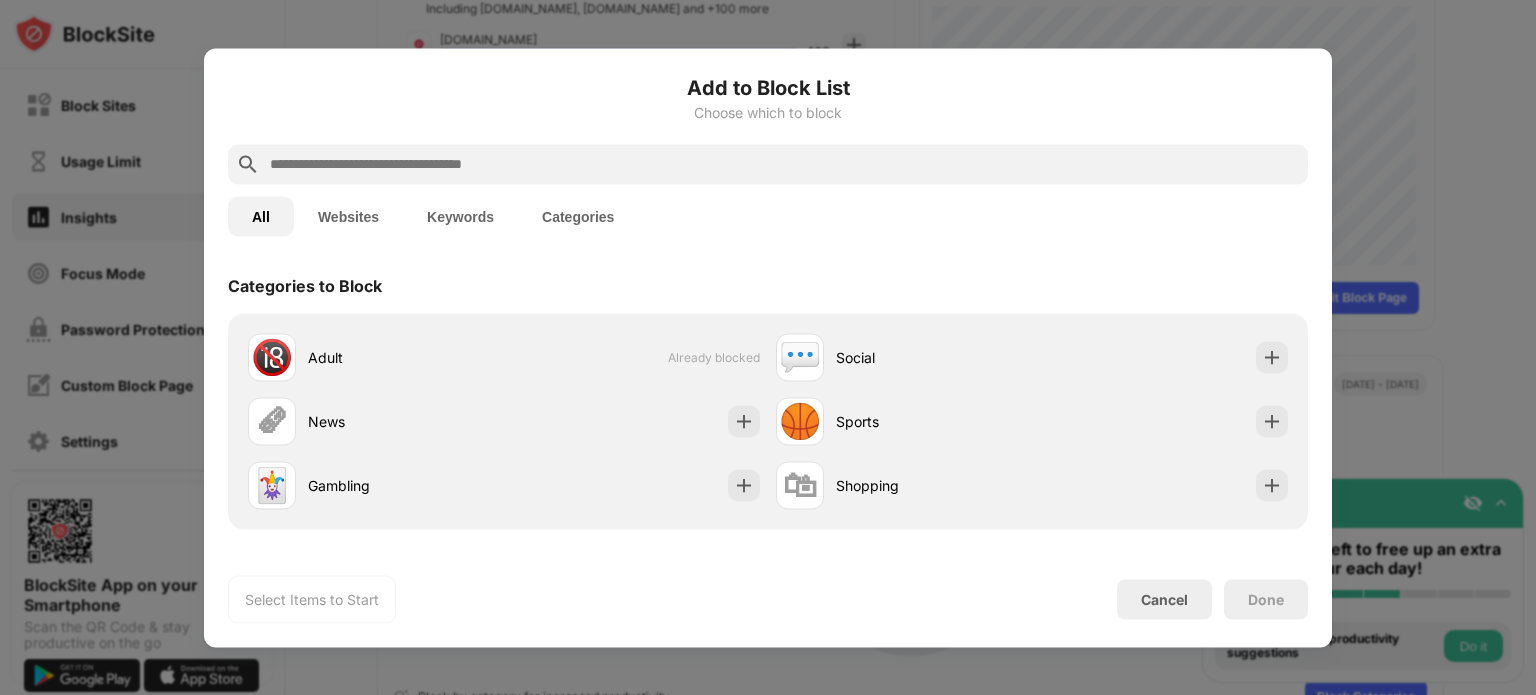 scroll, scrollTop: 0, scrollLeft: 0, axis: both 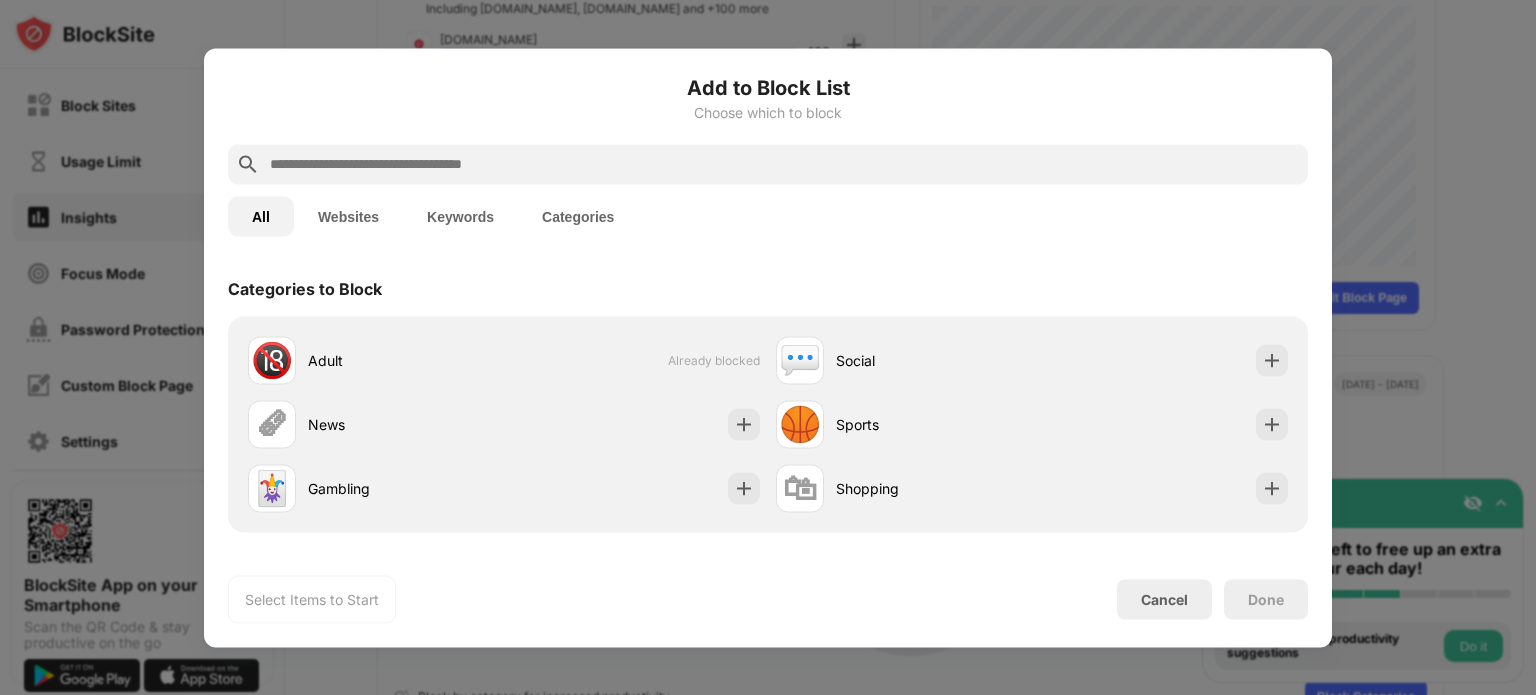 click on "Websites" at bounding box center [348, 216] 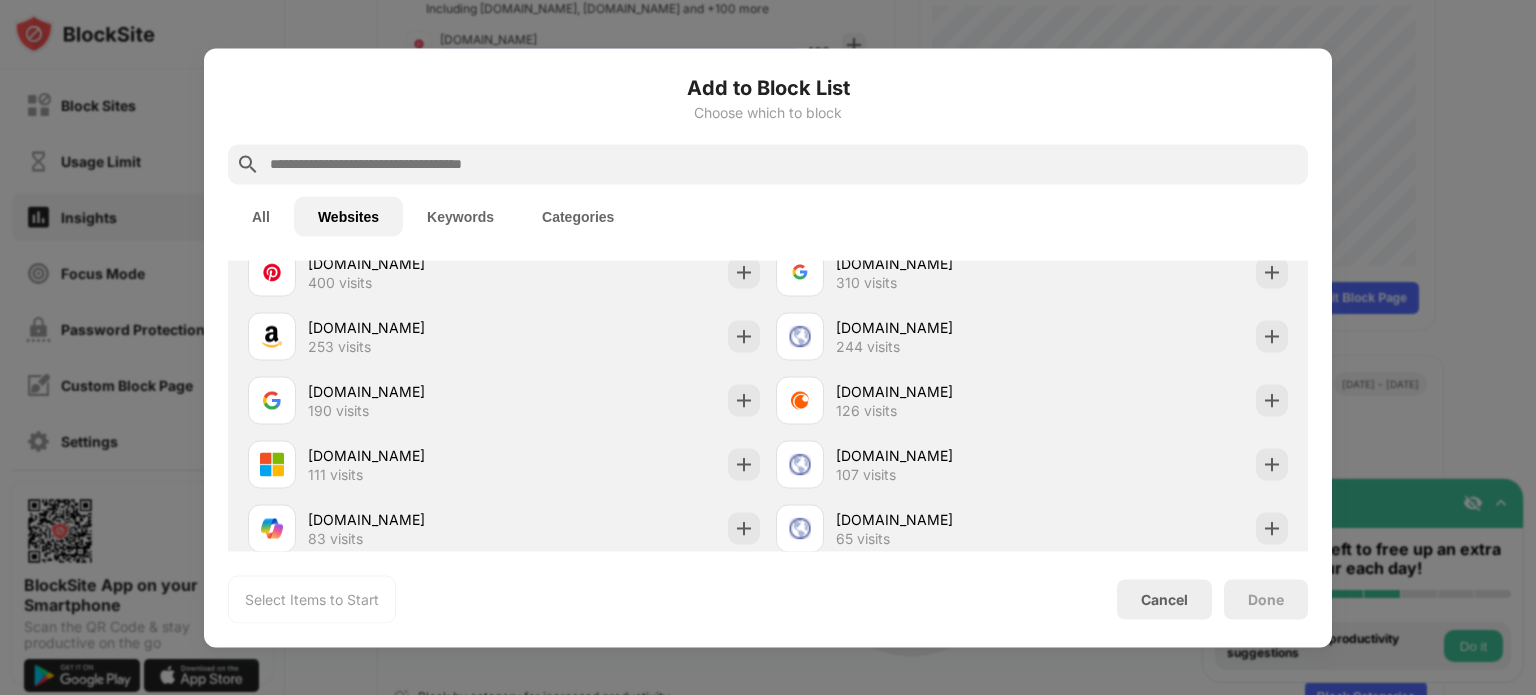 scroll, scrollTop: 300, scrollLeft: 0, axis: vertical 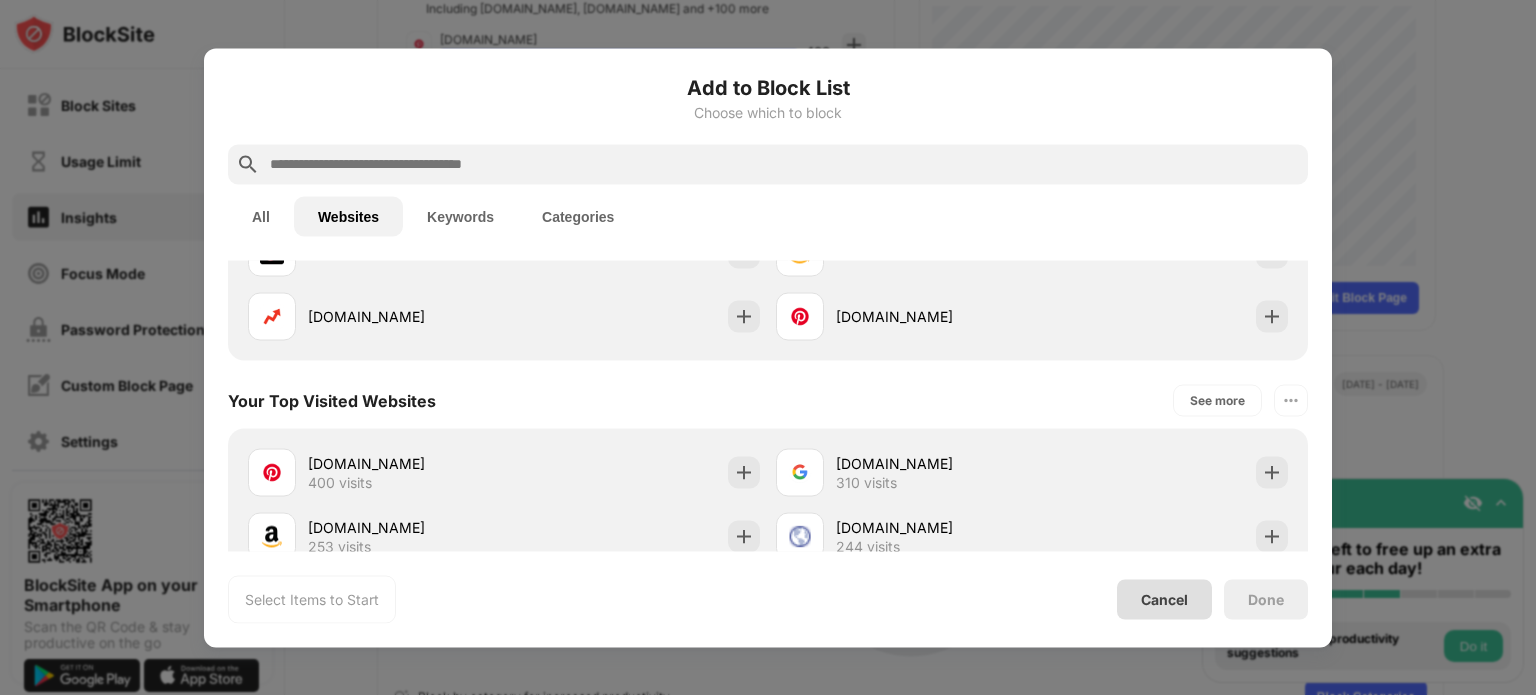 click on "Cancel" at bounding box center (1164, 599) 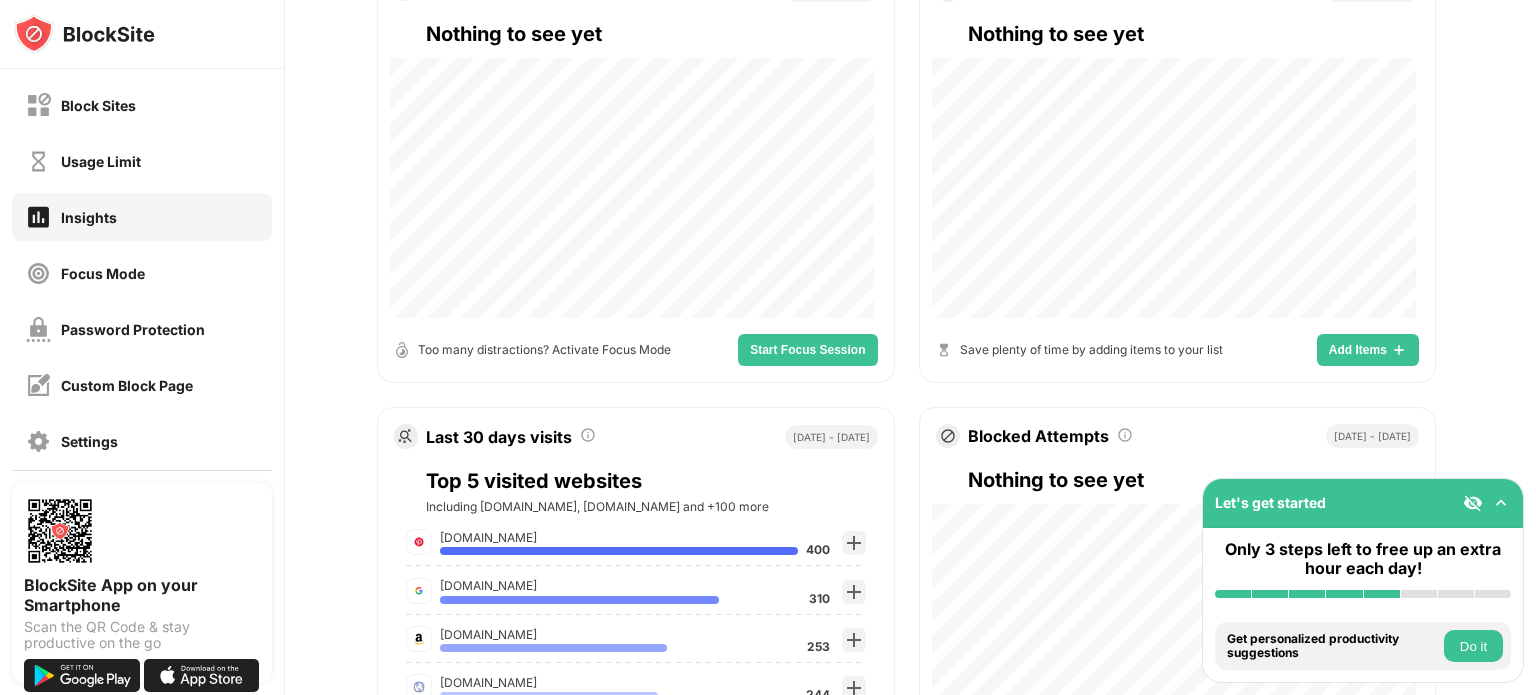 scroll, scrollTop: 504, scrollLeft: 0, axis: vertical 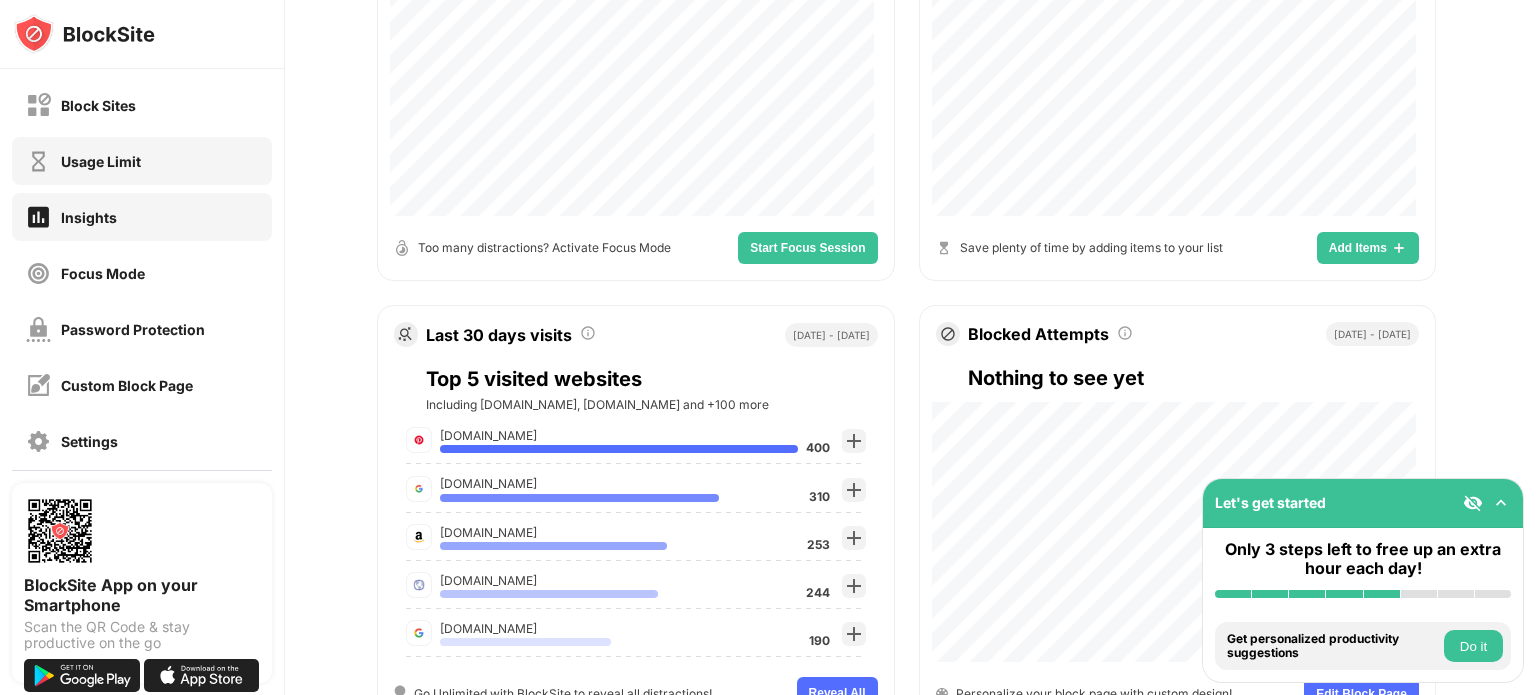 click on "Usage Limit" at bounding box center (142, 161) 